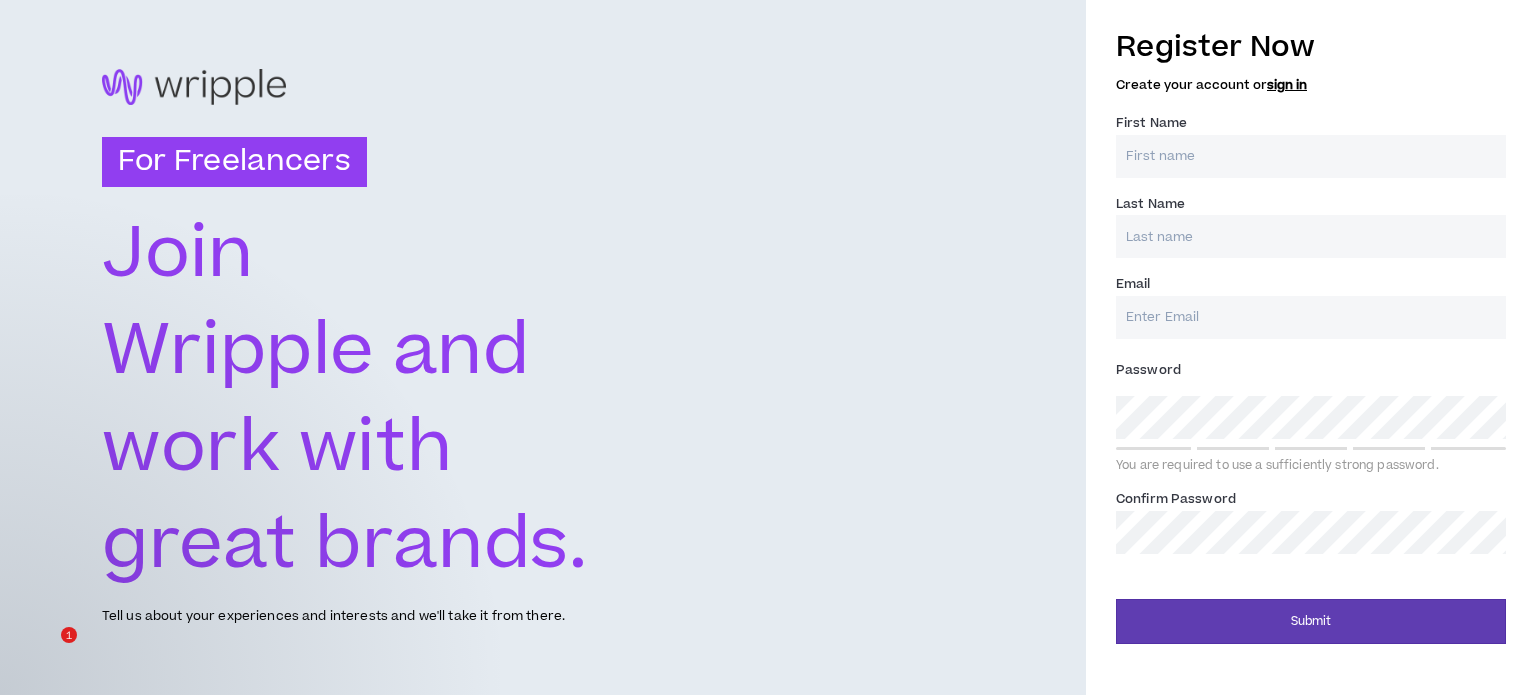 scroll, scrollTop: 0, scrollLeft: 0, axis: both 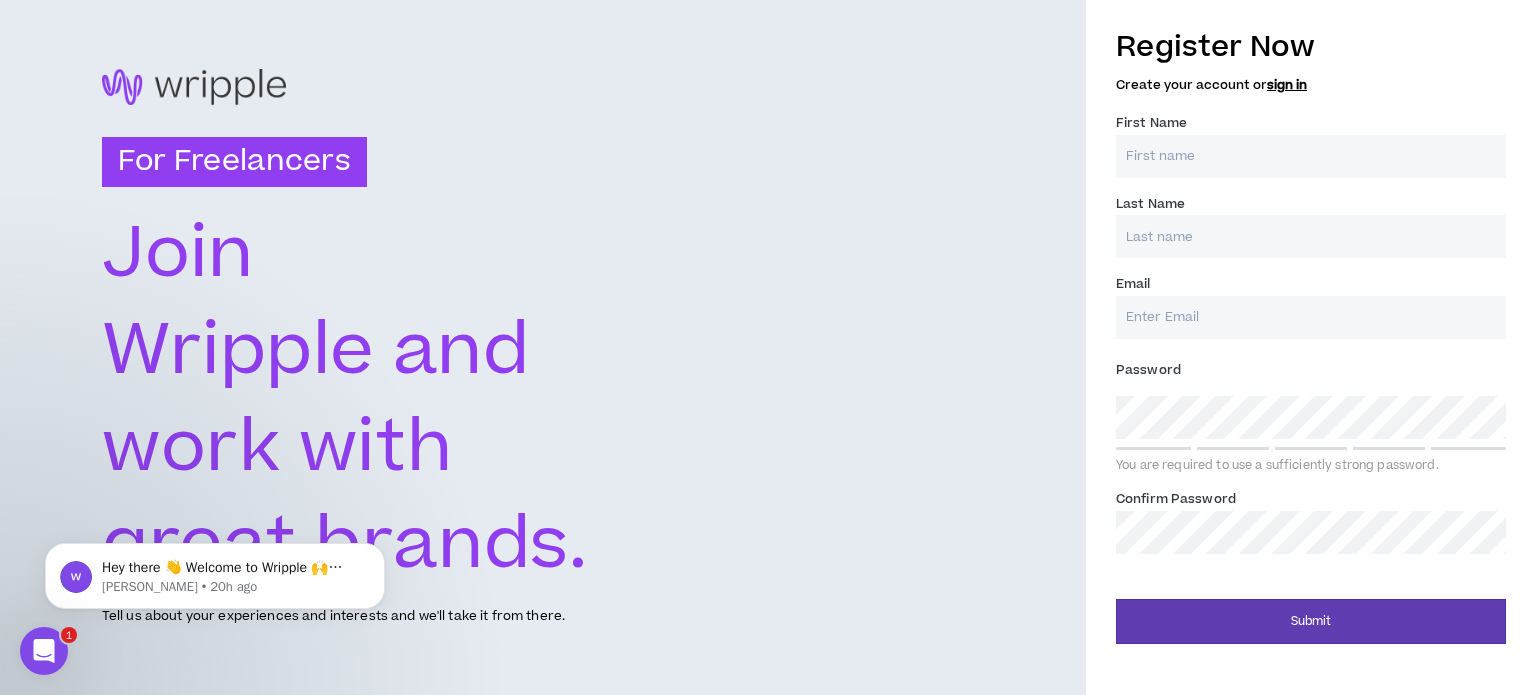 click on "First Name  *" at bounding box center (1311, 156) 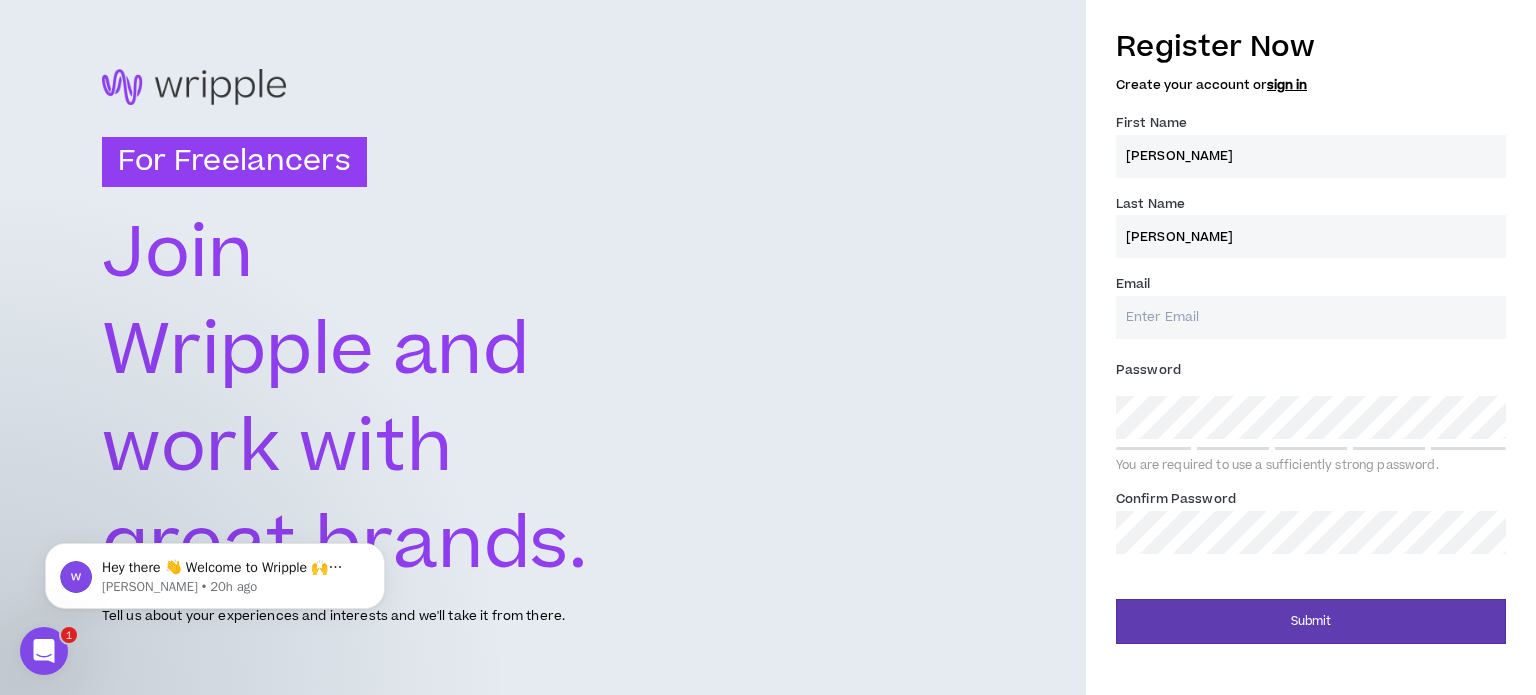 type on "[PERSON_NAME]" 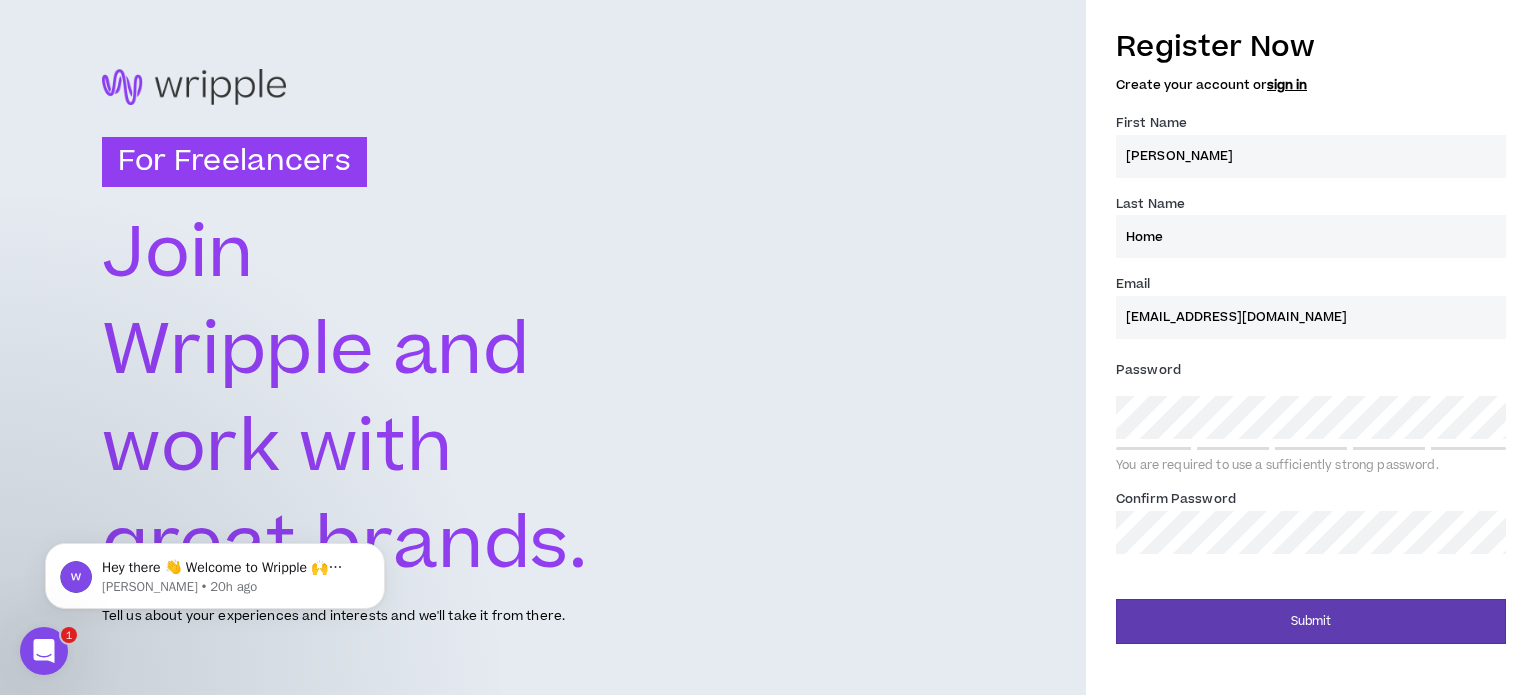 drag, startPoint x: 1198, startPoint y: 231, endPoint x: 1039, endPoint y: 236, distance: 159.0786 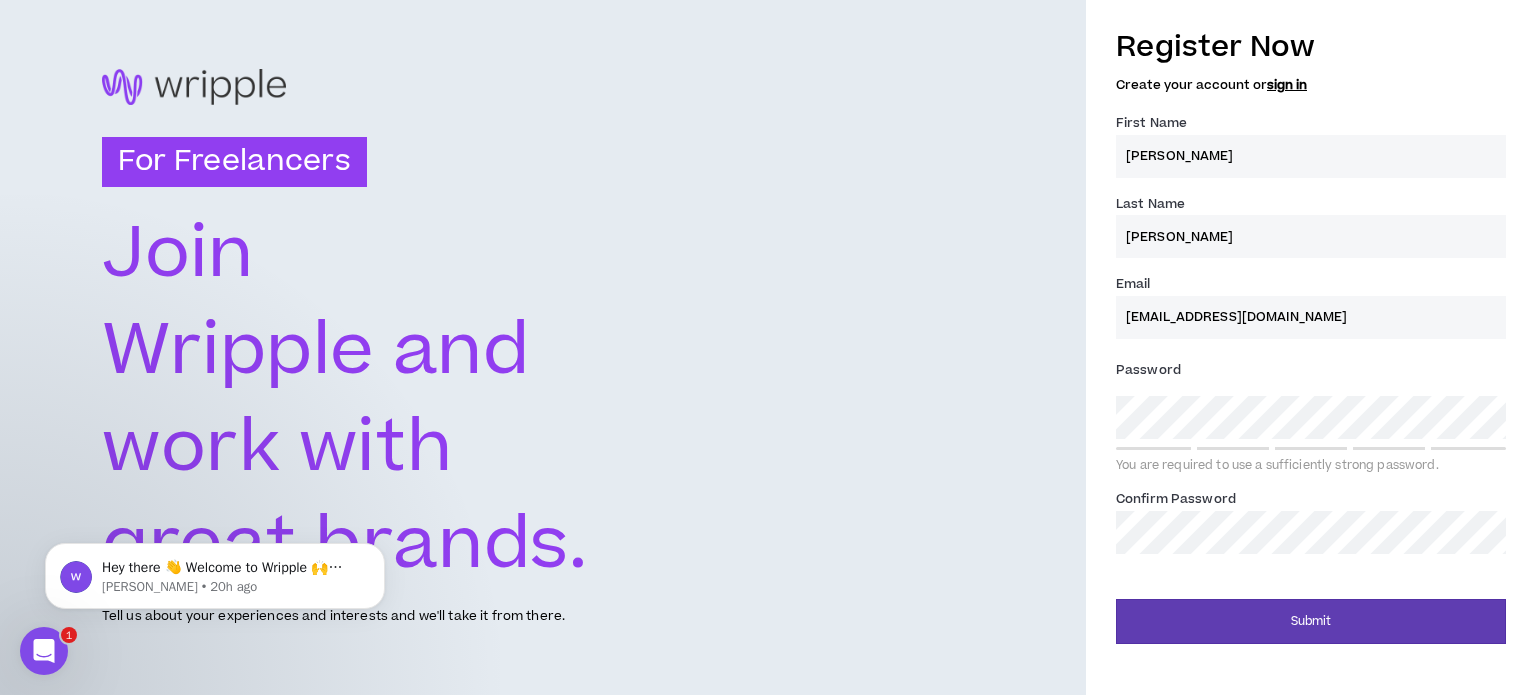 type on "[PERSON_NAME]" 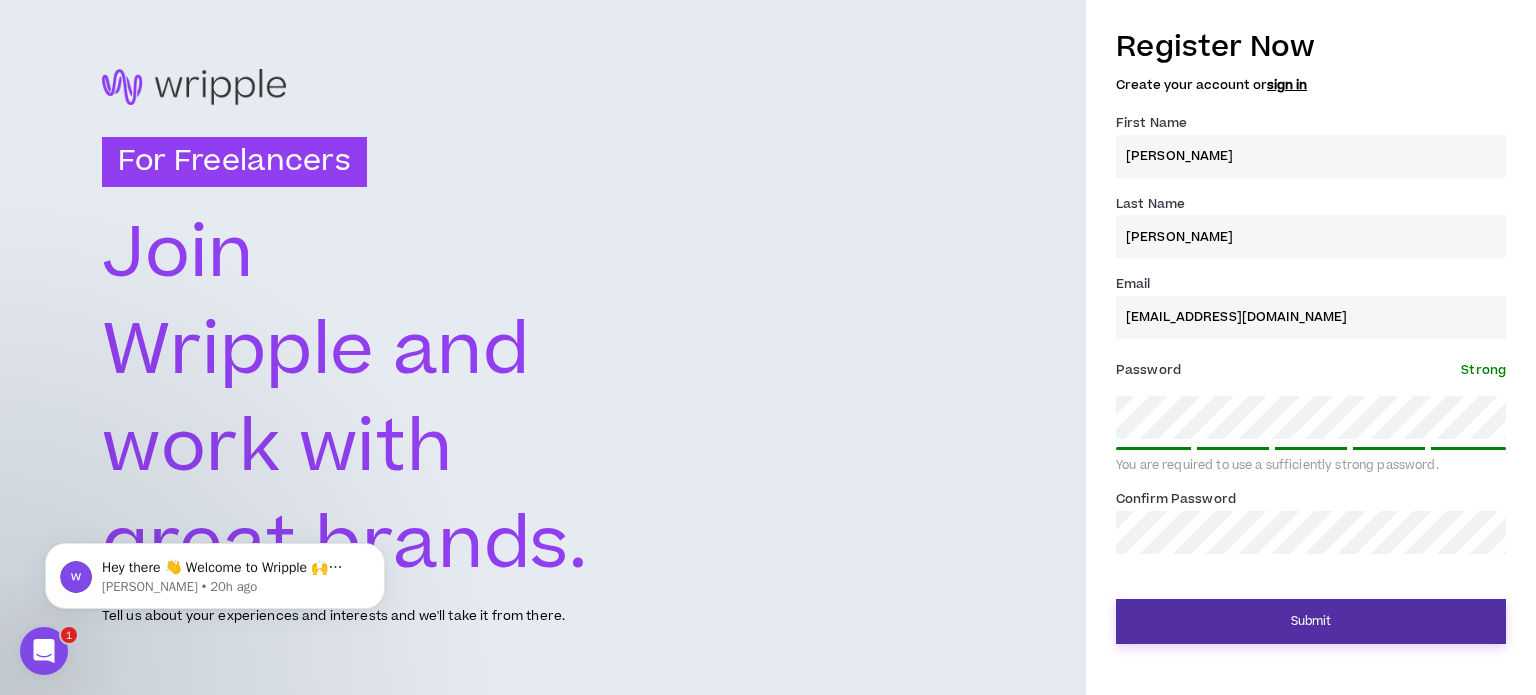 click on "Submit" at bounding box center (1311, 621) 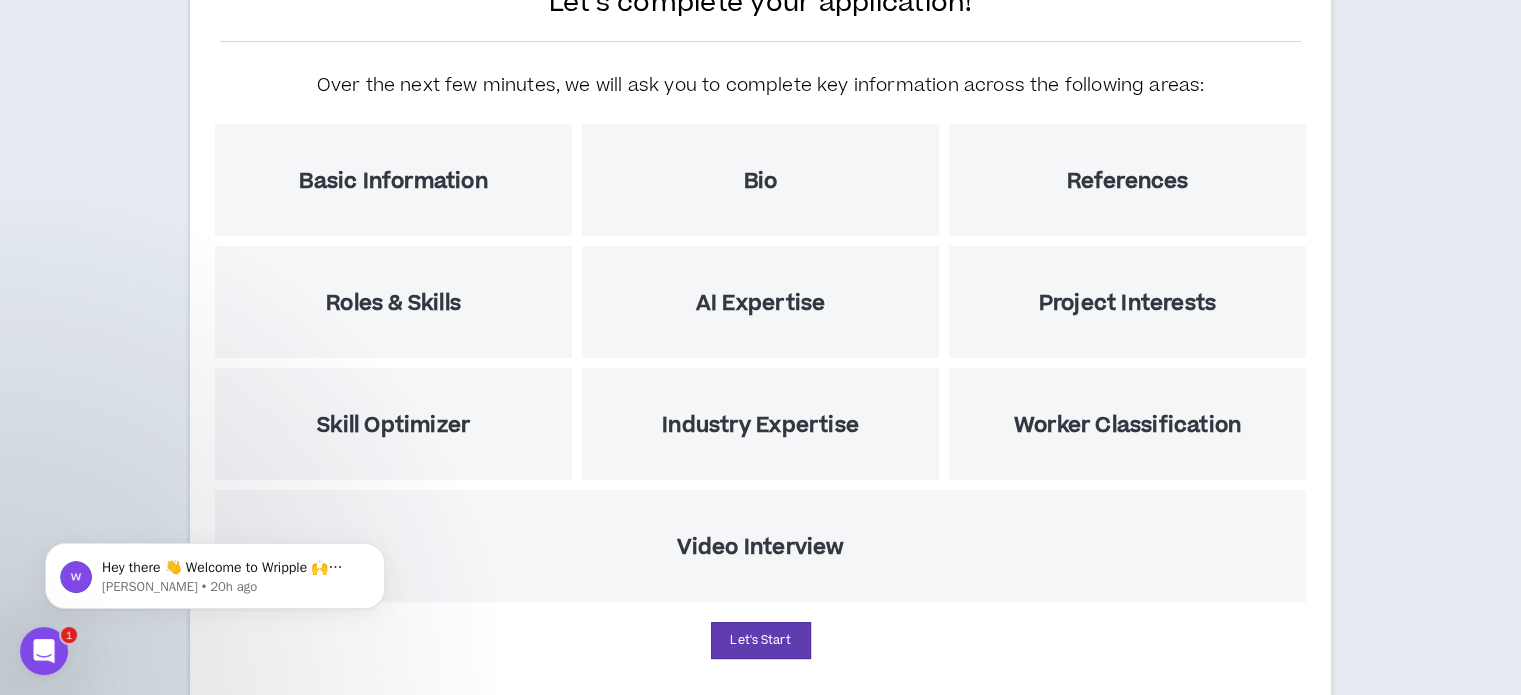 scroll, scrollTop: 242, scrollLeft: 0, axis: vertical 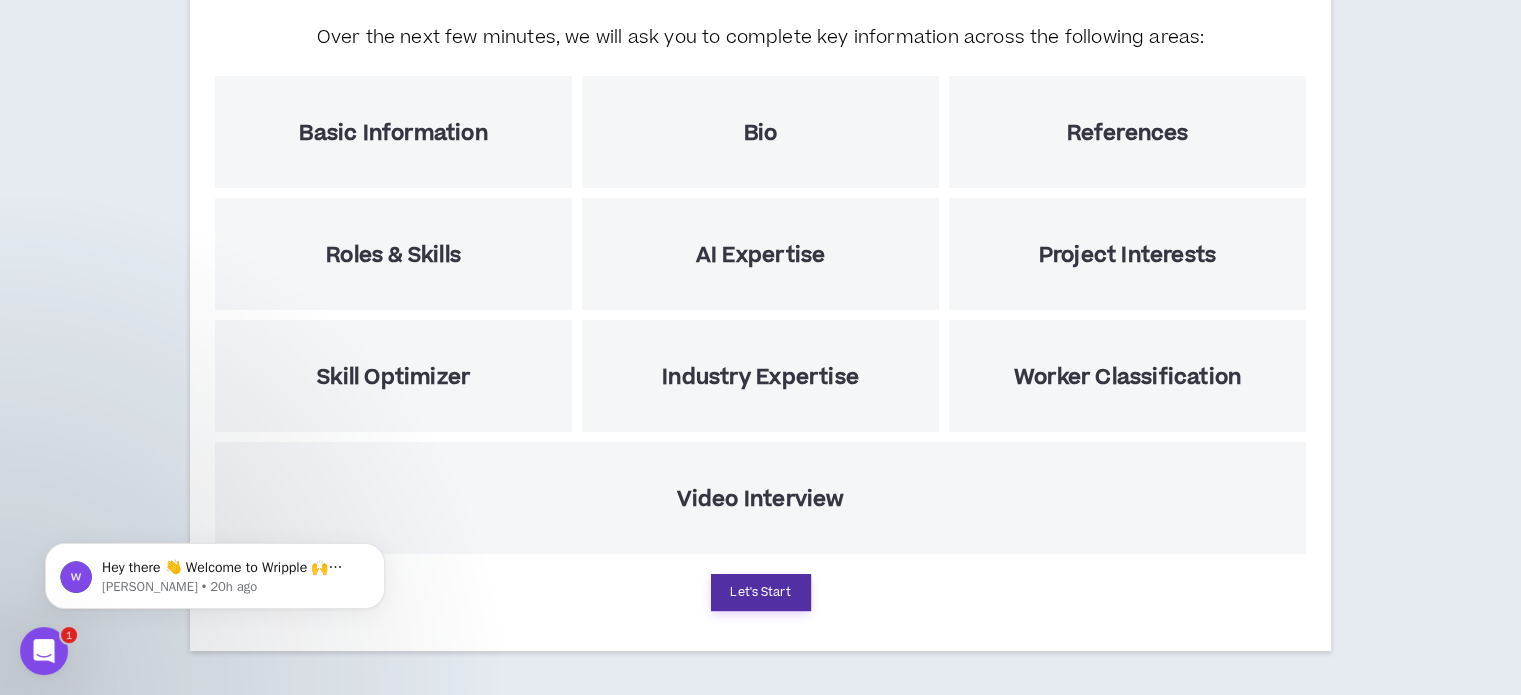 click on "Let's Start" at bounding box center (761, 592) 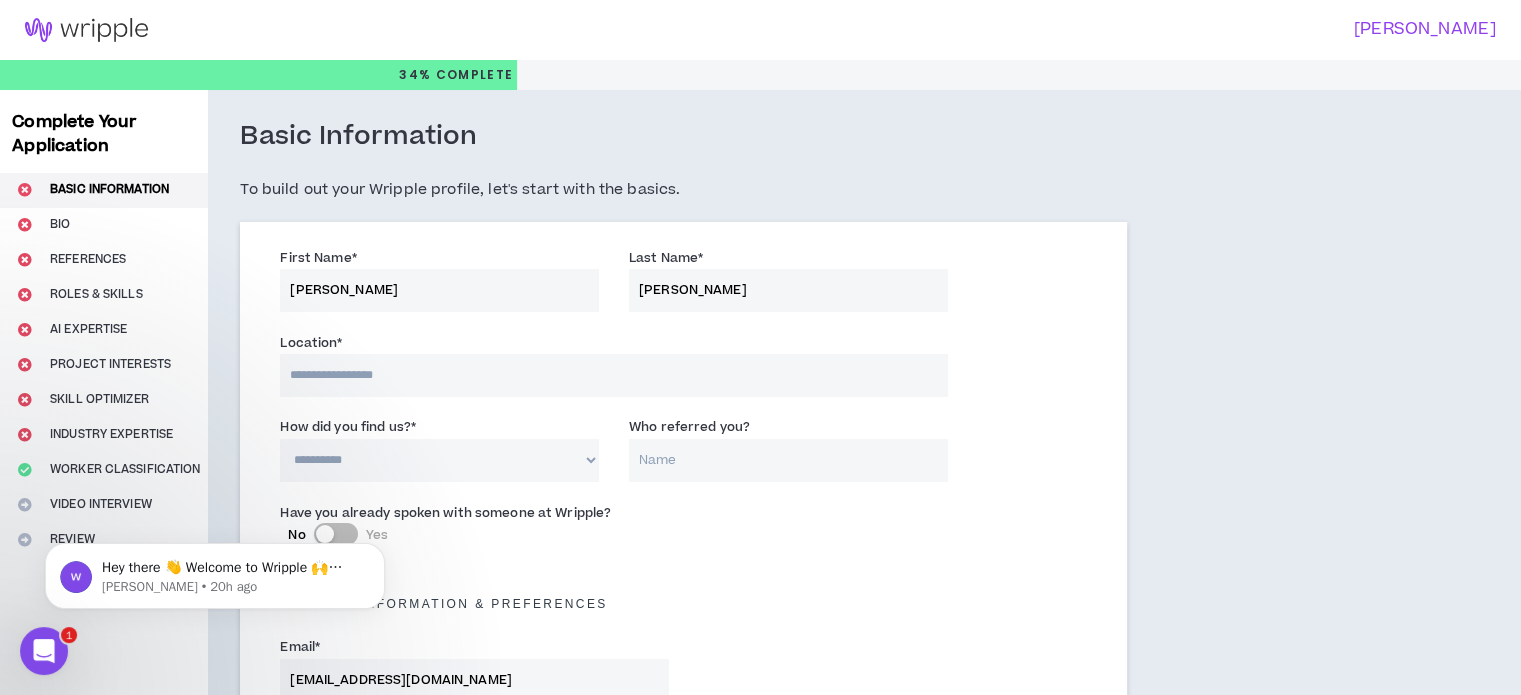 scroll, scrollTop: 100, scrollLeft: 0, axis: vertical 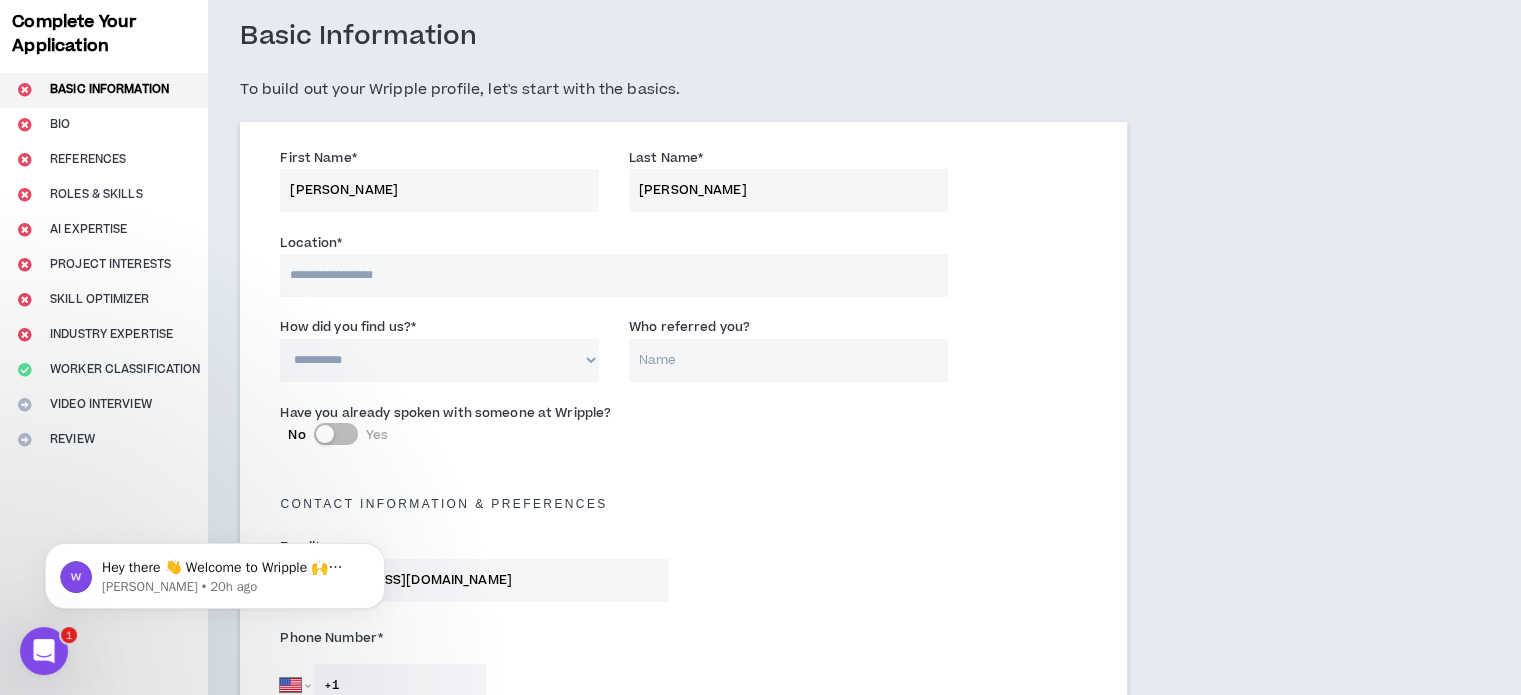click at bounding box center (613, 275) 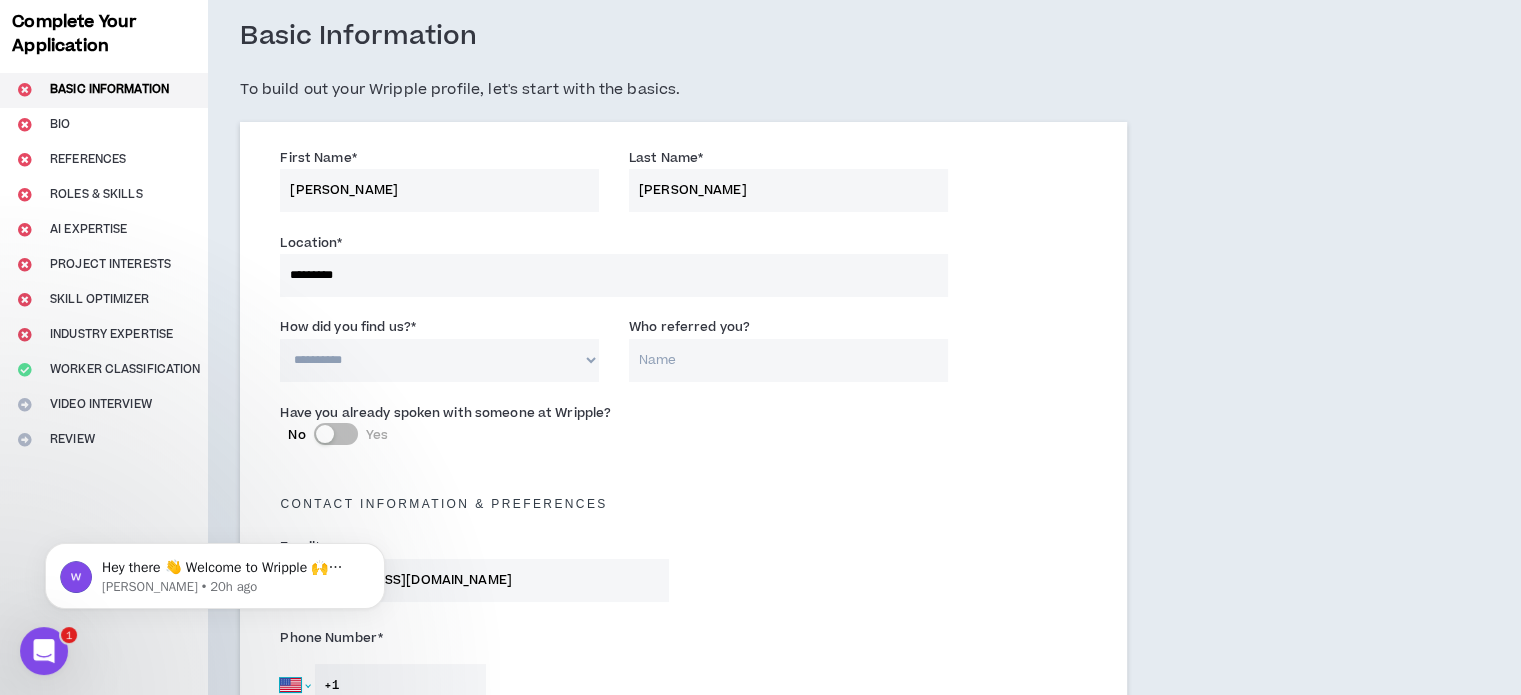select on "TH" 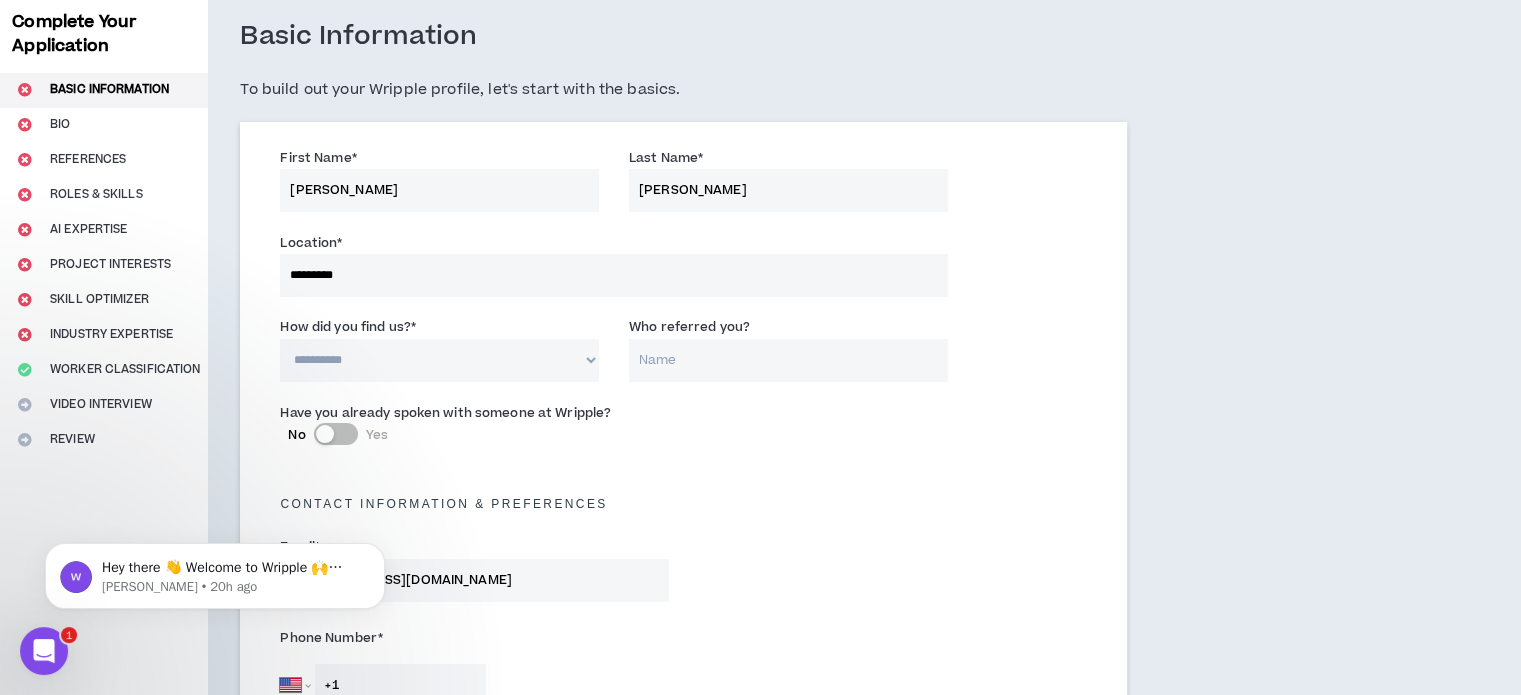 type on "+66" 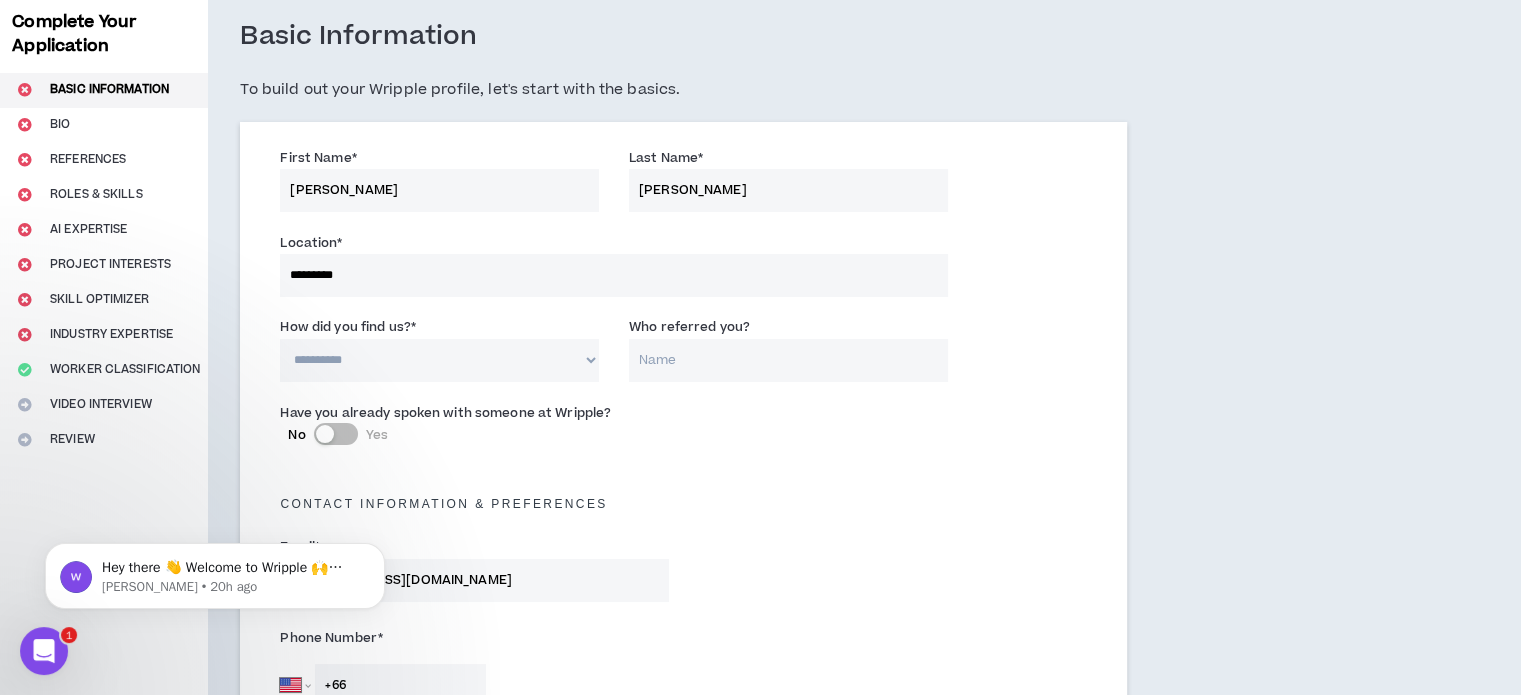 scroll, scrollTop: 111, scrollLeft: 0, axis: vertical 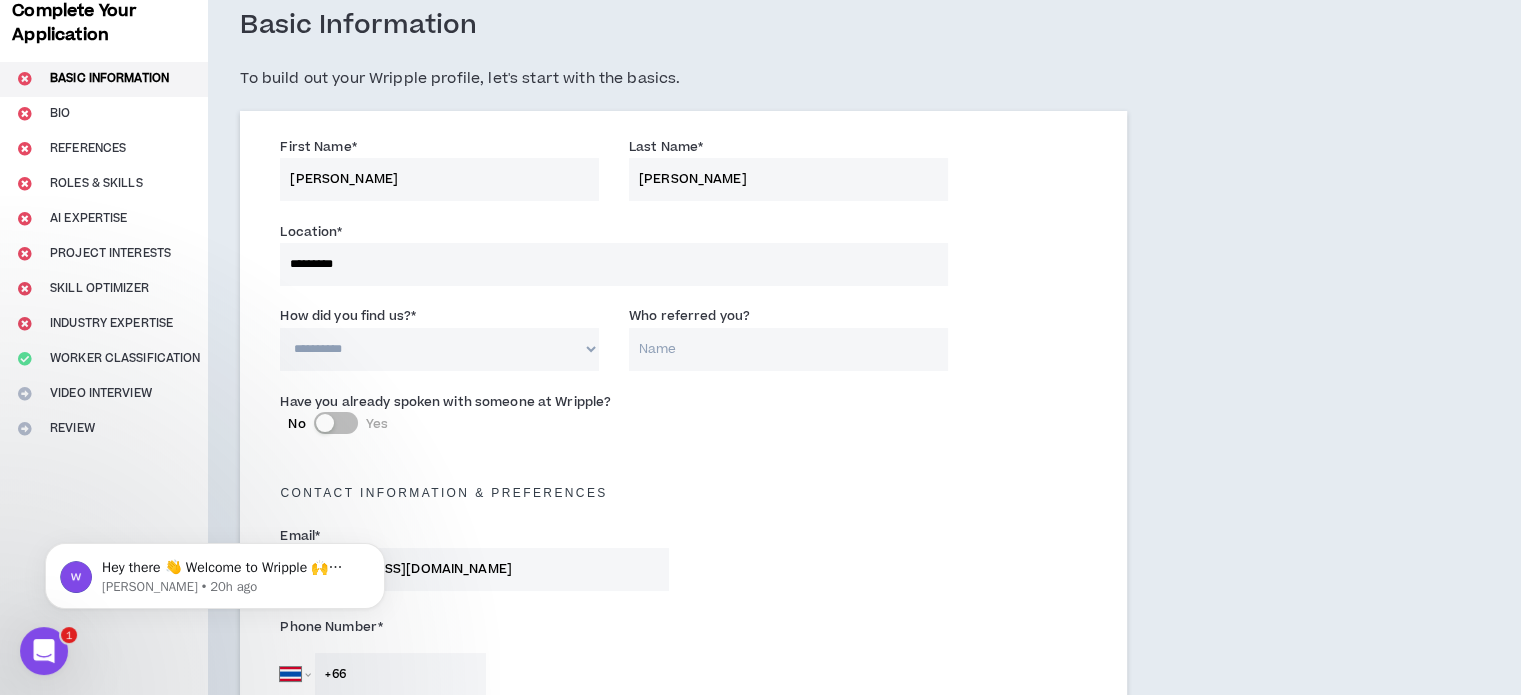click on "**********" at bounding box center (439, 349) 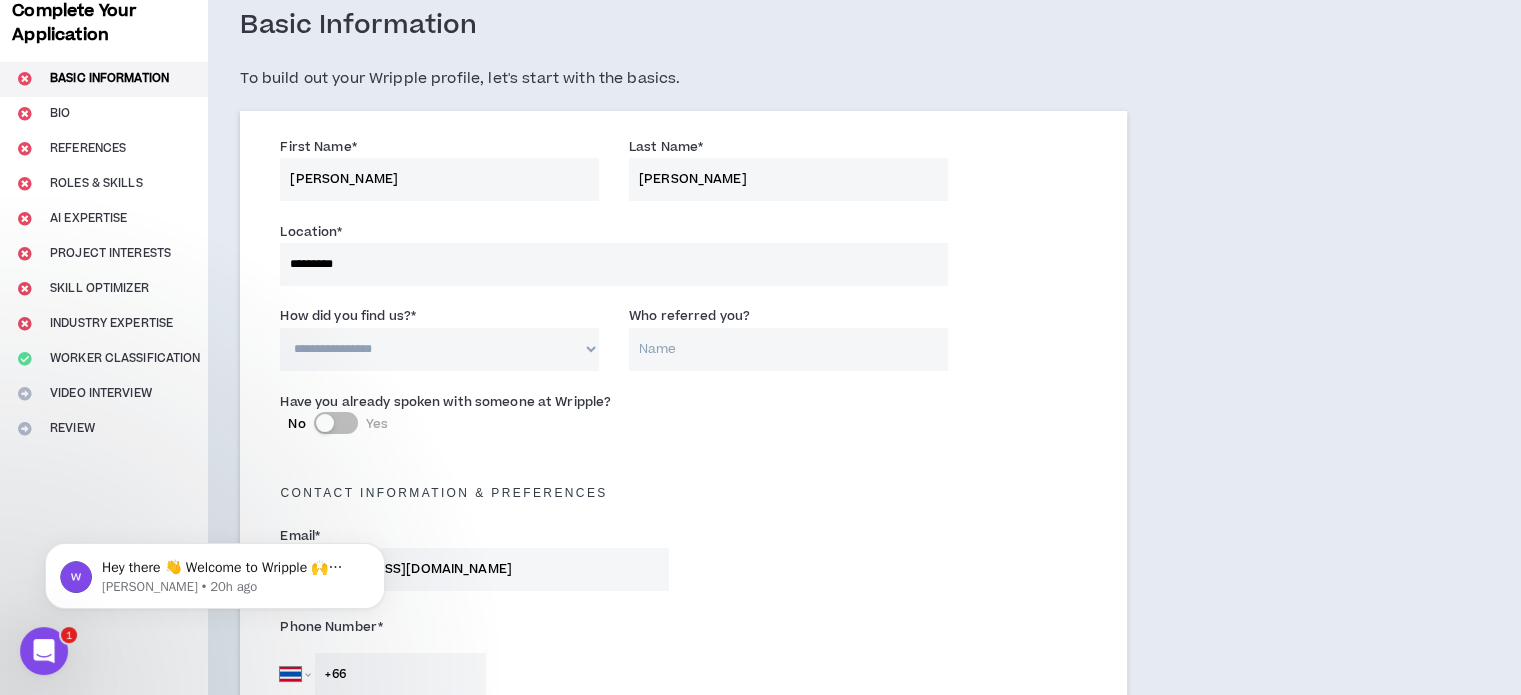 click on "**********" at bounding box center (439, 349) 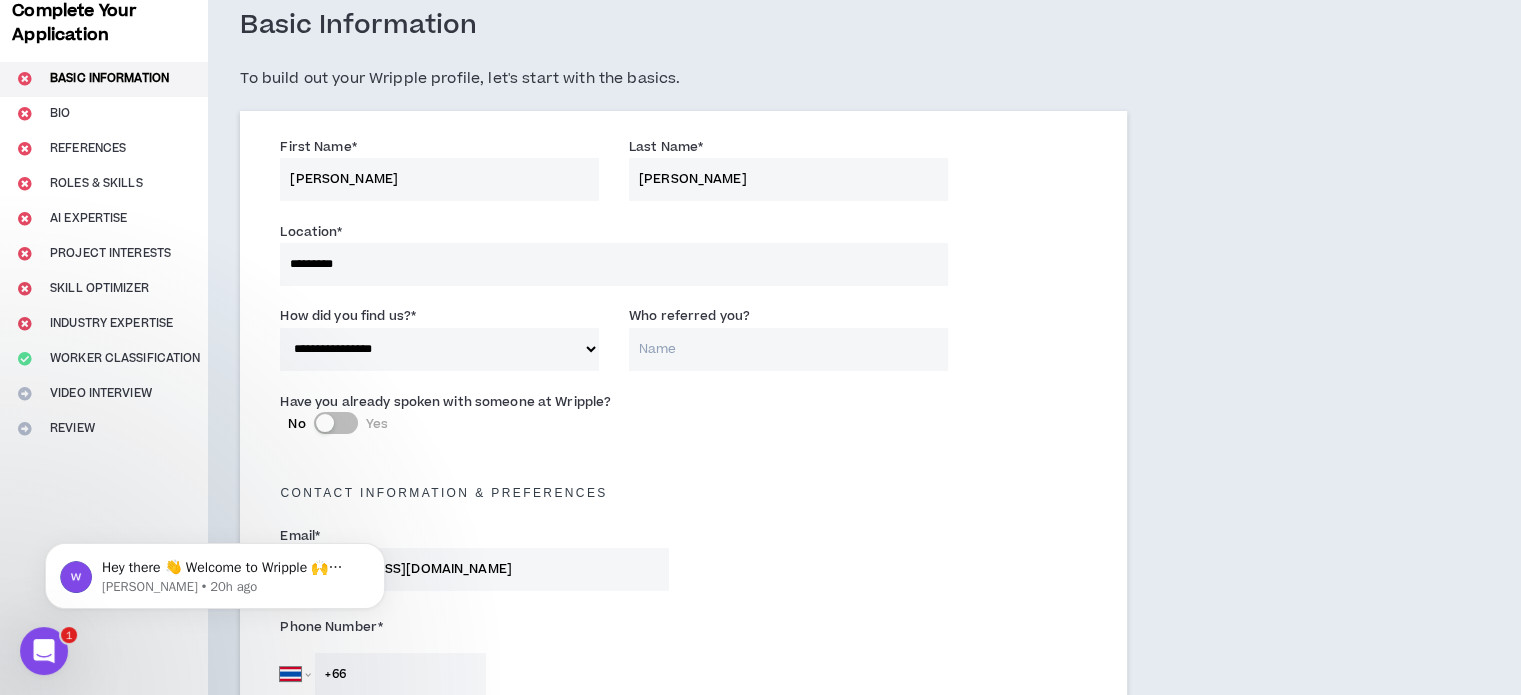 click on "Who referred you?" at bounding box center [788, 349] 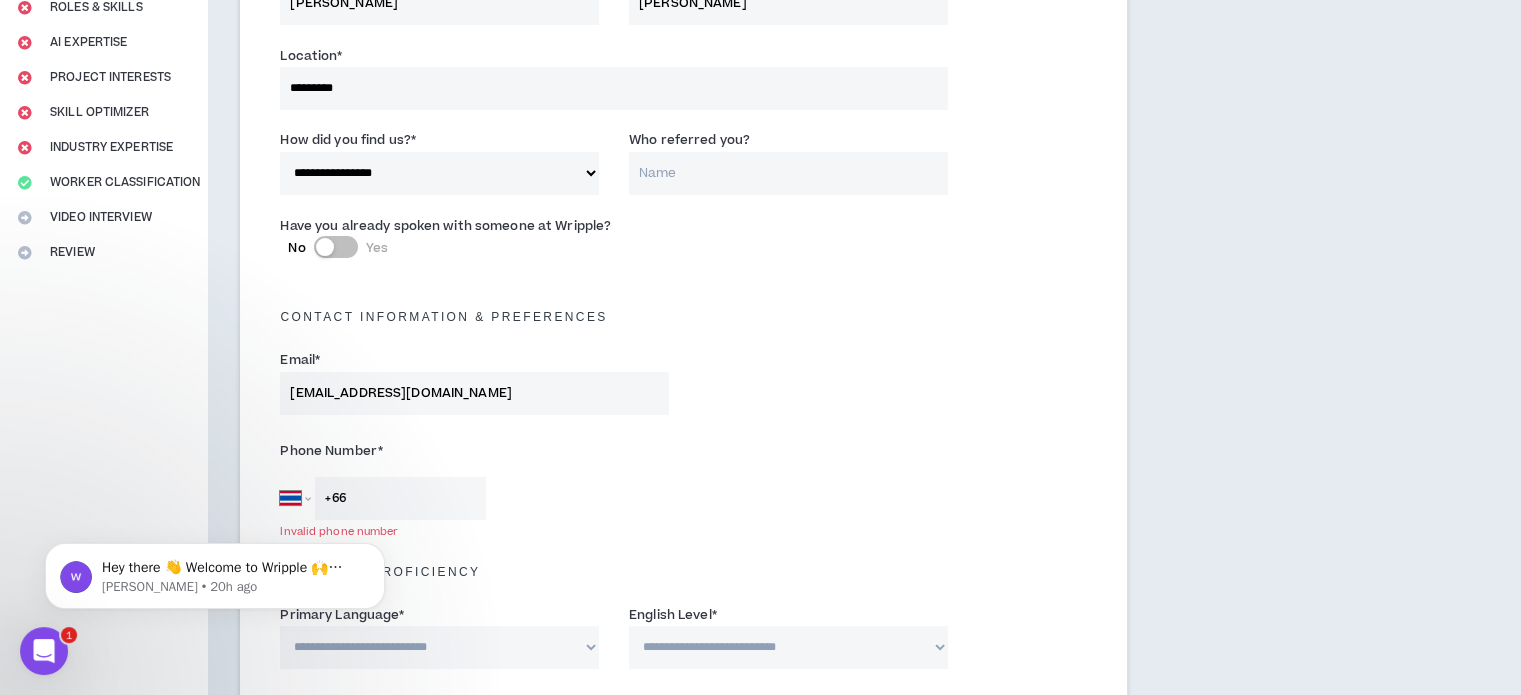 scroll, scrollTop: 411, scrollLeft: 0, axis: vertical 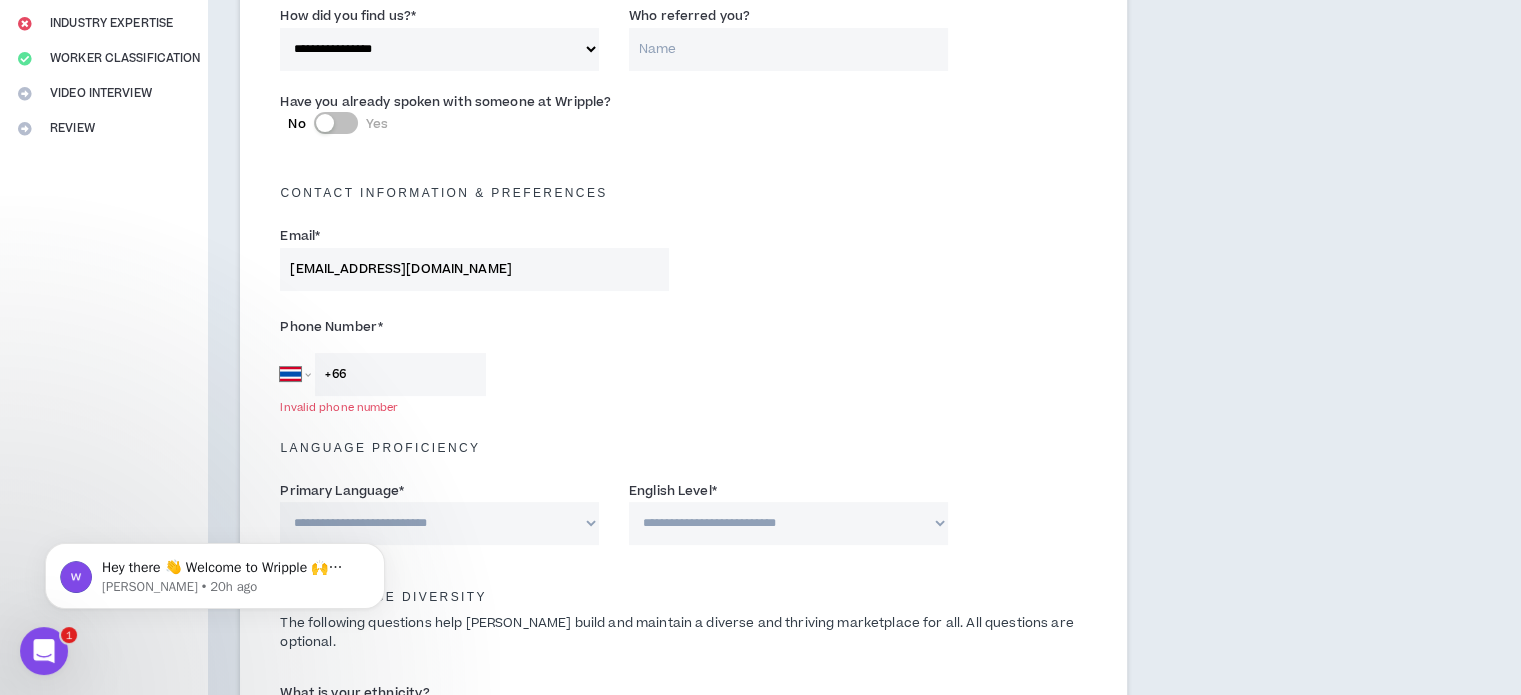 click on "+66" at bounding box center (400, 374) 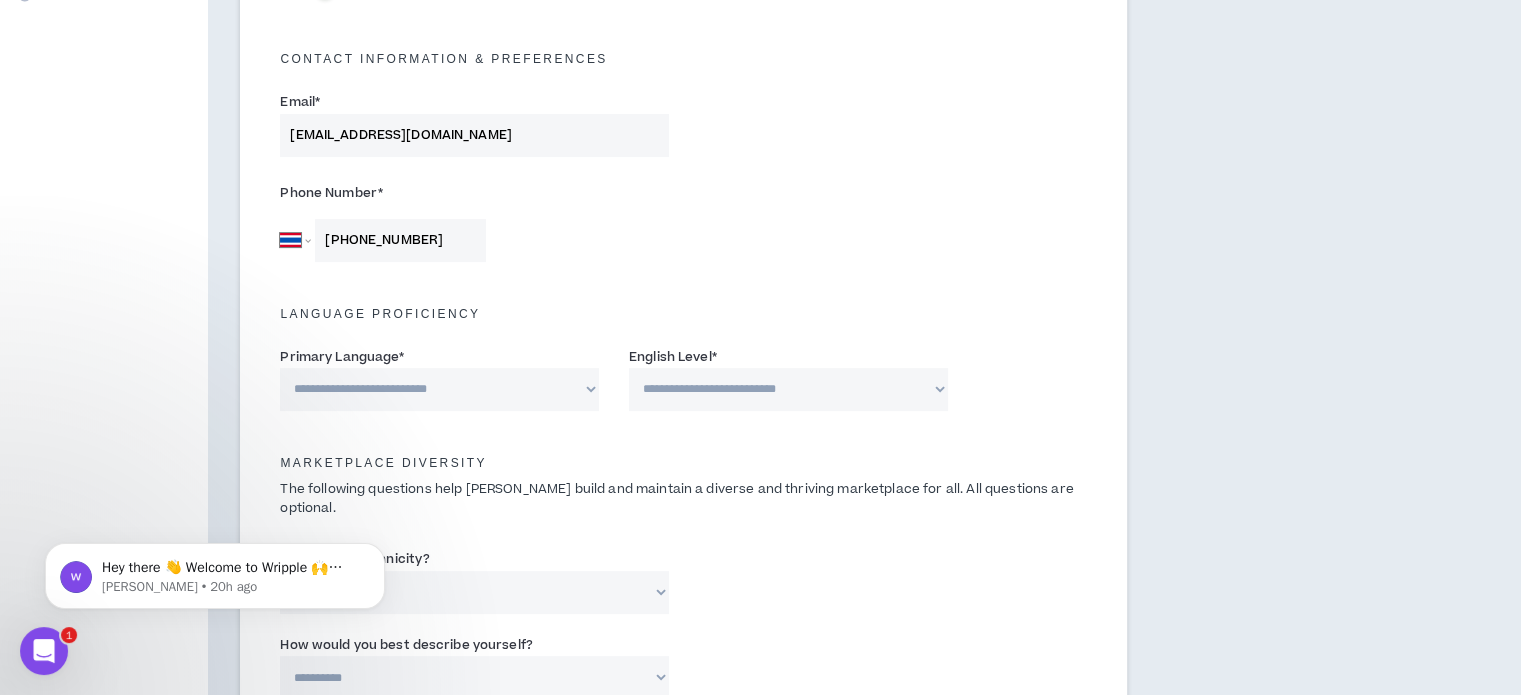 scroll, scrollTop: 611, scrollLeft: 0, axis: vertical 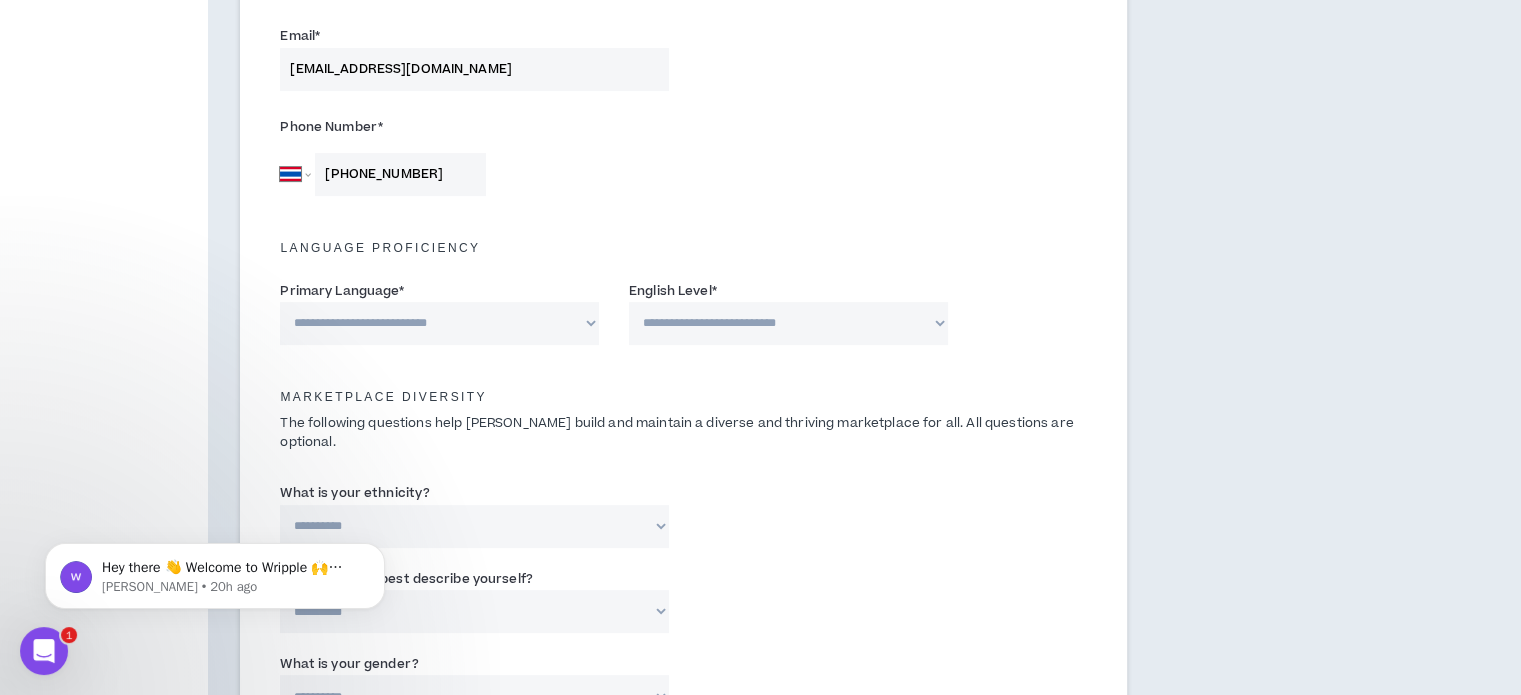 click on "**********" at bounding box center (439, 323) 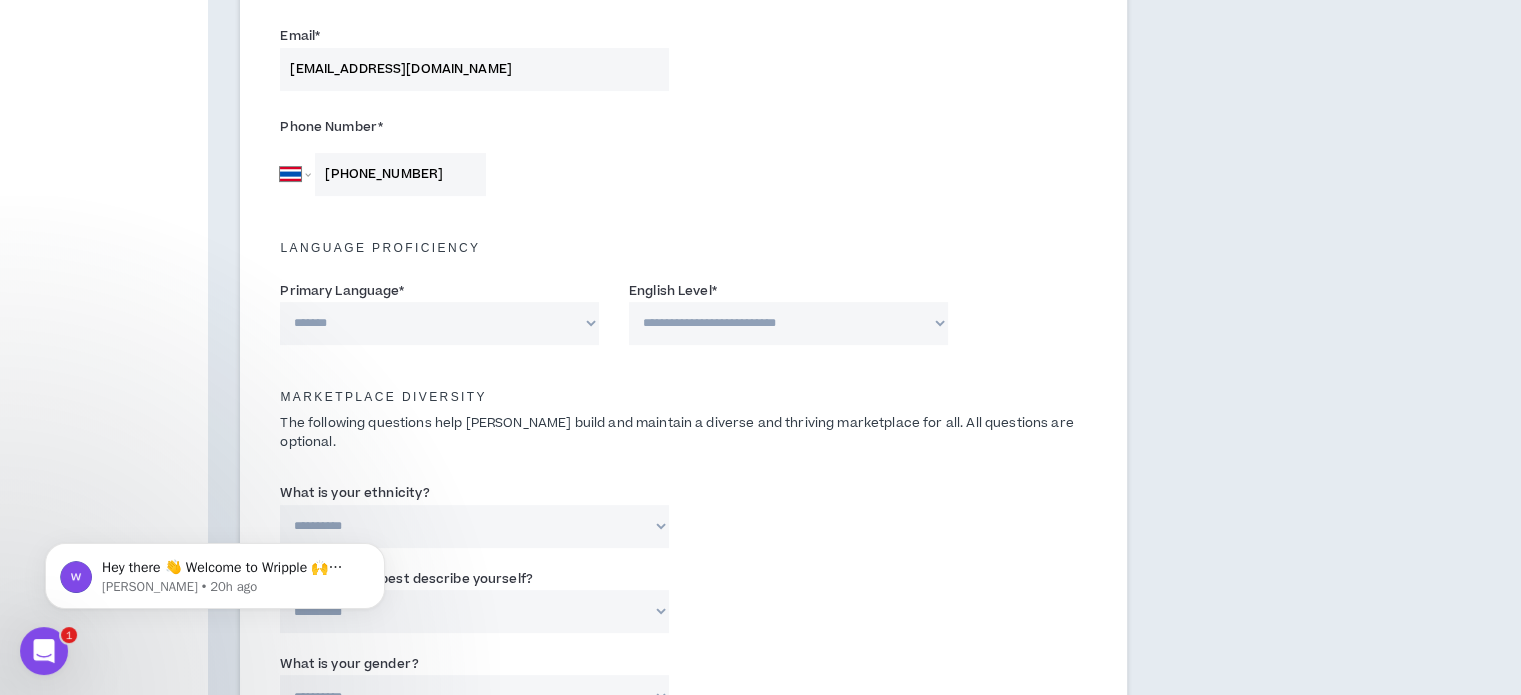click on "**********" at bounding box center [439, 323] 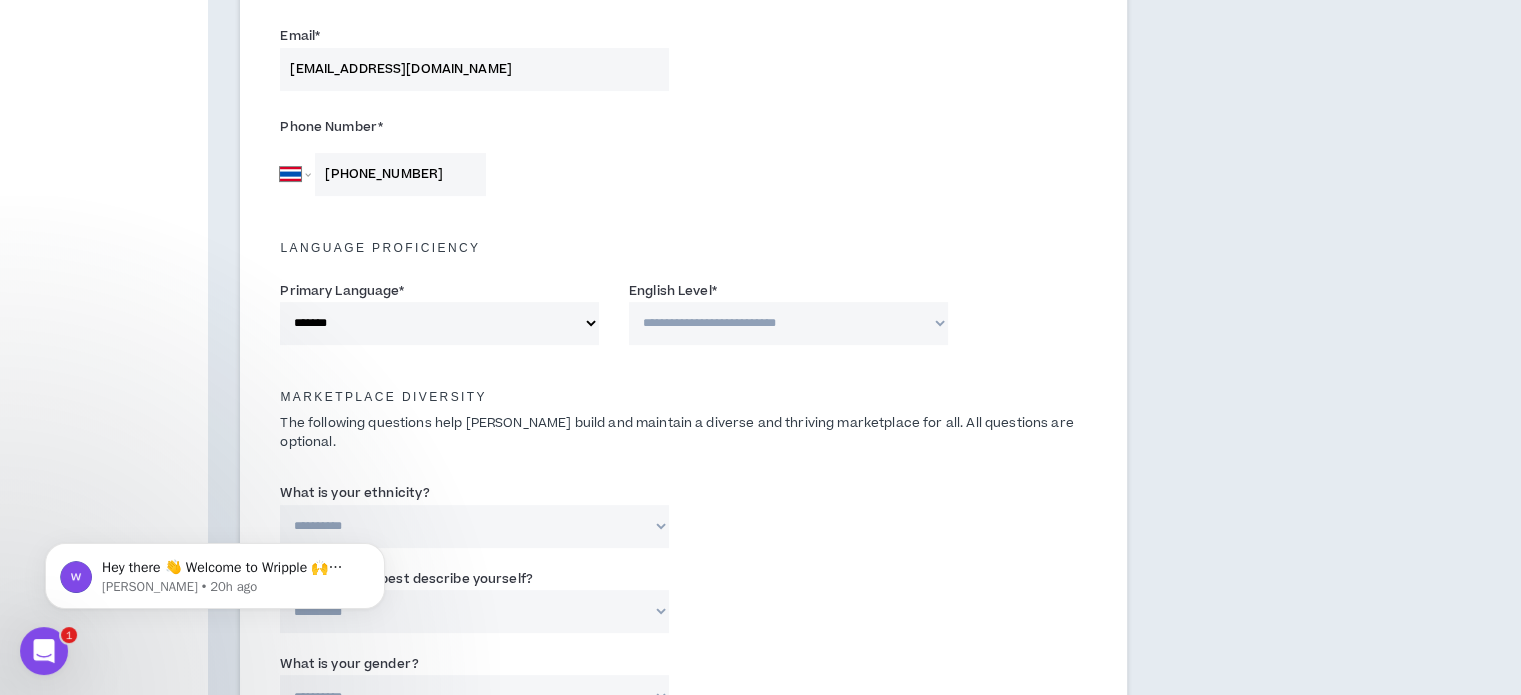click on "**********" at bounding box center (788, 323) 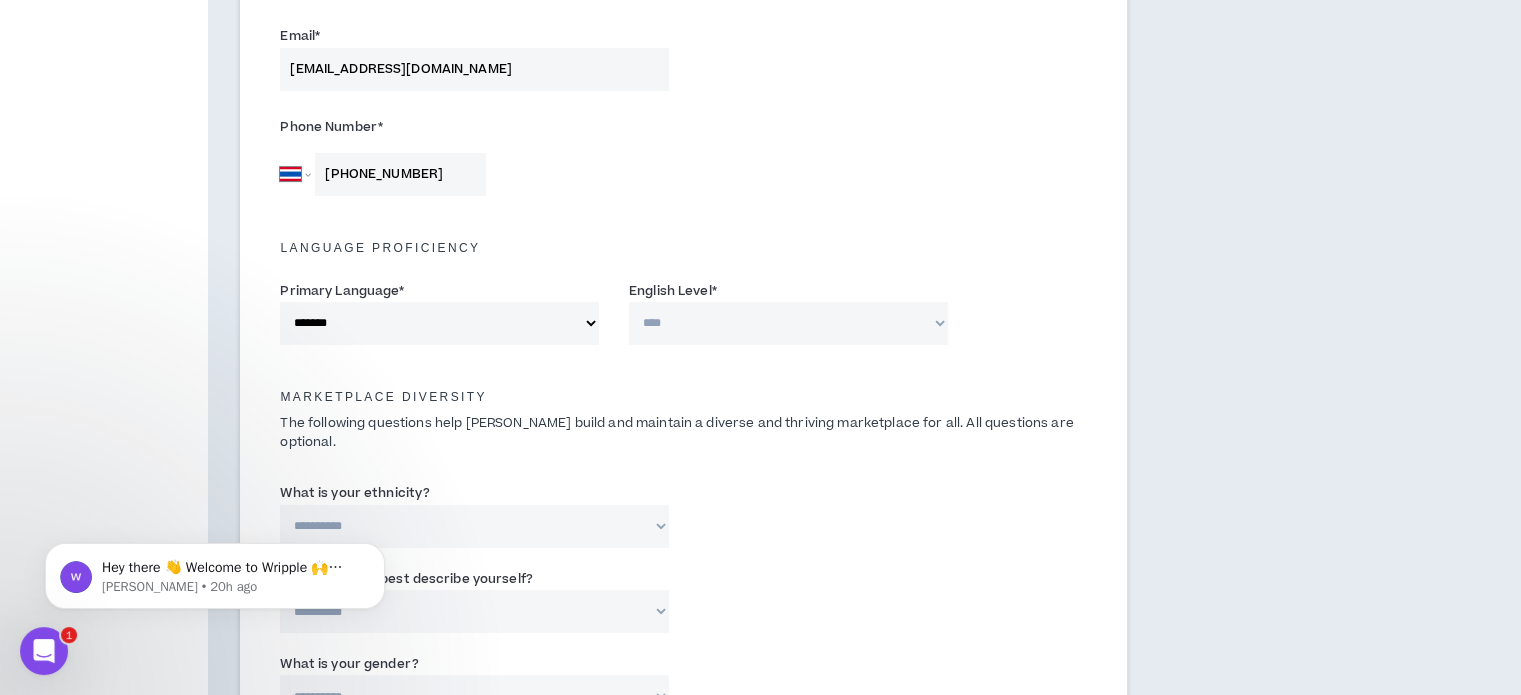 click on "**********" at bounding box center [788, 323] 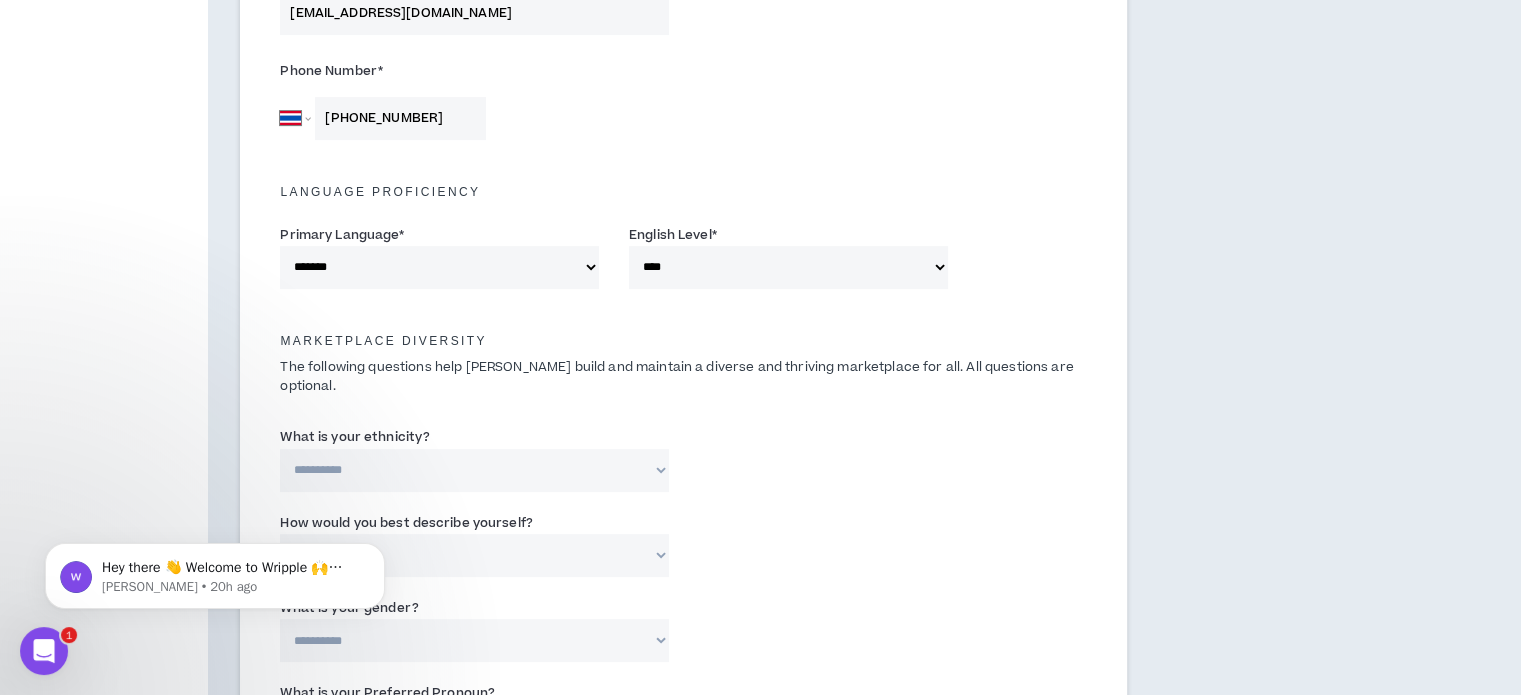 scroll, scrollTop: 711, scrollLeft: 0, axis: vertical 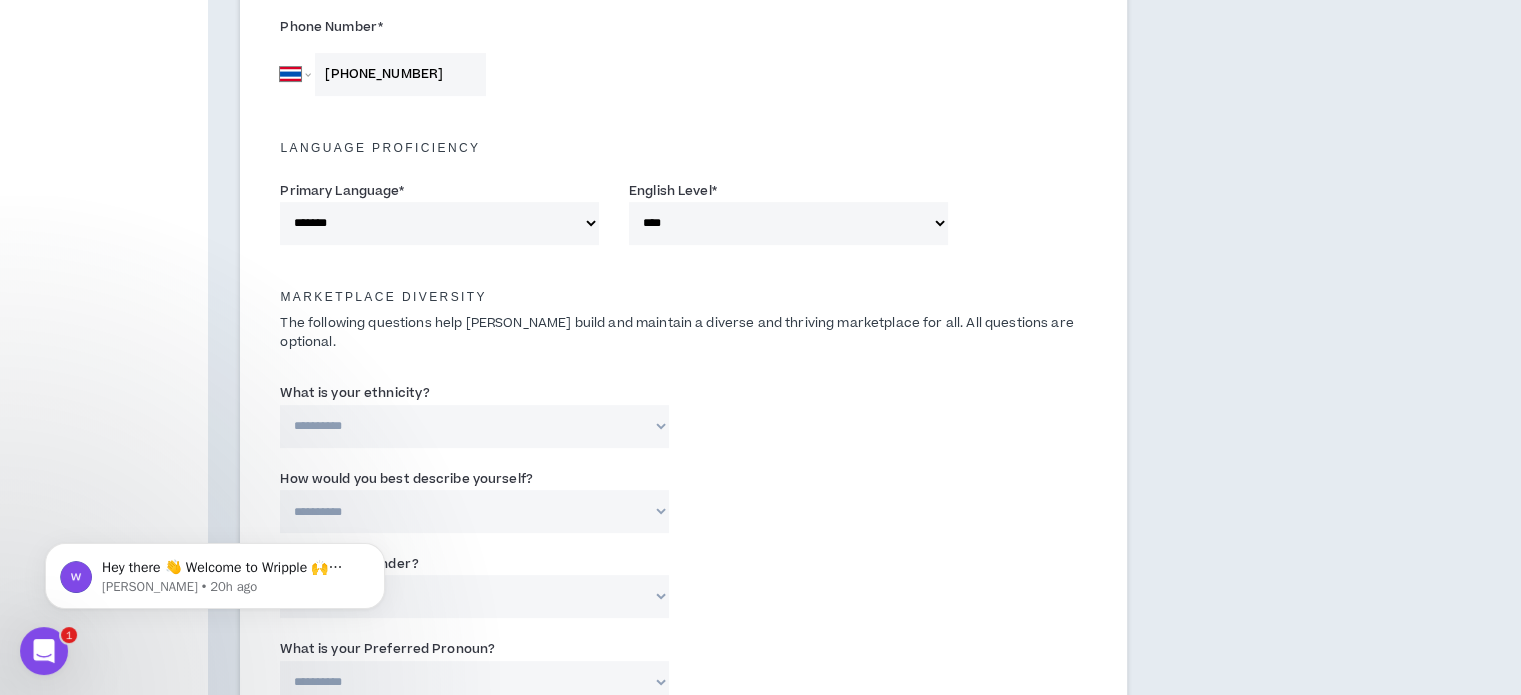 click on "**********" at bounding box center [474, 426] 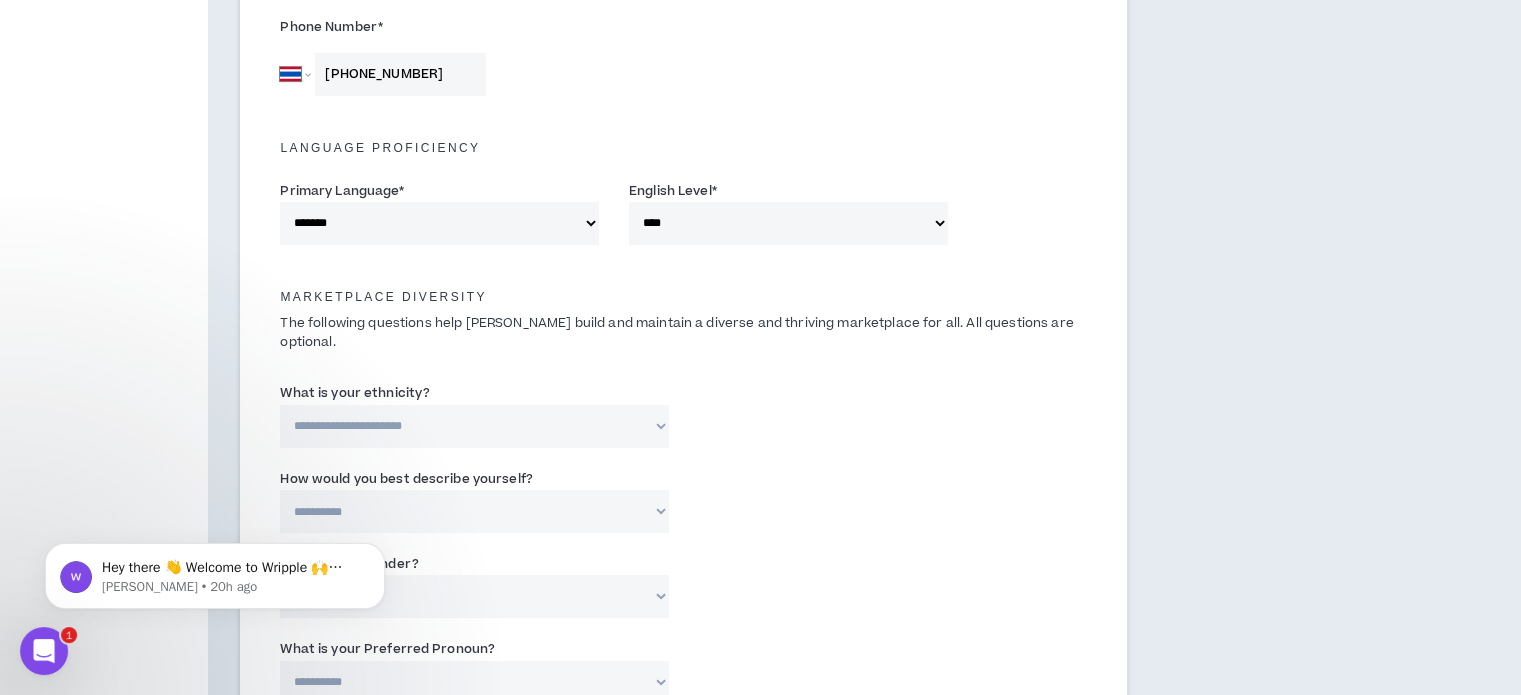 click on "**********" at bounding box center [474, 426] 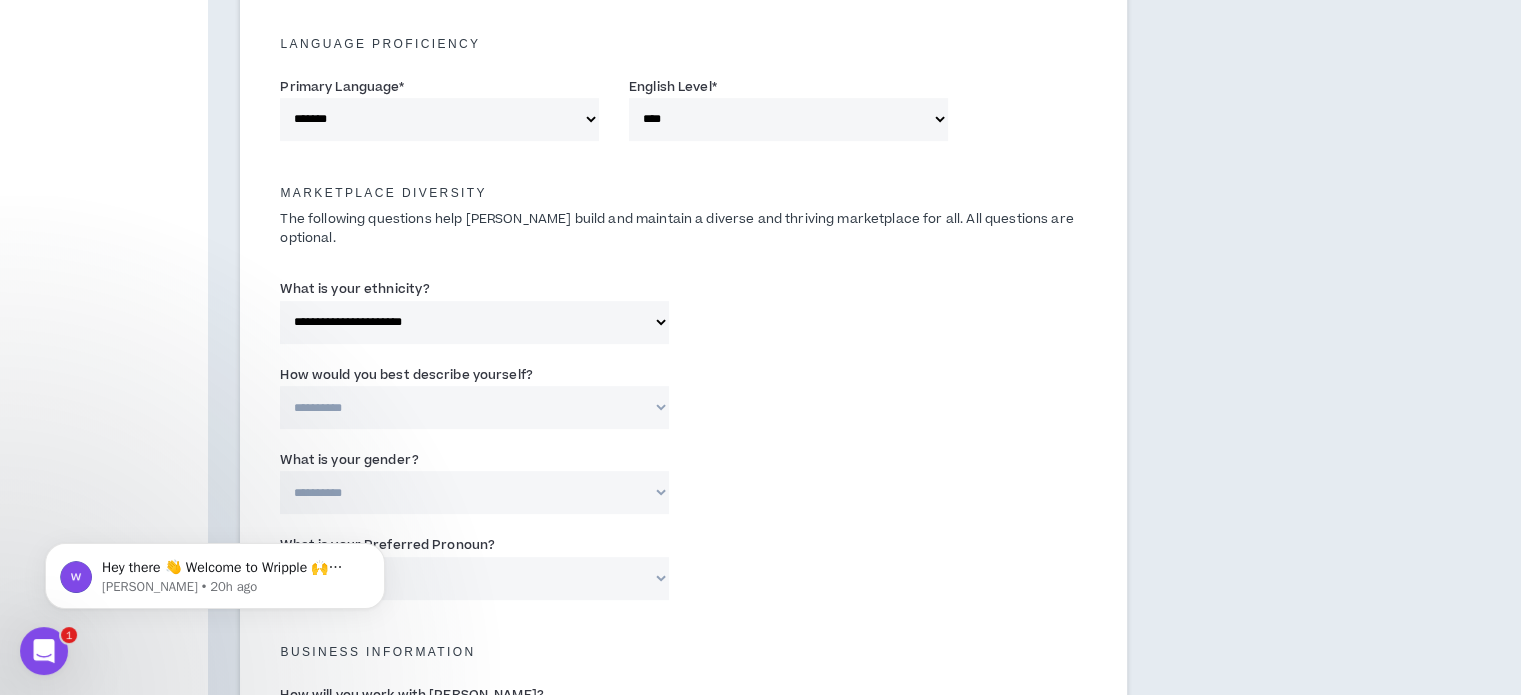 scroll, scrollTop: 911, scrollLeft: 0, axis: vertical 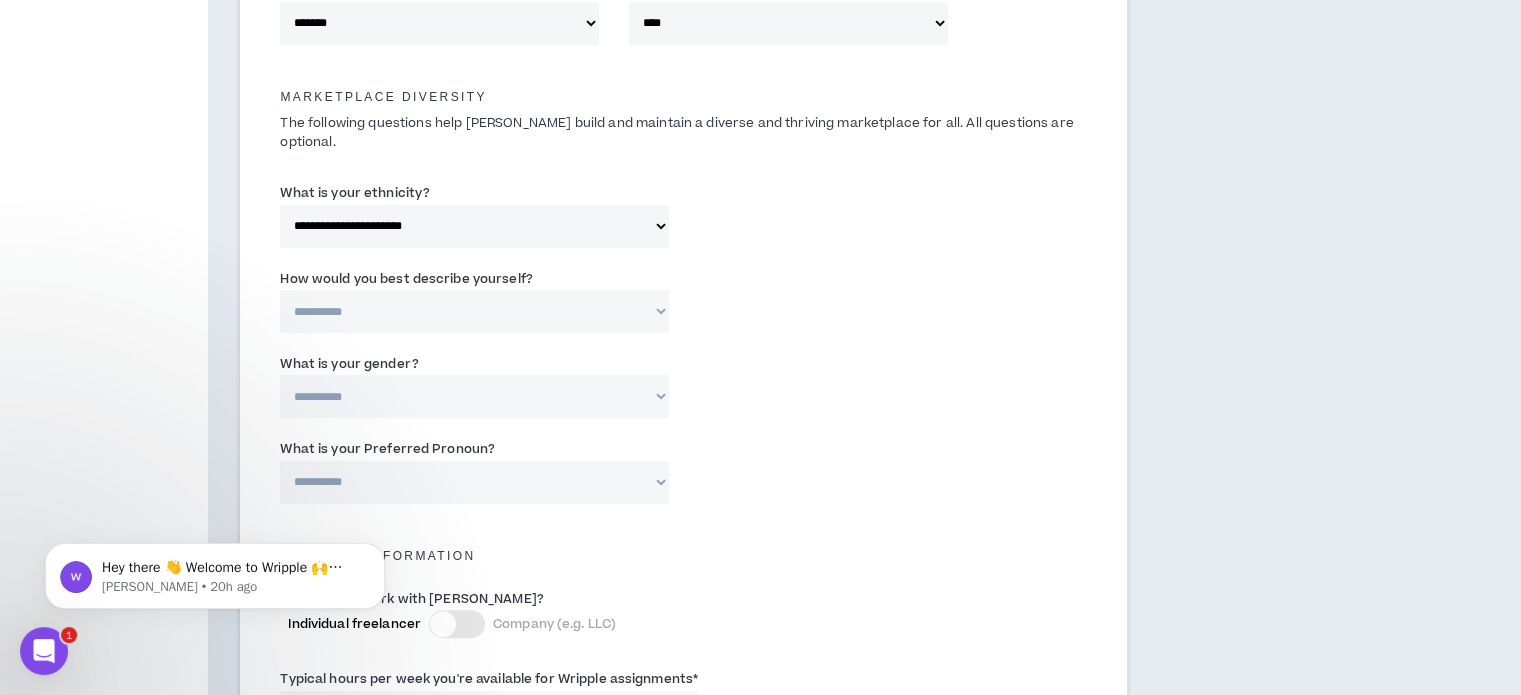 click on "**********" at bounding box center [474, 311] 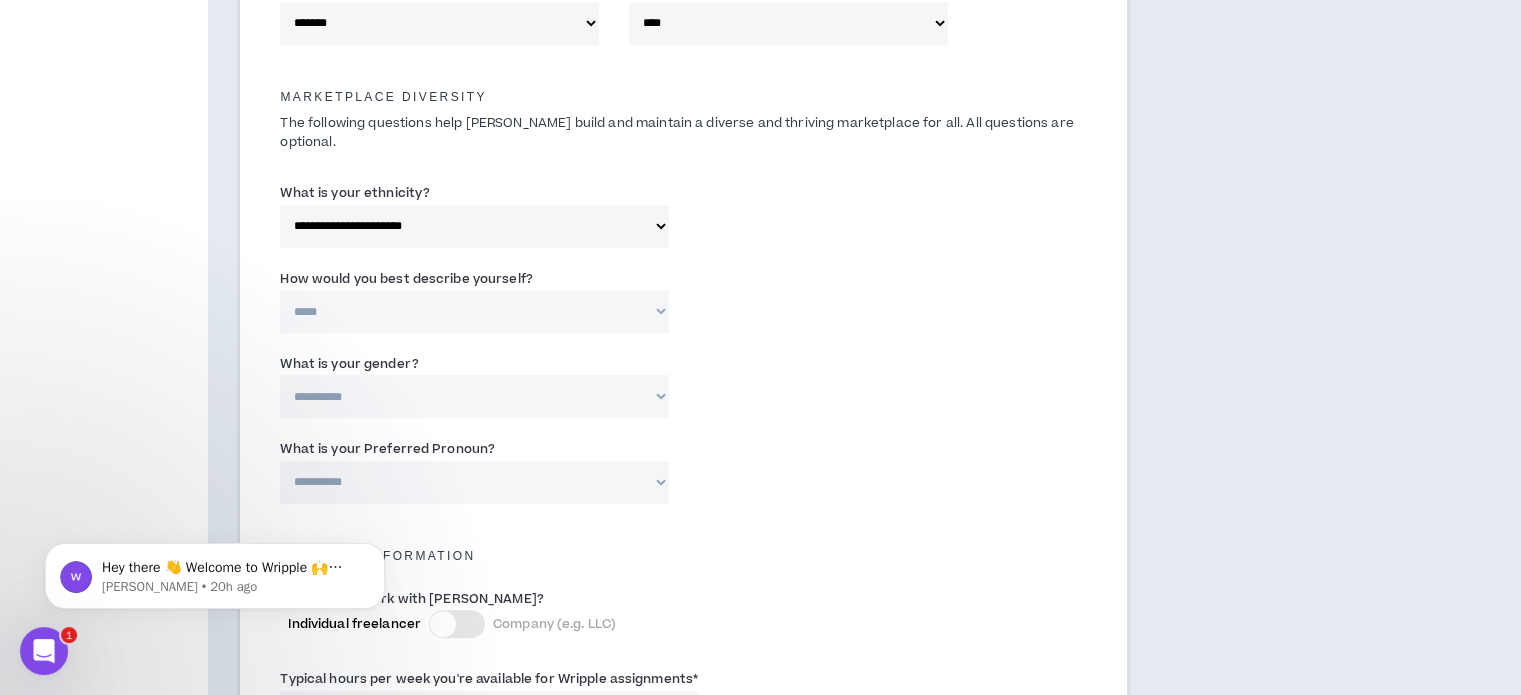 click on "**********" at bounding box center (474, 311) 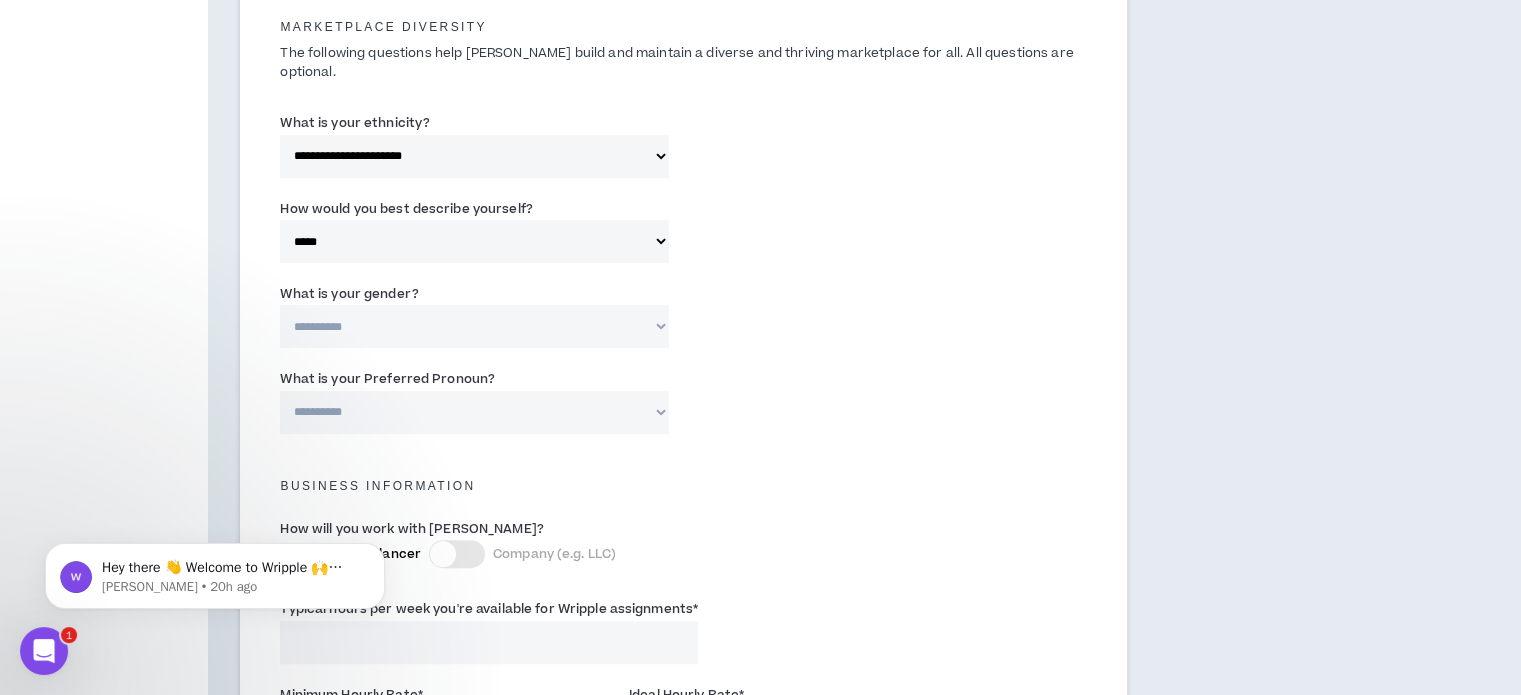 scroll, scrollTop: 1011, scrollLeft: 0, axis: vertical 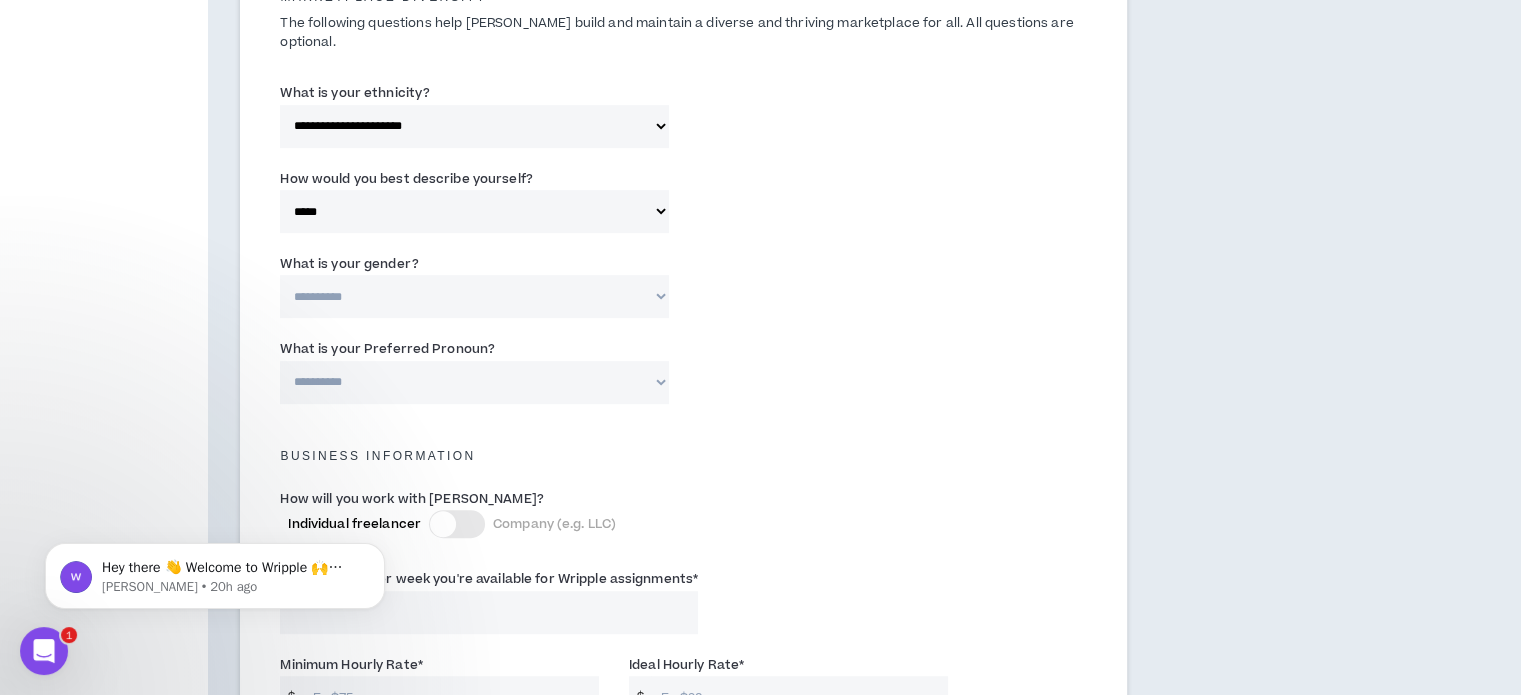 click on "**********" at bounding box center (474, 296) 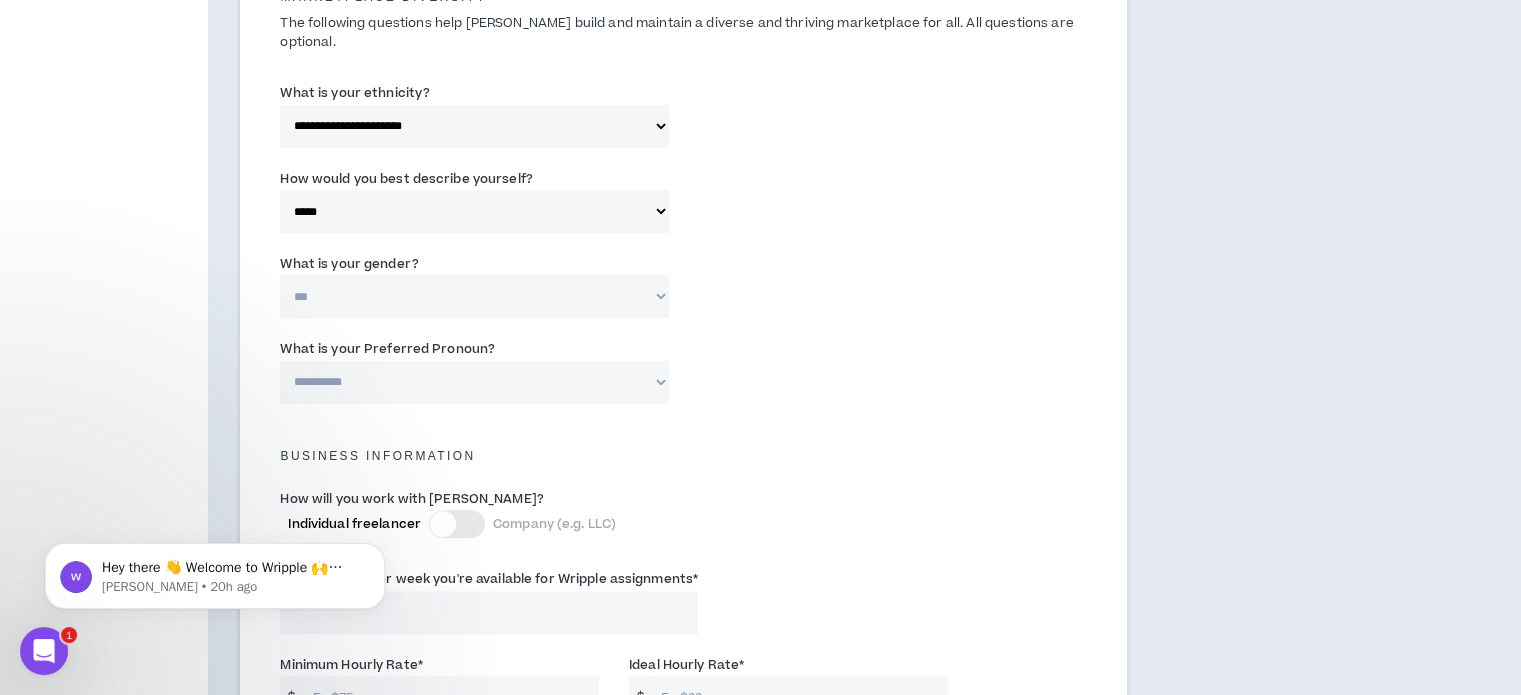 click on "**********" at bounding box center [474, 296] 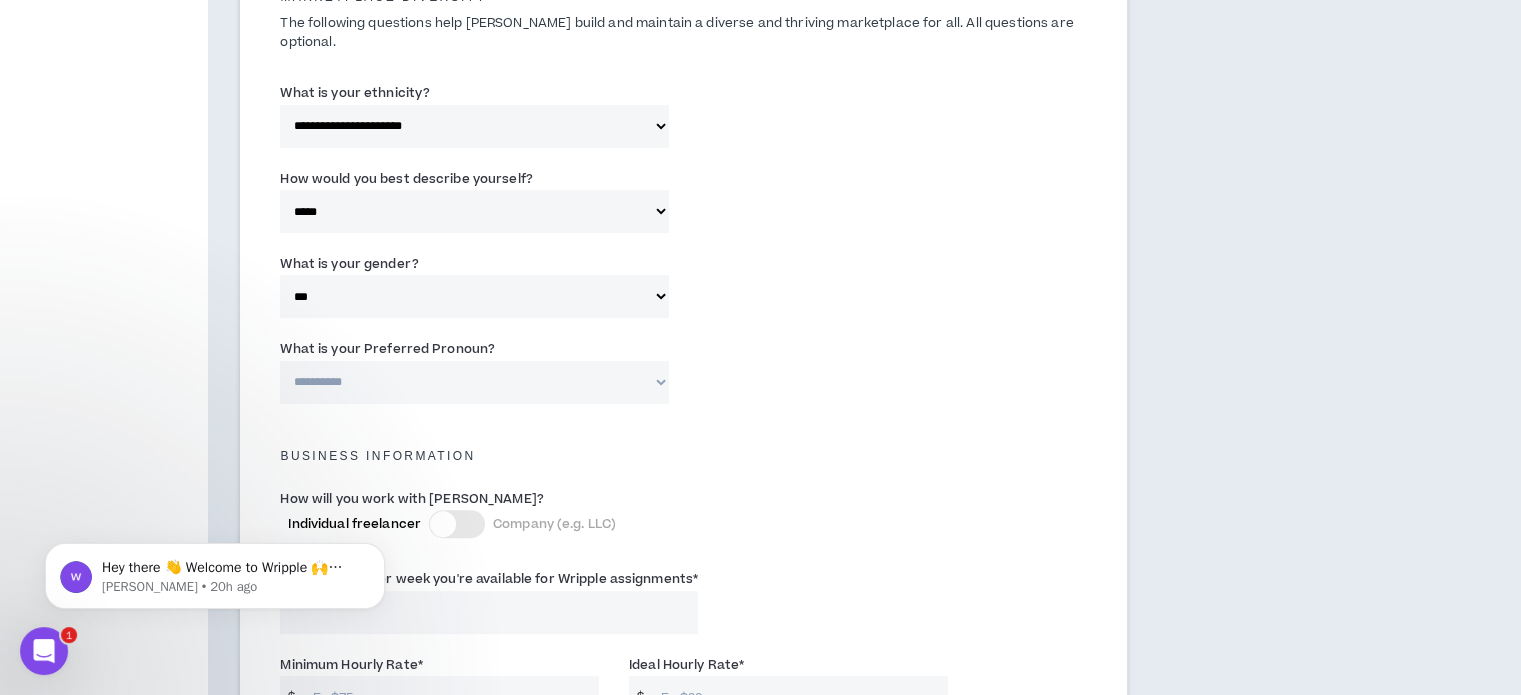 click on "**********" at bounding box center [474, 382] 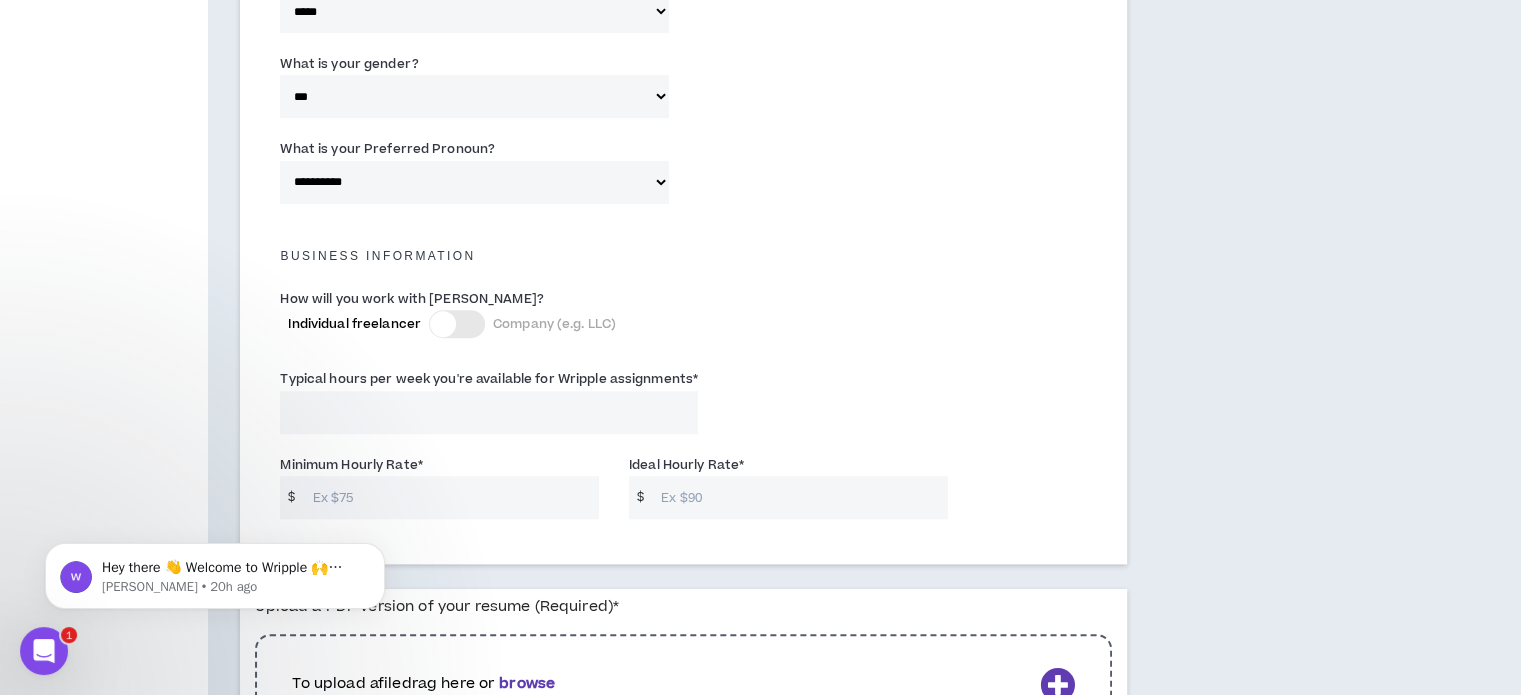 scroll, scrollTop: 1311, scrollLeft: 0, axis: vertical 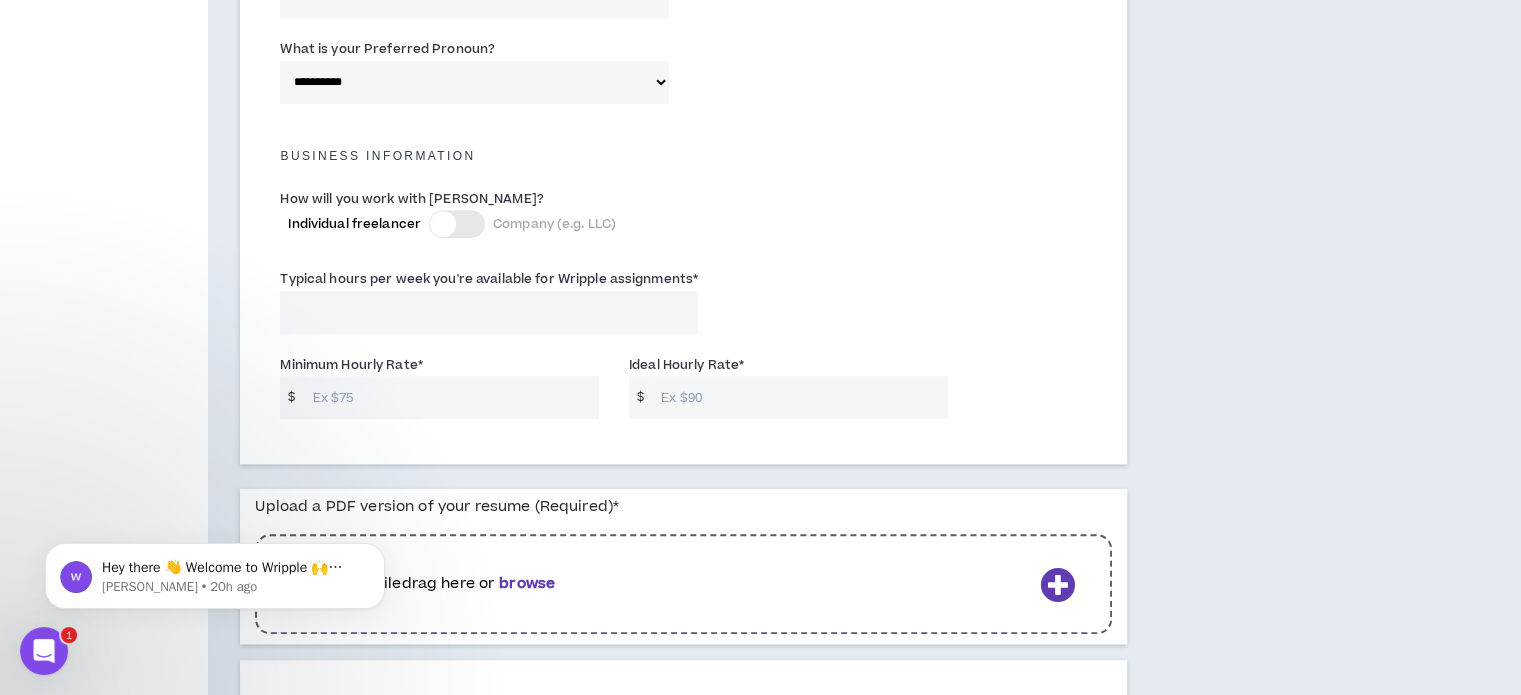 click on "Typical hours per week you're available for Wripple assignments  *" at bounding box center [489, 279] 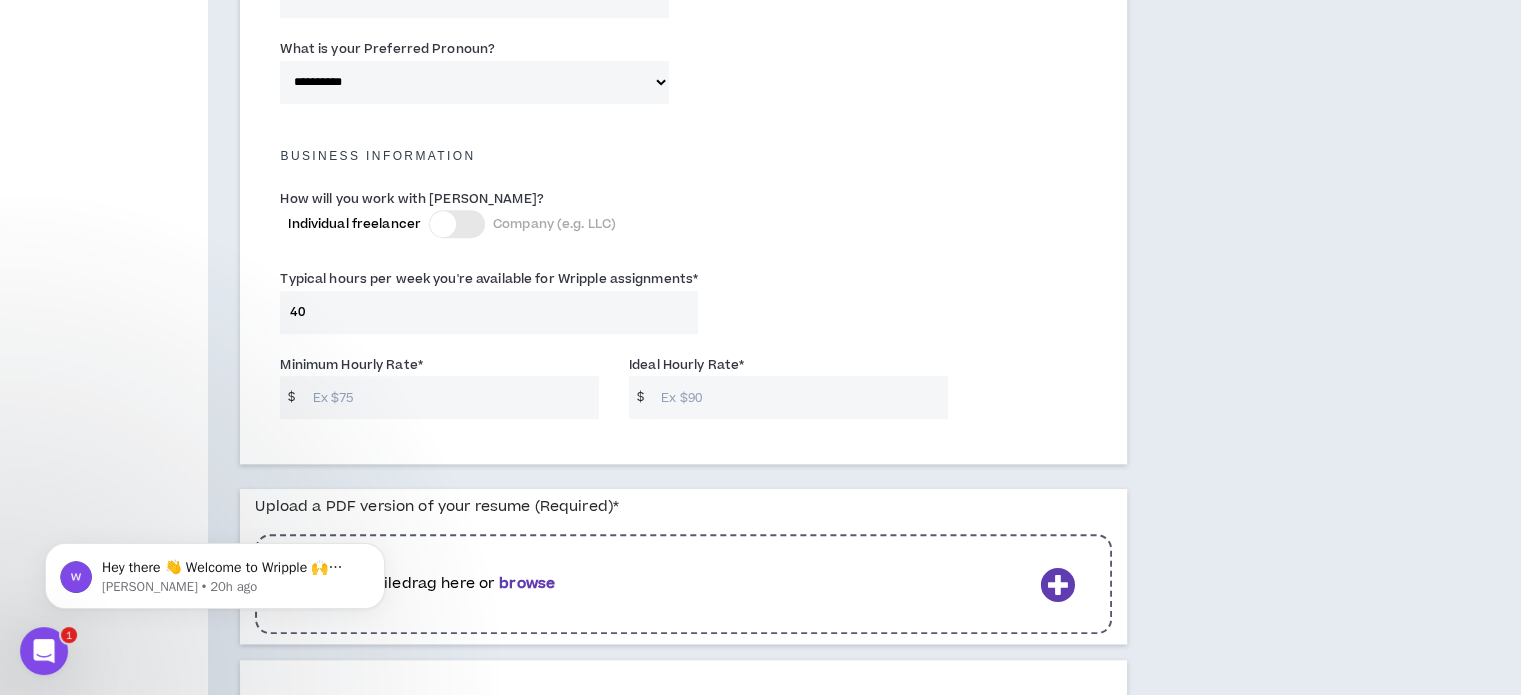 type on "40" 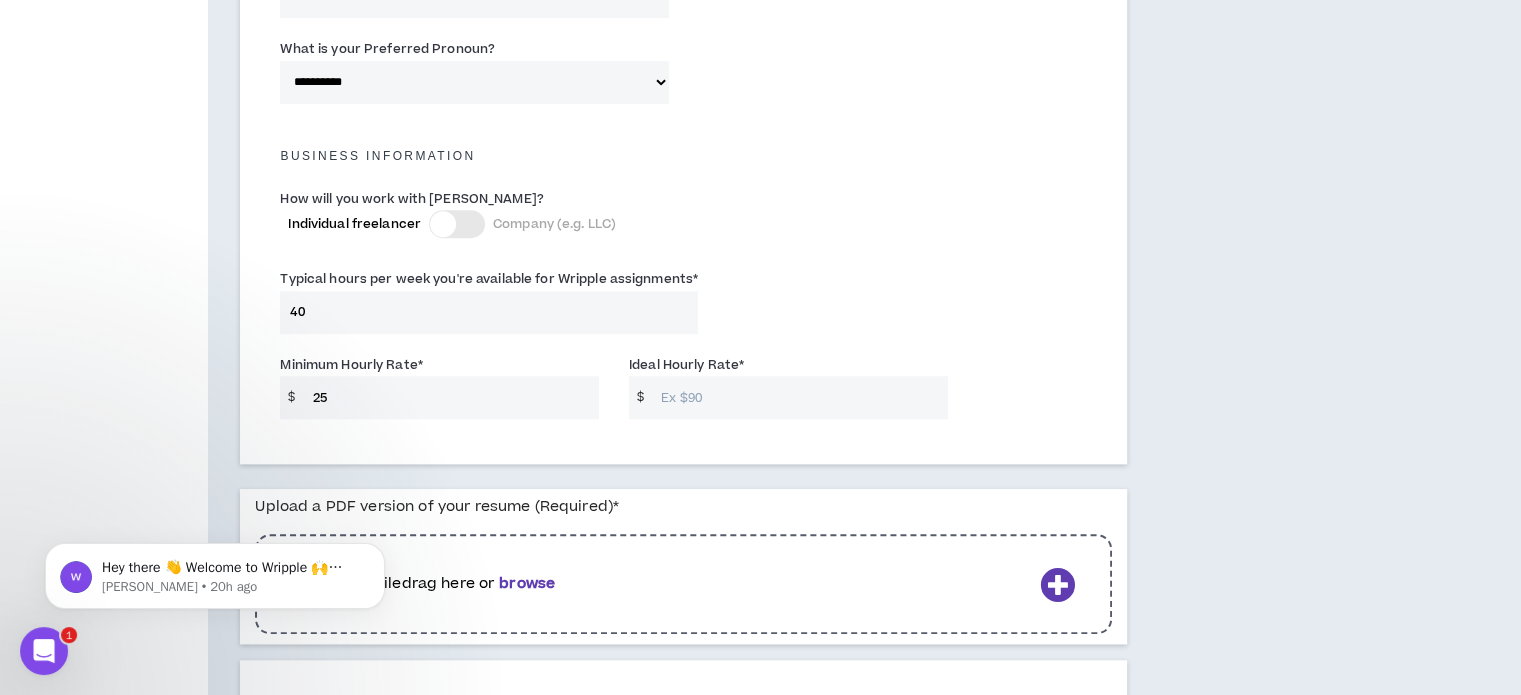 type on "25" 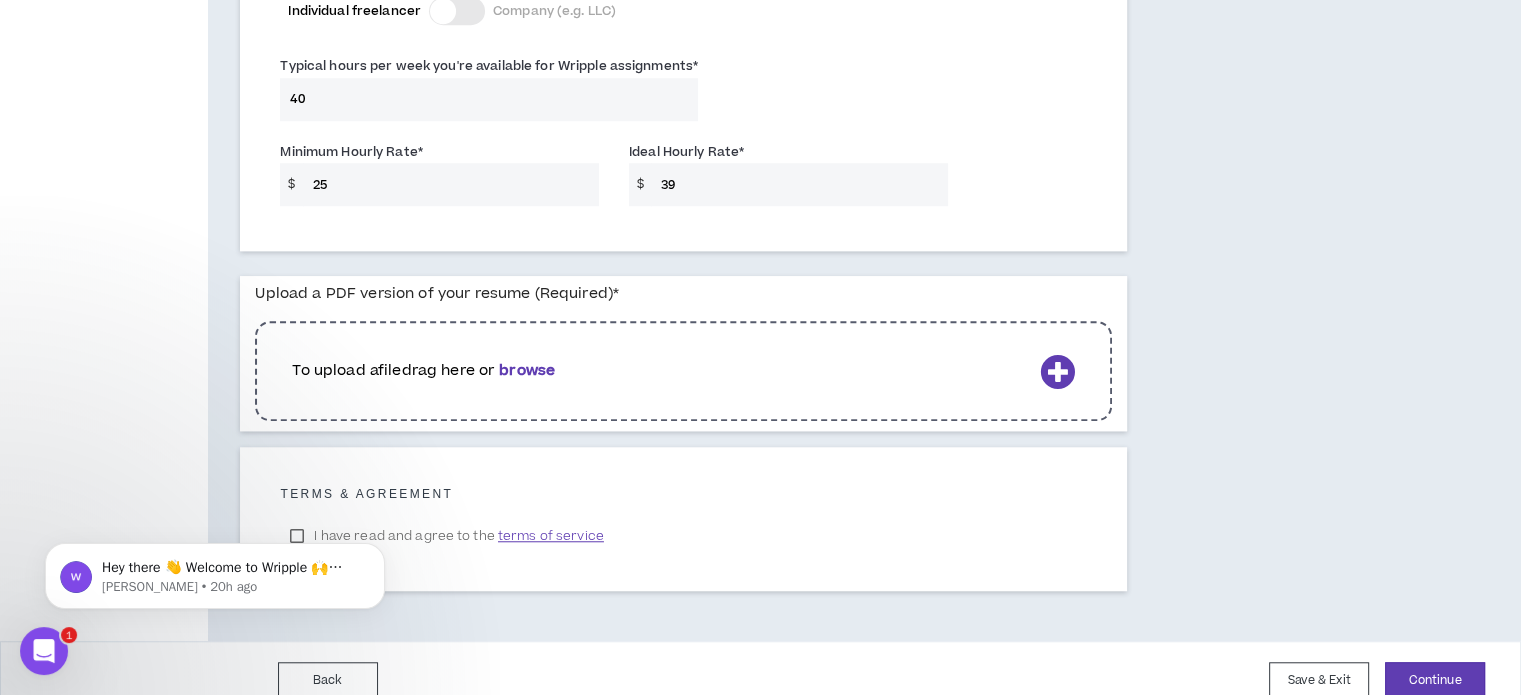 scroll, scrollTop: 1528, scrollLeft: 0, axis: vertical 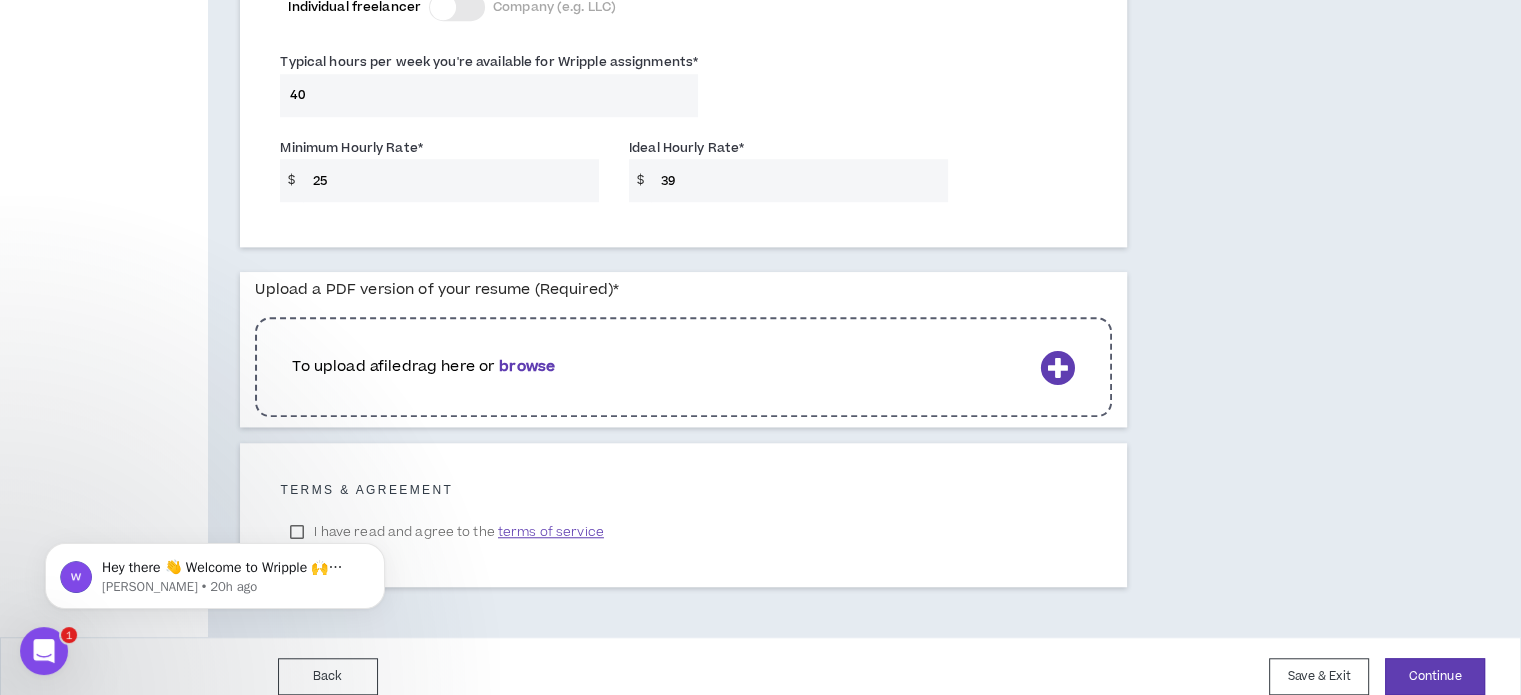 type on "39" 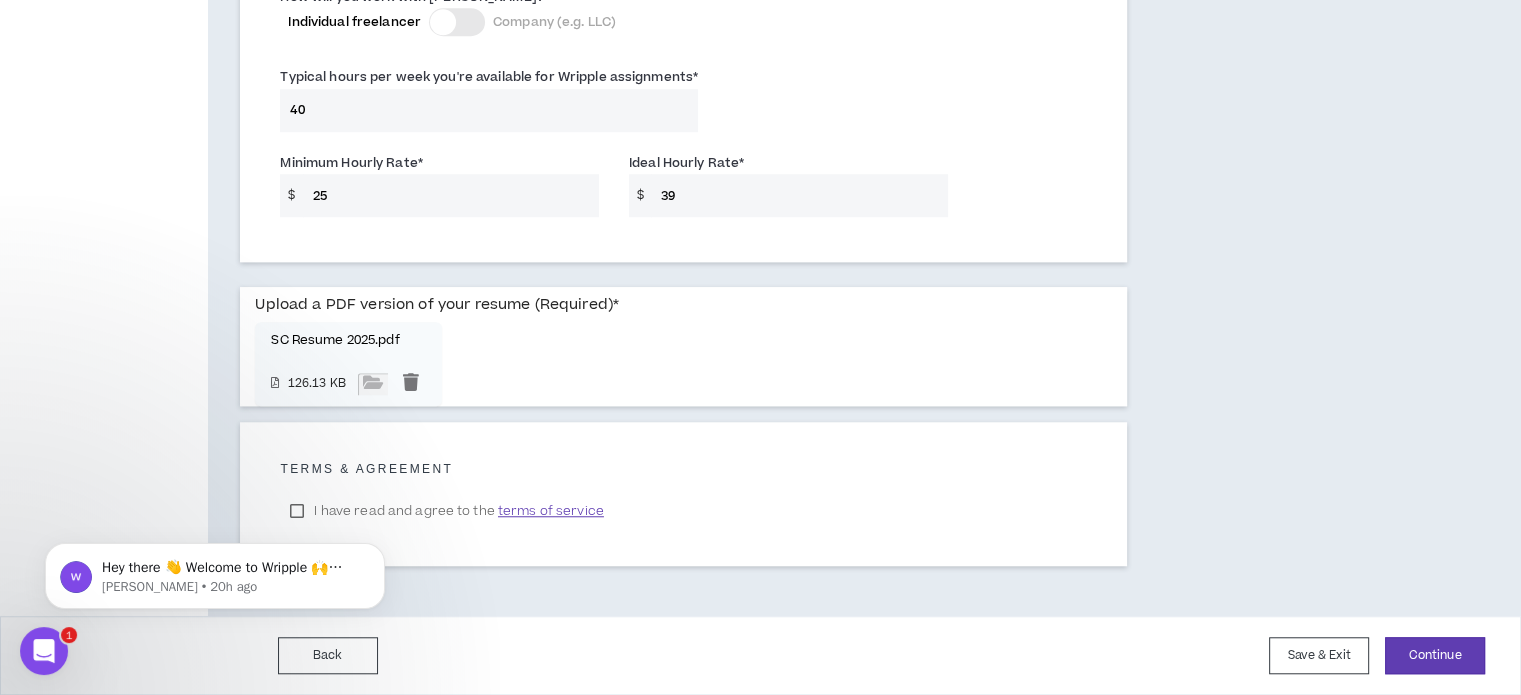 scroll, scrollTop: 1492, scrollLeft: 0, axis: vertical 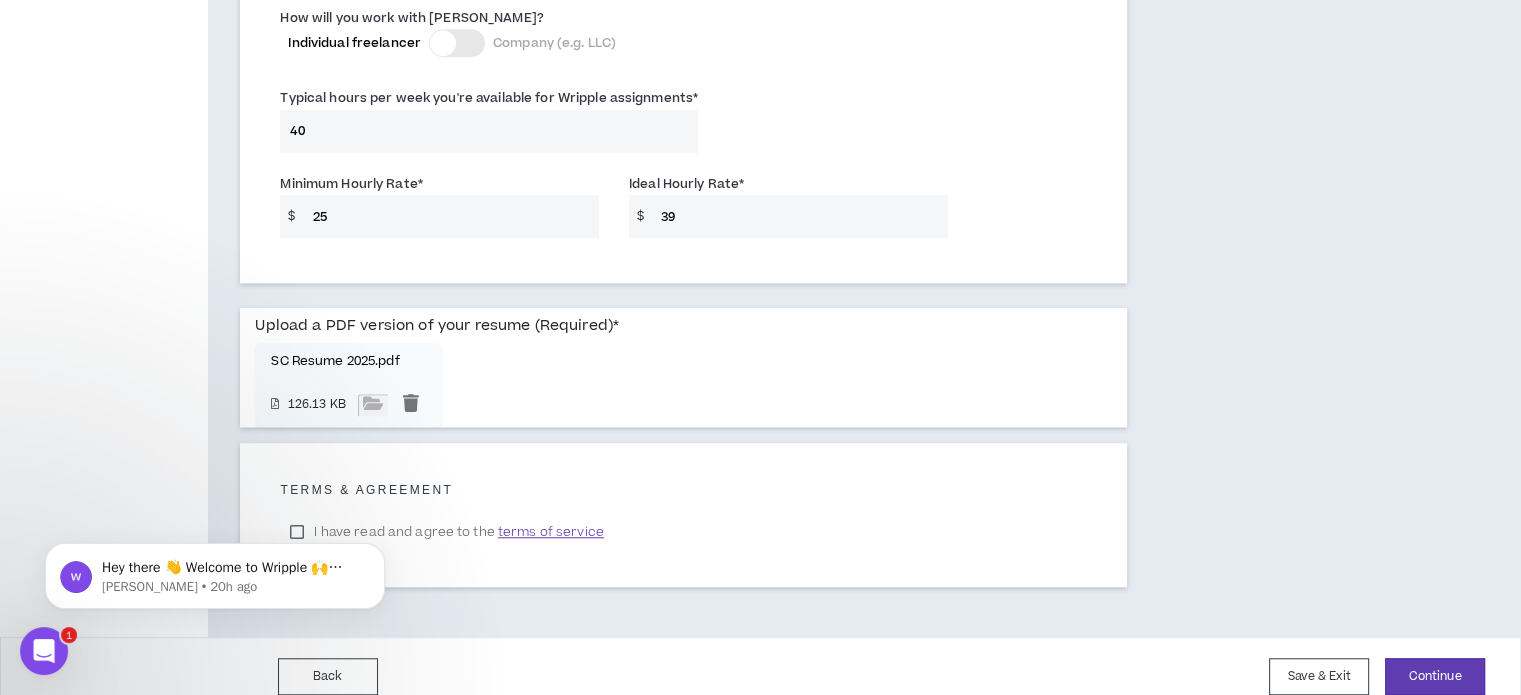 click on "Hey there 👋 Welcome to Wripple 🙌 Take a look around! If you have any questions, just reply to this message. [PERSON_NAME] • 20h ago" at bounding box center [215, 571] 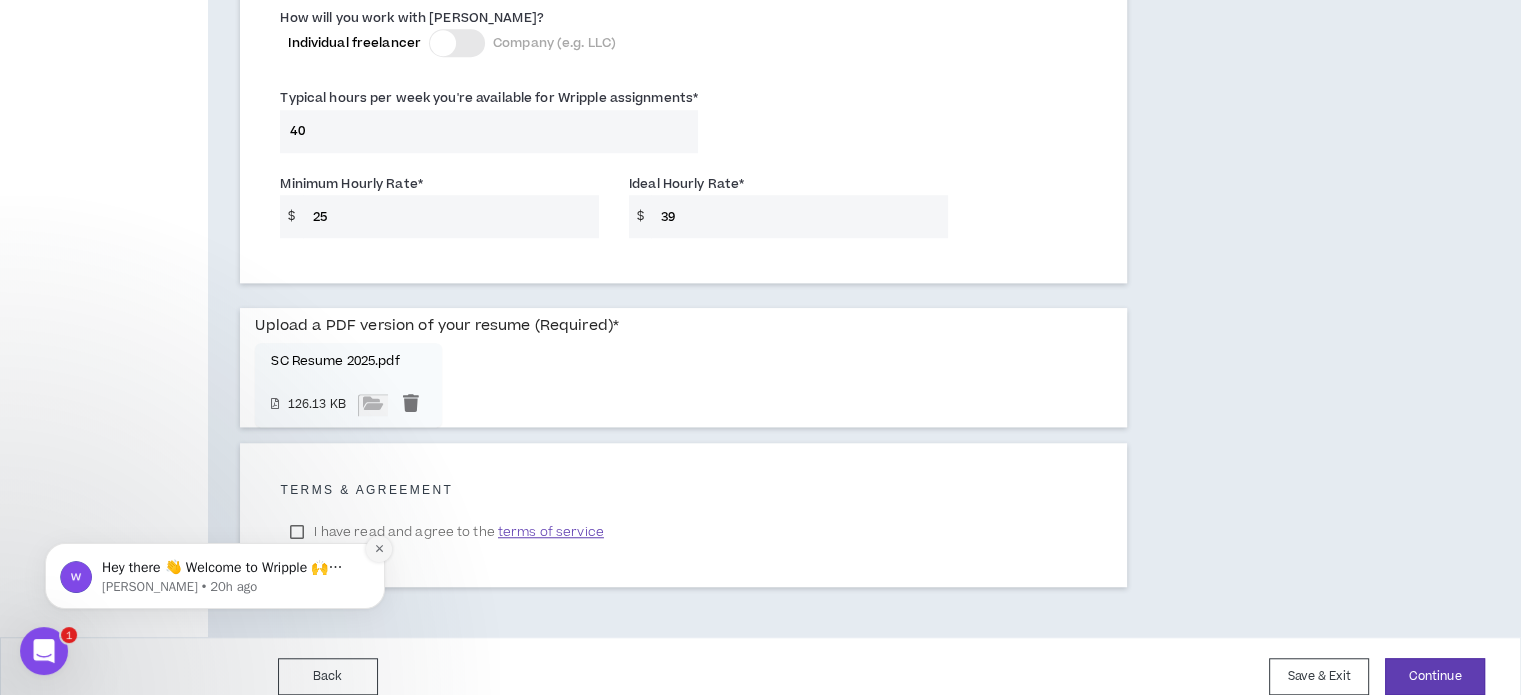 click at bounding box center (379, 549) 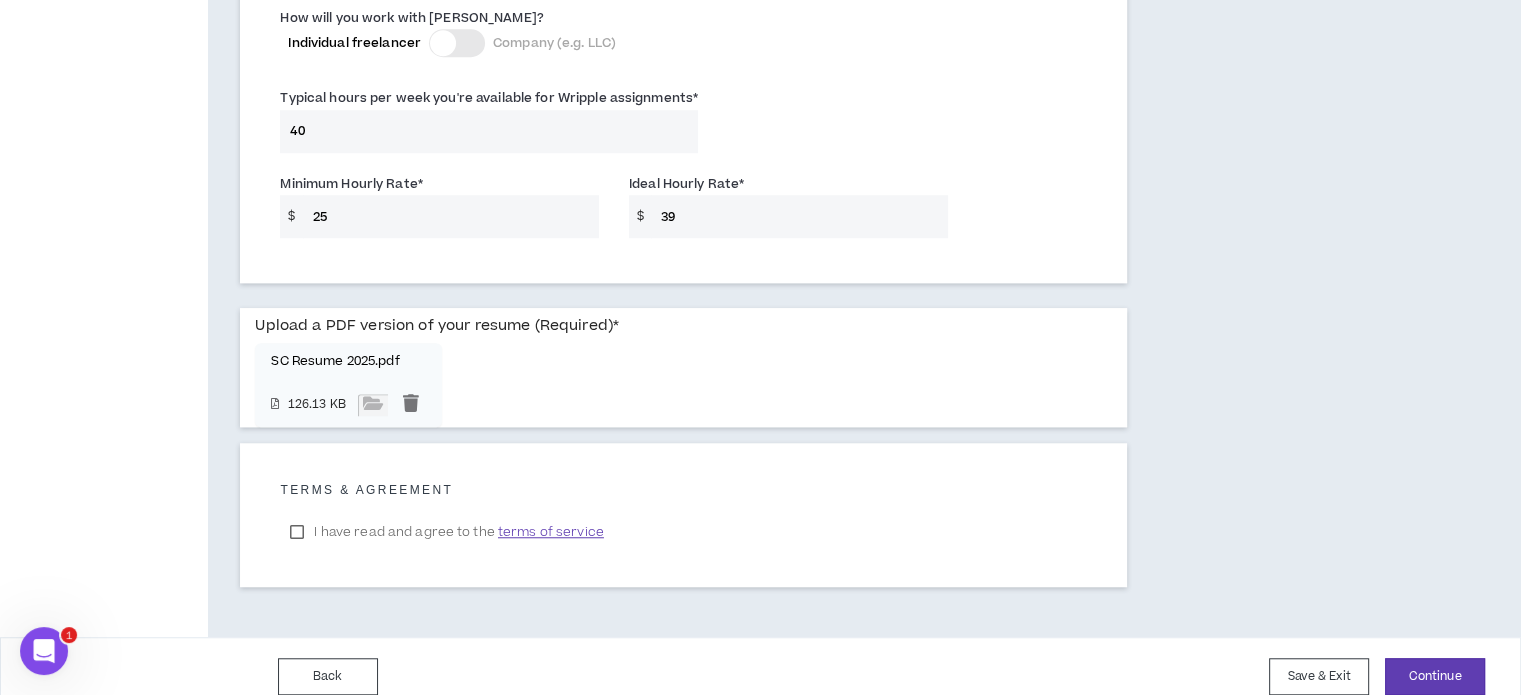 click on "I have read and agree to the    terms of service" at bounding box center [446, 532] 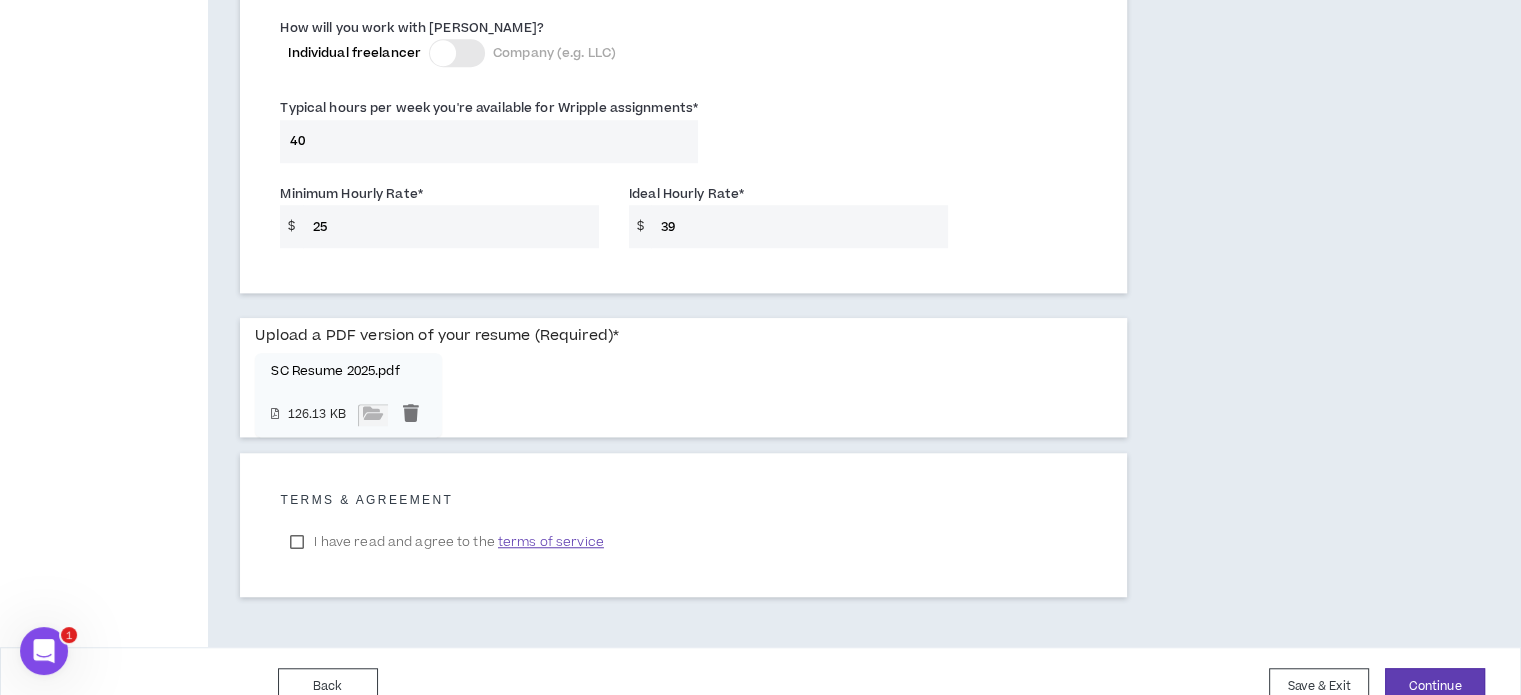 scroll, scrollTop: 1492, scrollLeft: 0, axis: vertical 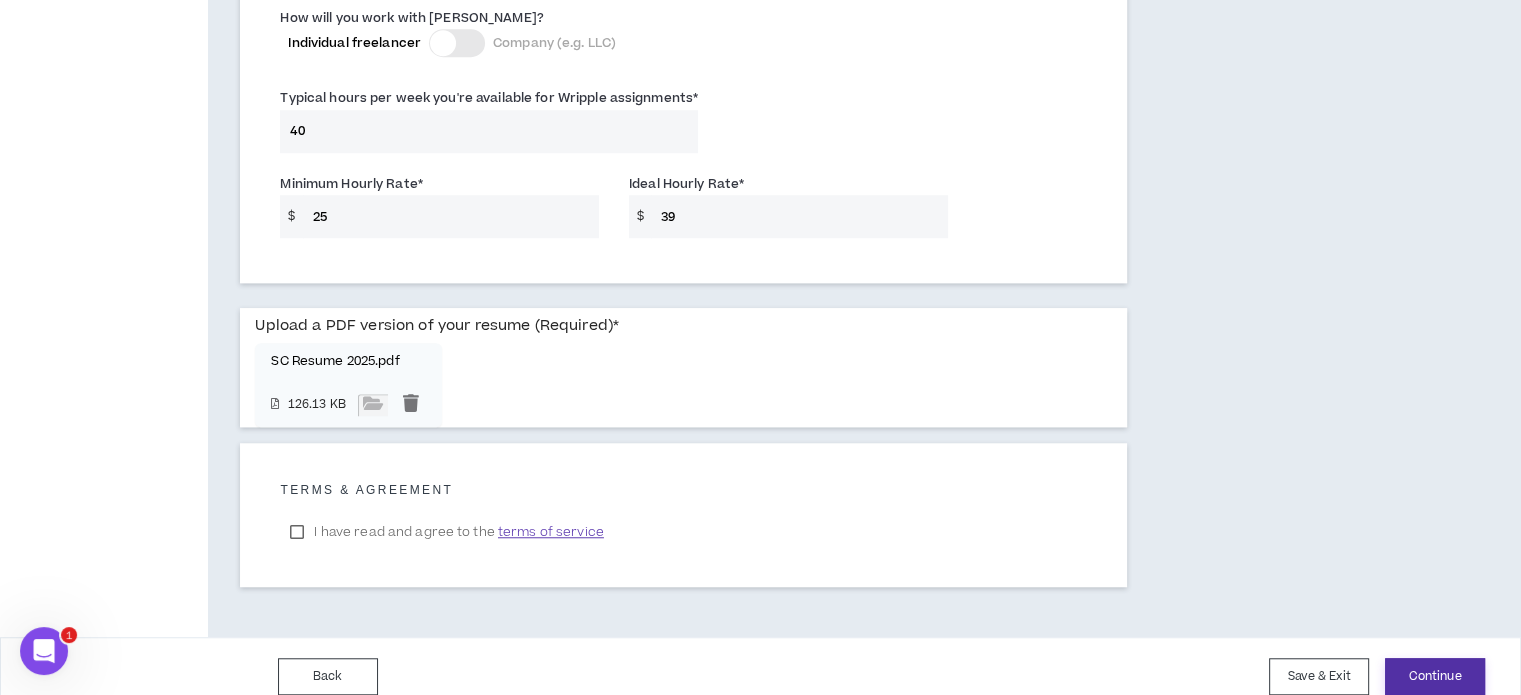 click on "Continue" at bounding box center [1435, 676] 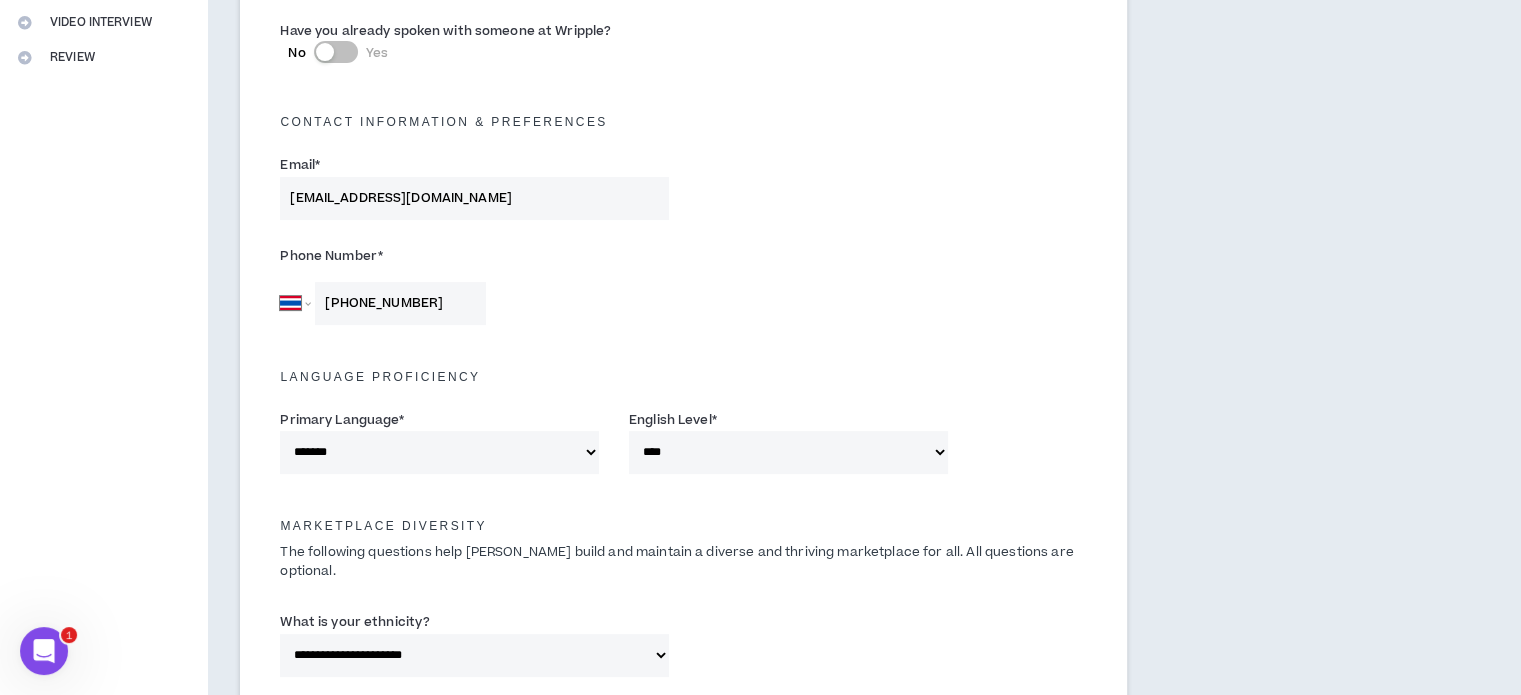 scroll, scrollTop: 332, scrollLeft: 0, axis: vertical 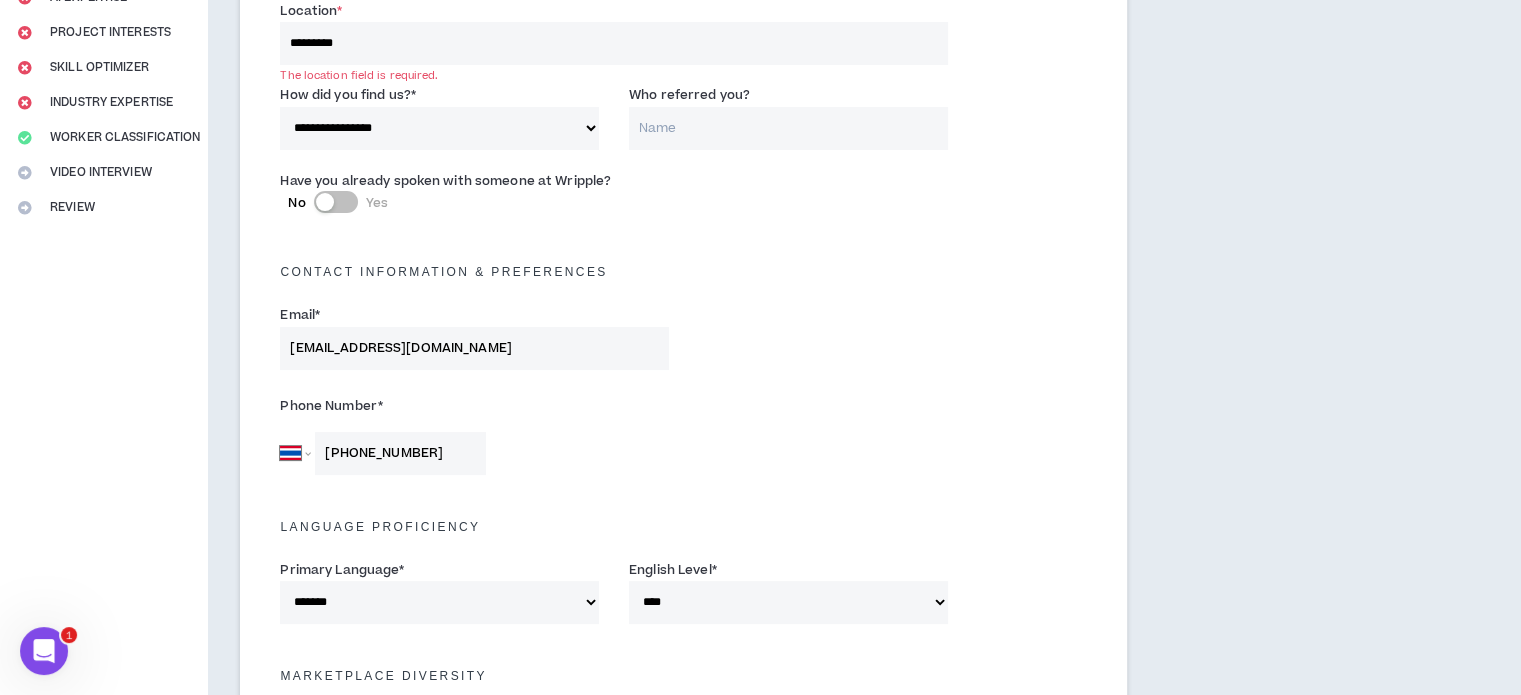 click on "*********" at bounding box center [613, 43] 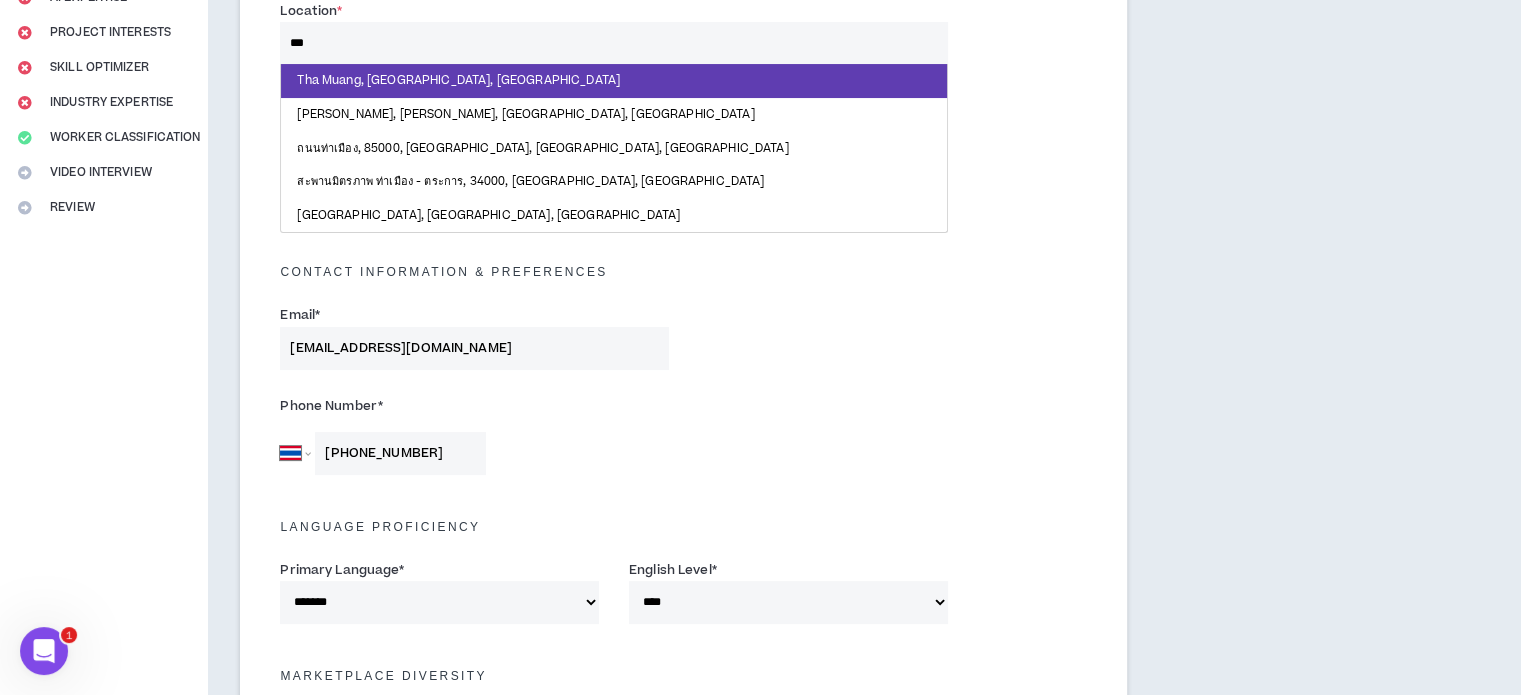 type on "**" 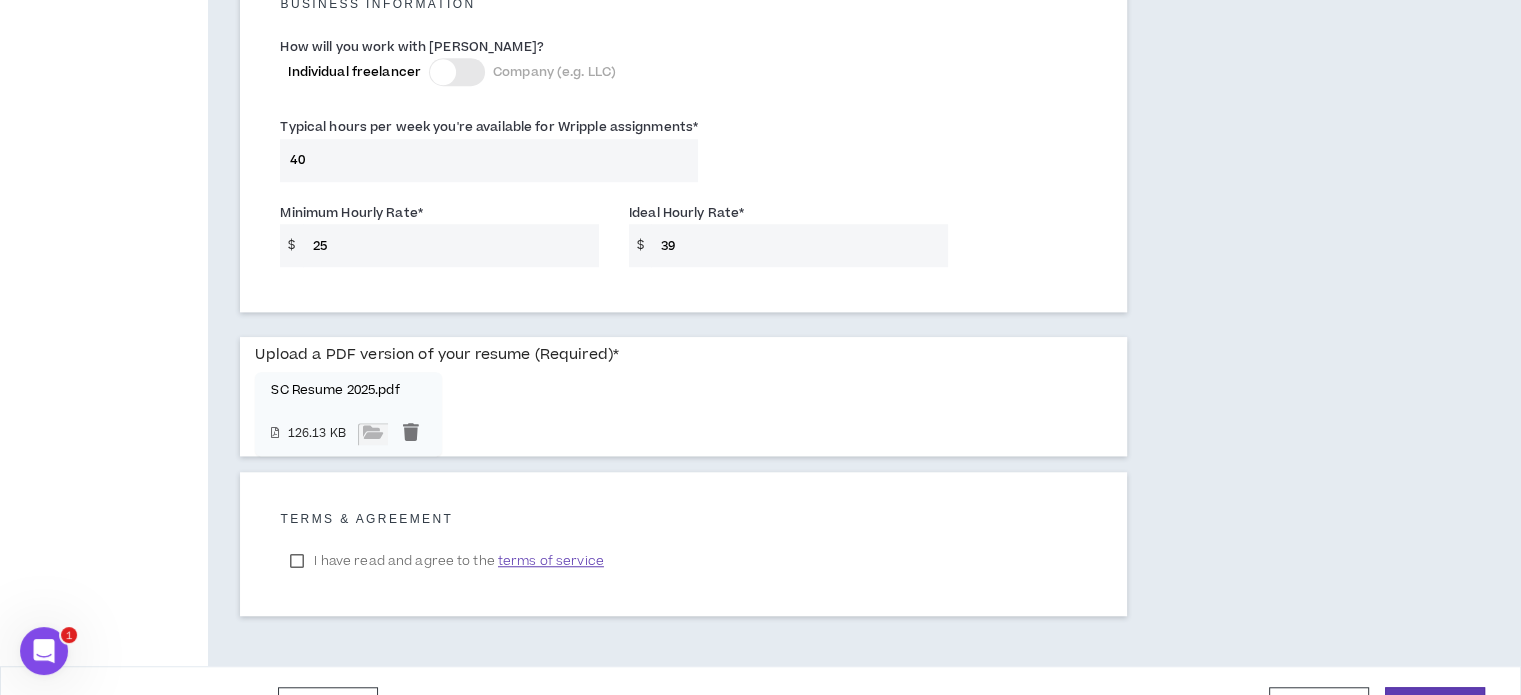 scroll, scrollTop: 1494, scrollLeft: 0, axis: vertical 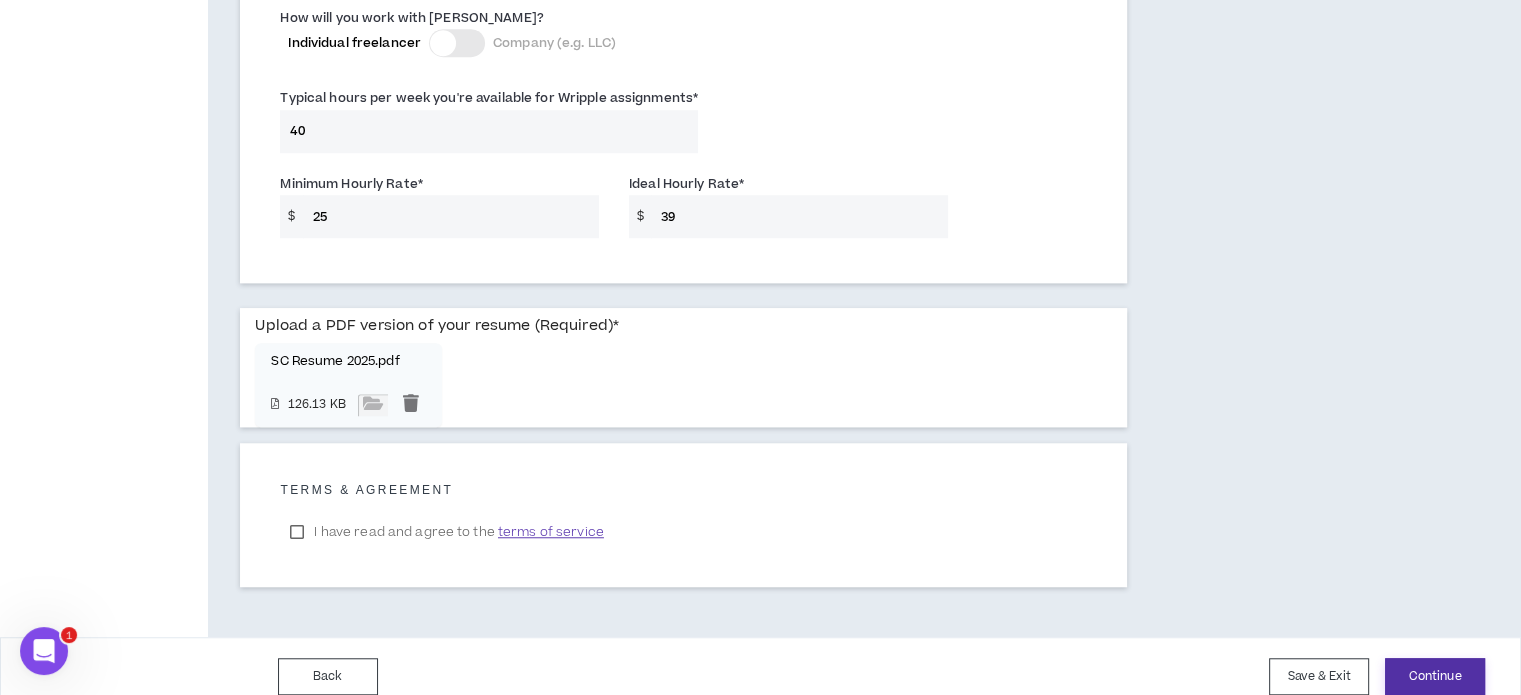 click on "Continue" at bounding box center [1435, 676] 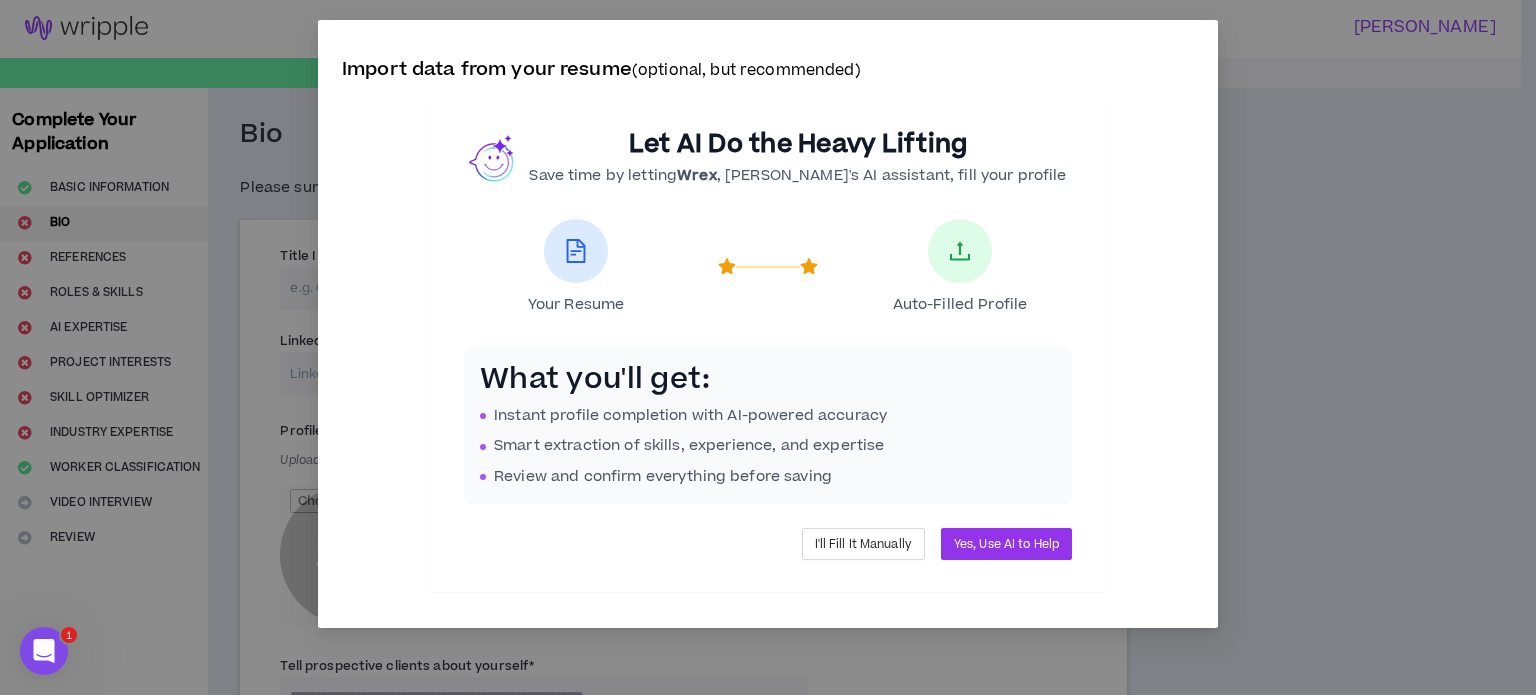 scroll, scrollTop: 0, scrollLeft: 0, axis: both 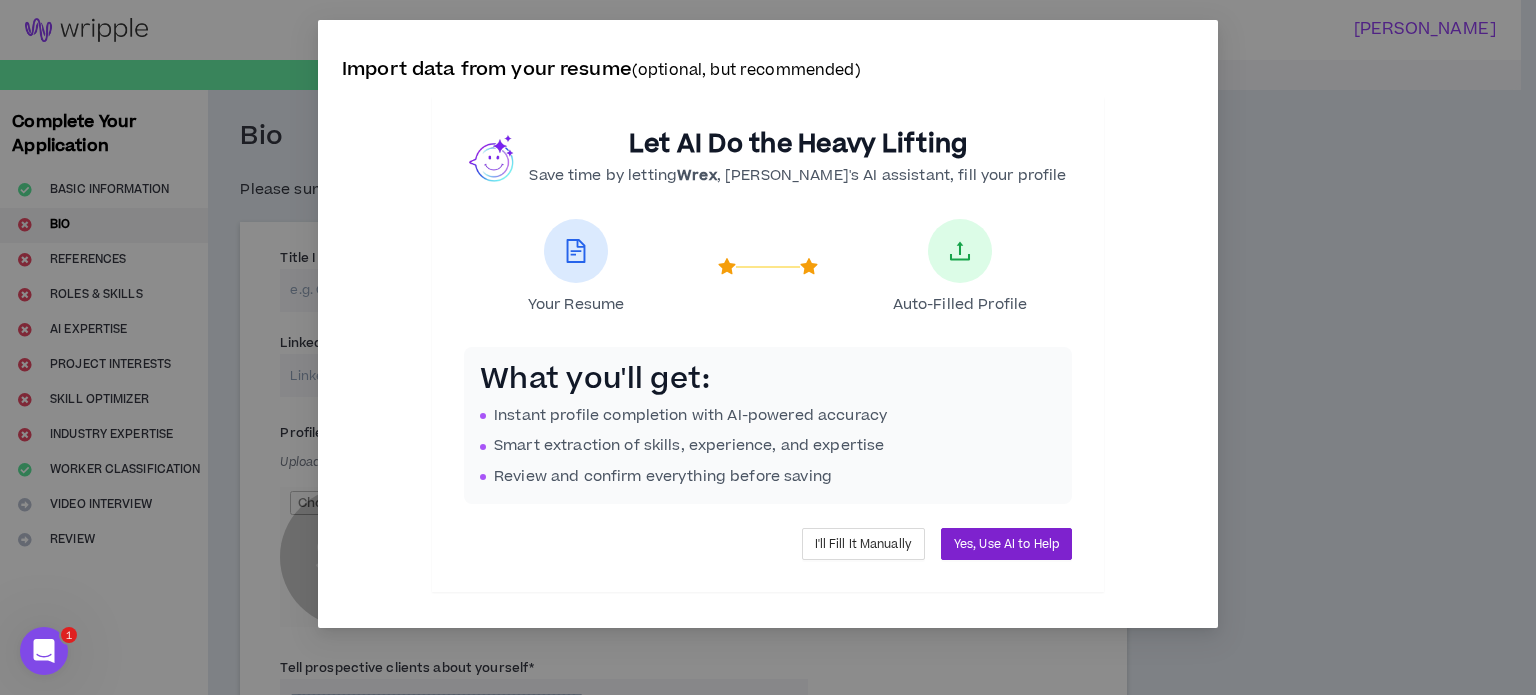 click on "Yes, Use AI to Help" at bounding box center (1006, 544) 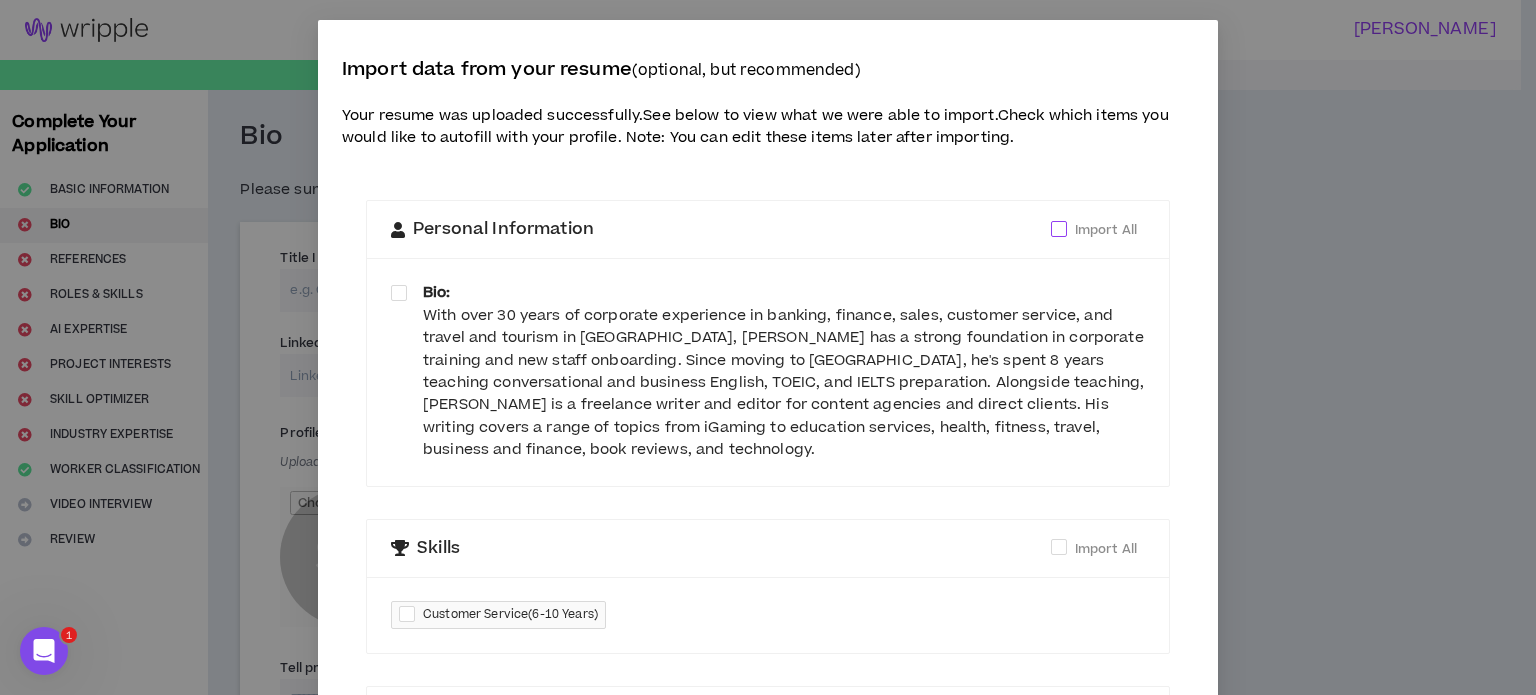 click at bounding box center [1059, 229] 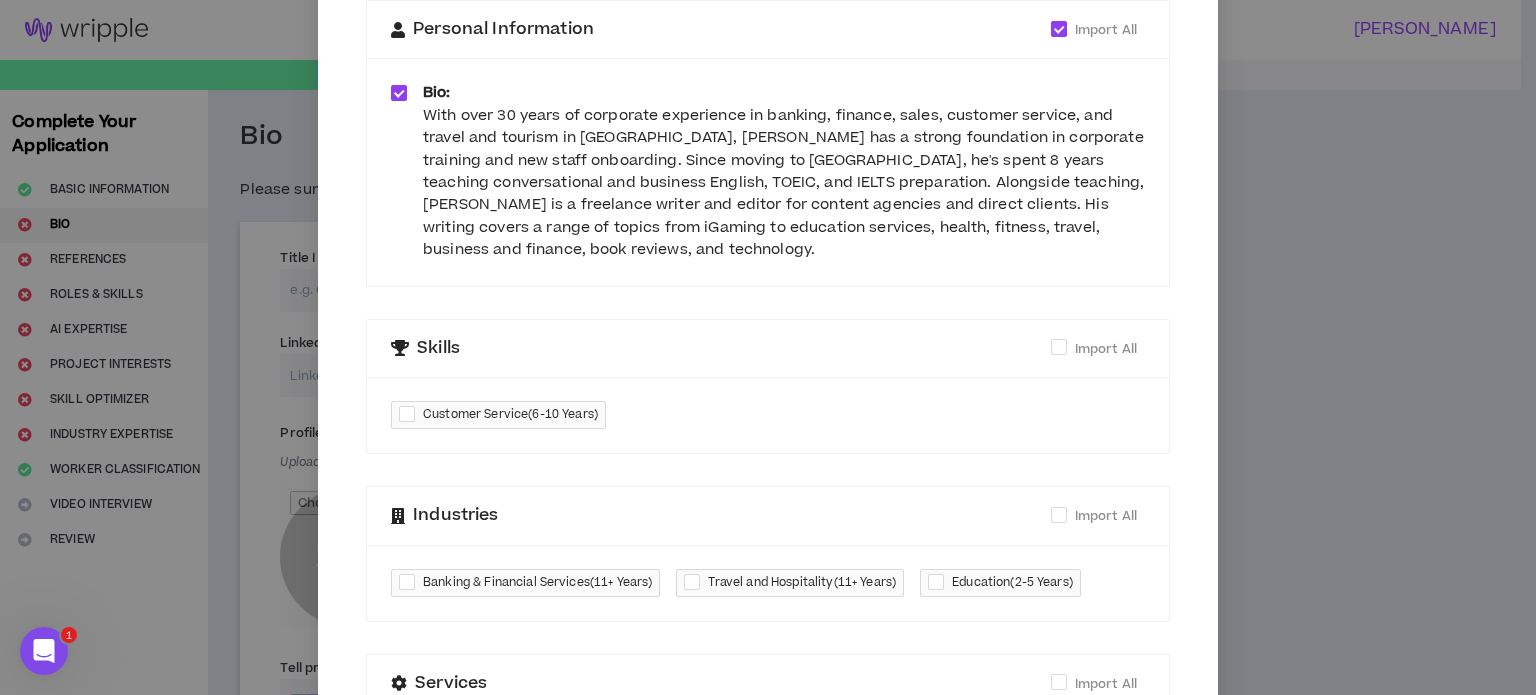 scroll, scrollTop: 200, scrollLeft: 0, axis: vertical 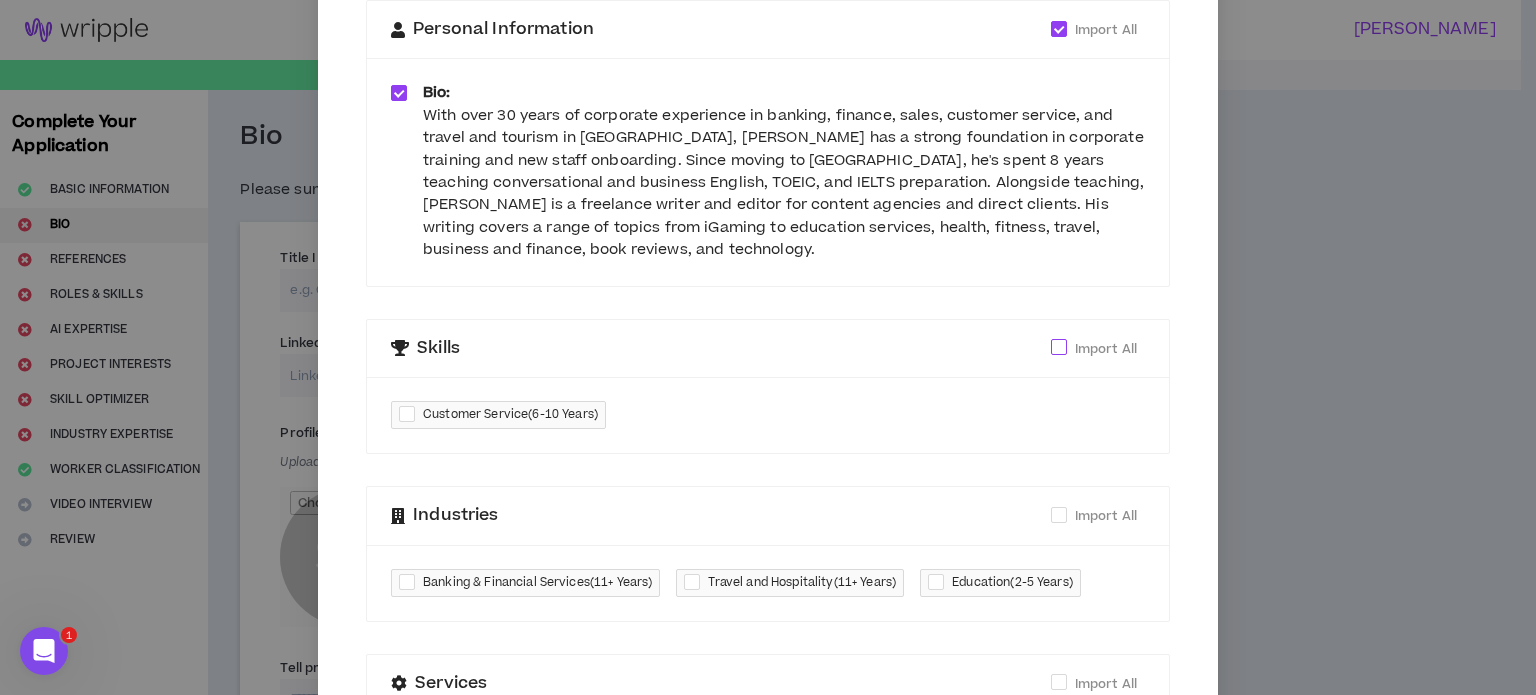 click at bounding box center [1059, 347] 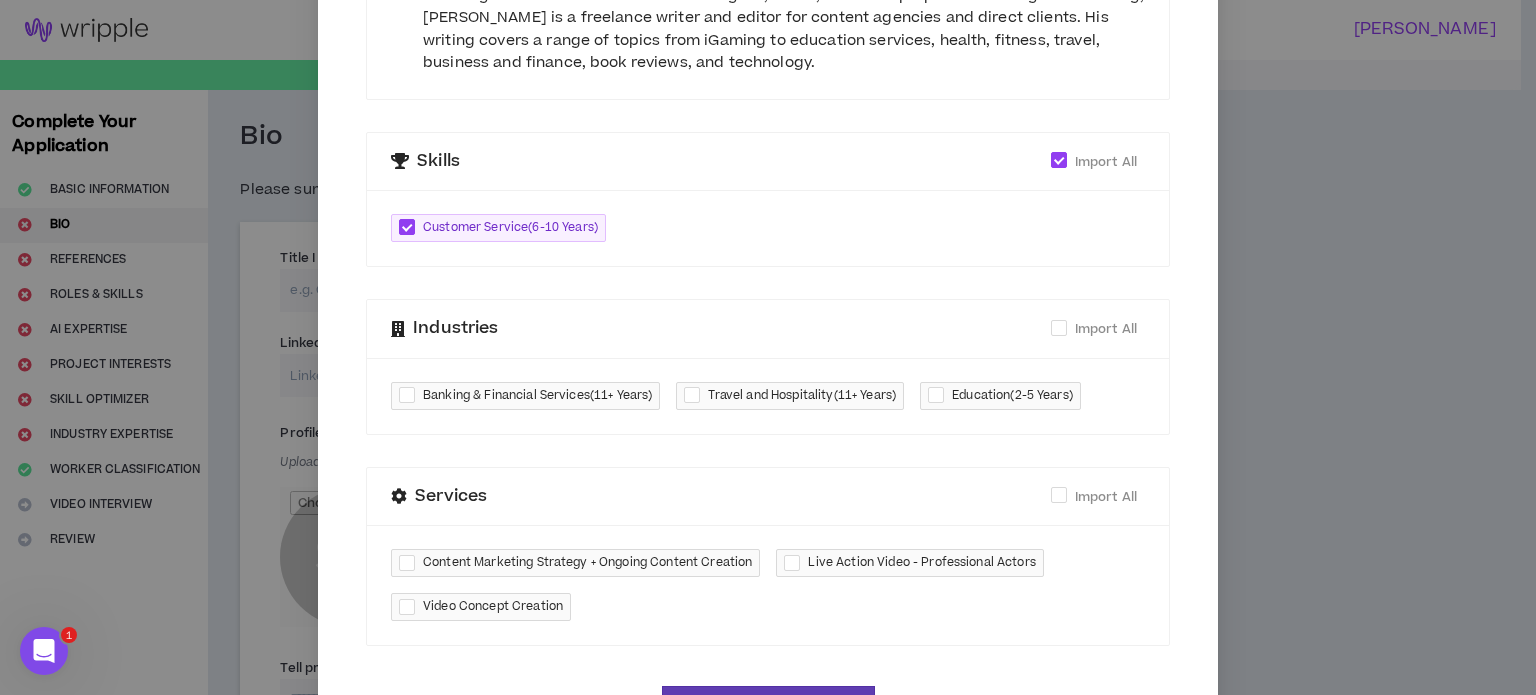 scroll, scrollTop: 473, scrollLeft: 0, axis: vertical 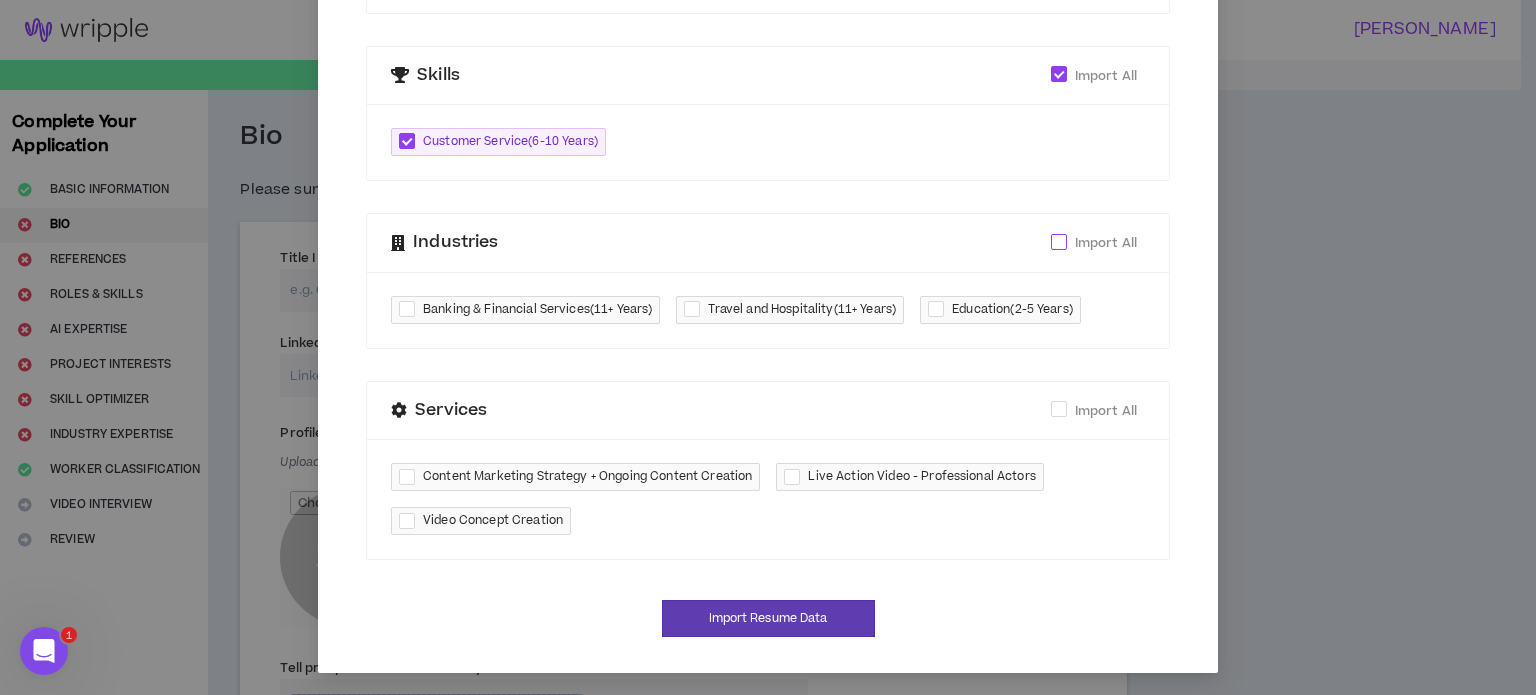 click at bounding box center (1059, 242) 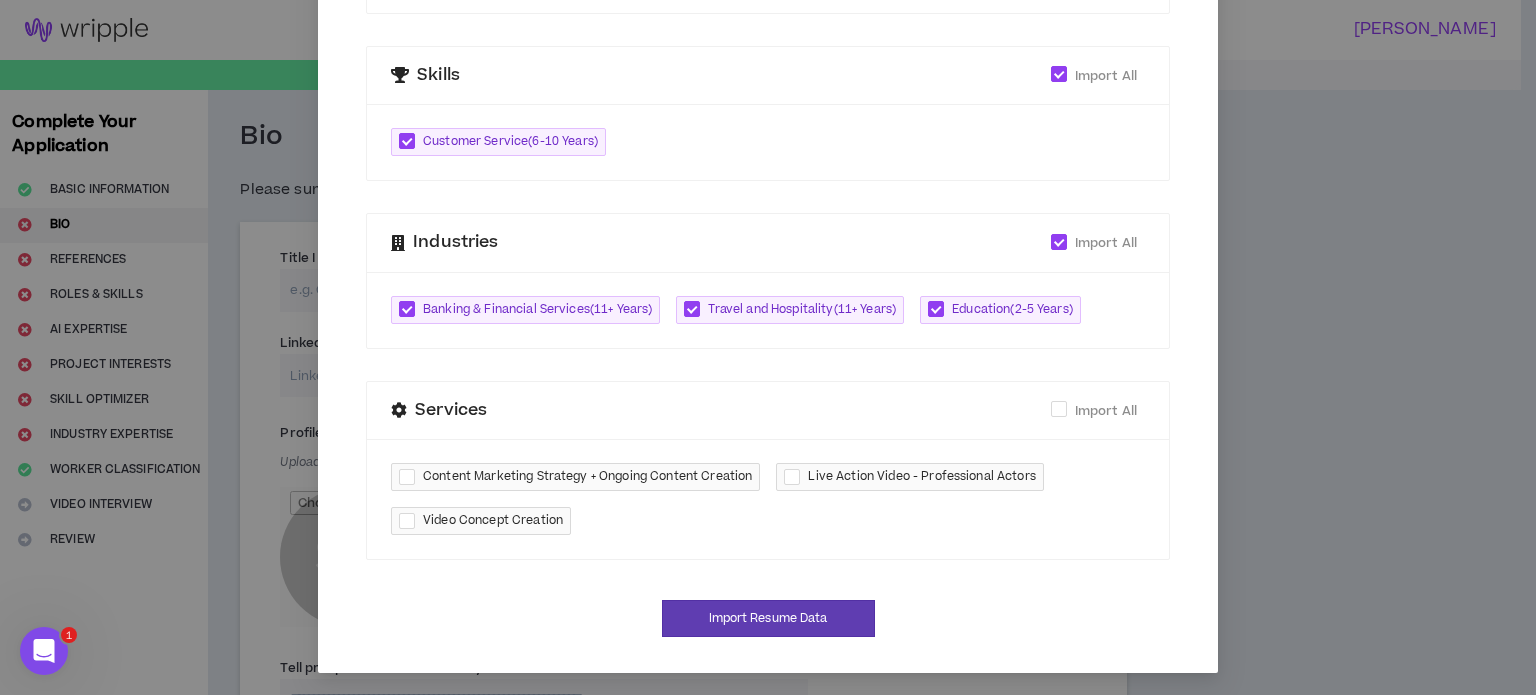 click at bounding box center [411, 477] 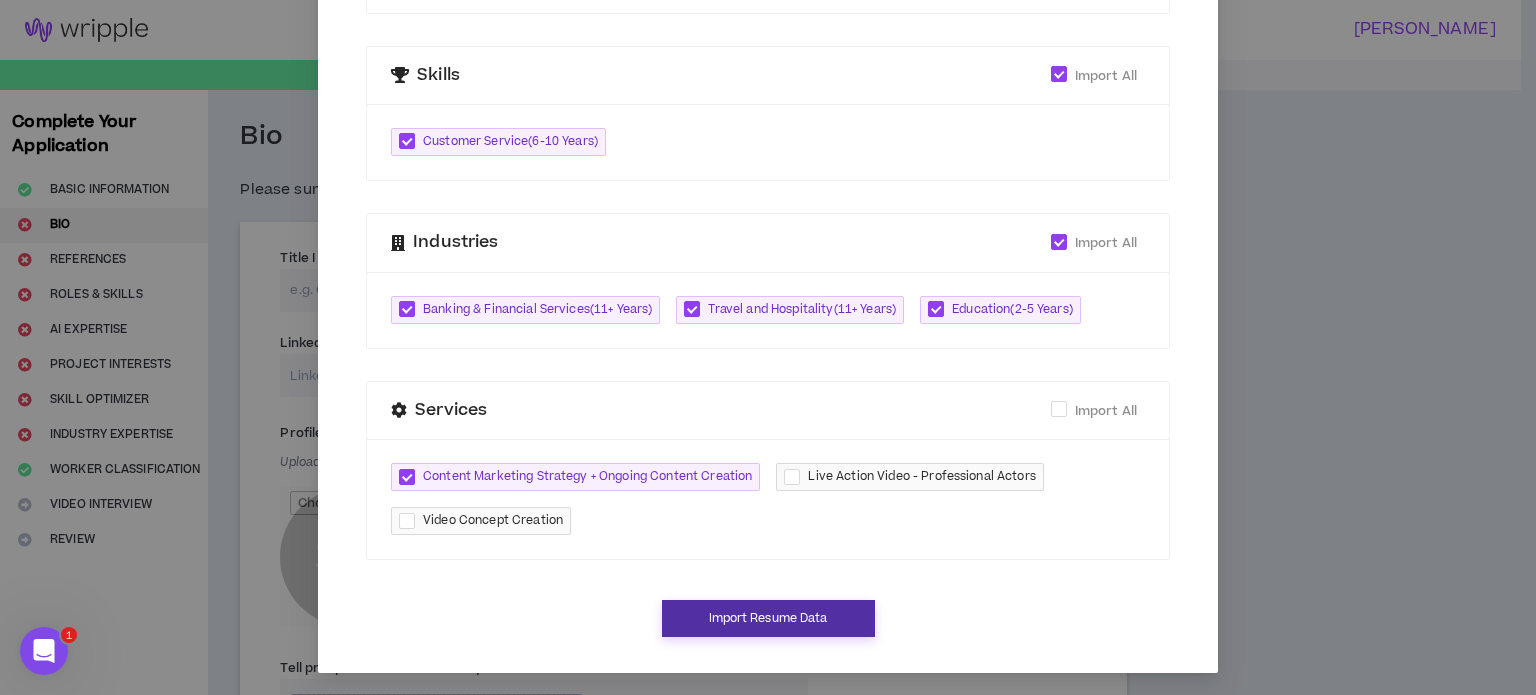 click on "Import Resume Data" at bounding box center (768, 618) 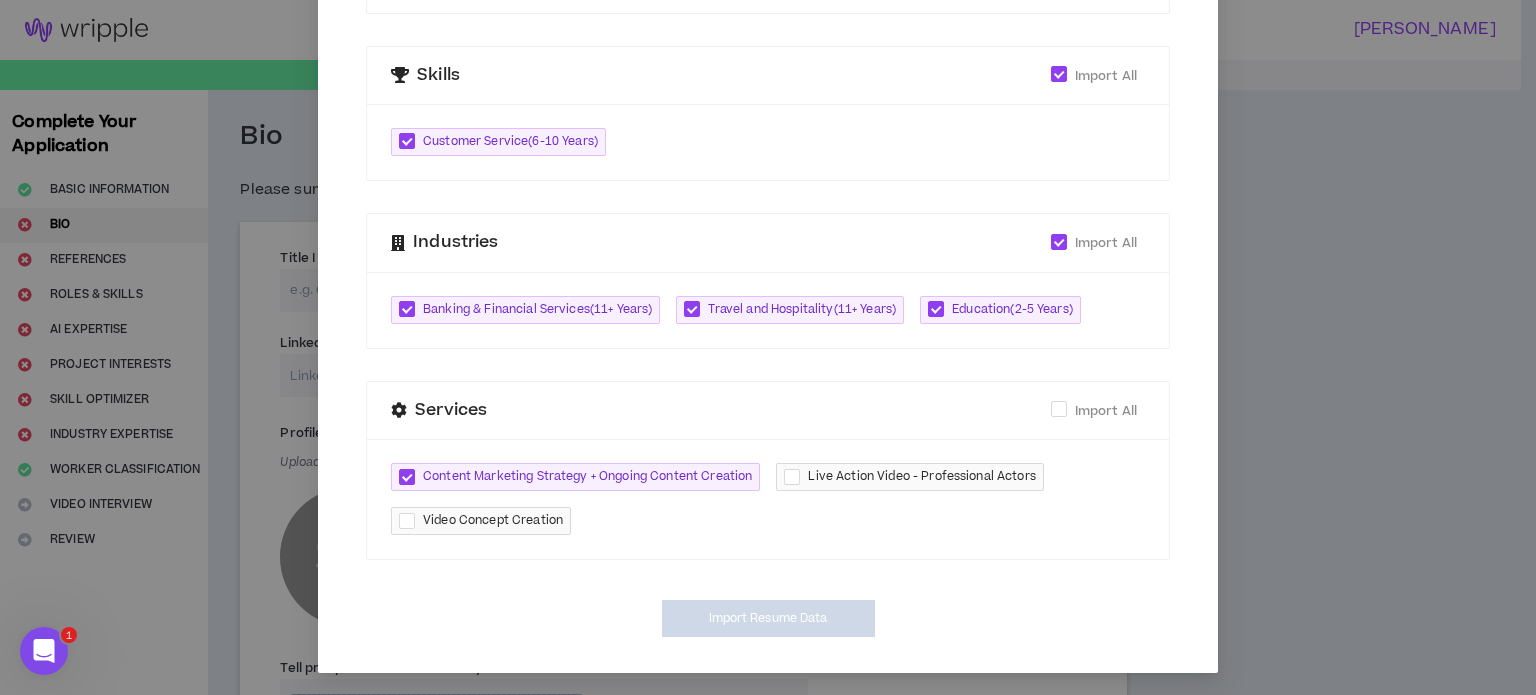 type on "**********" 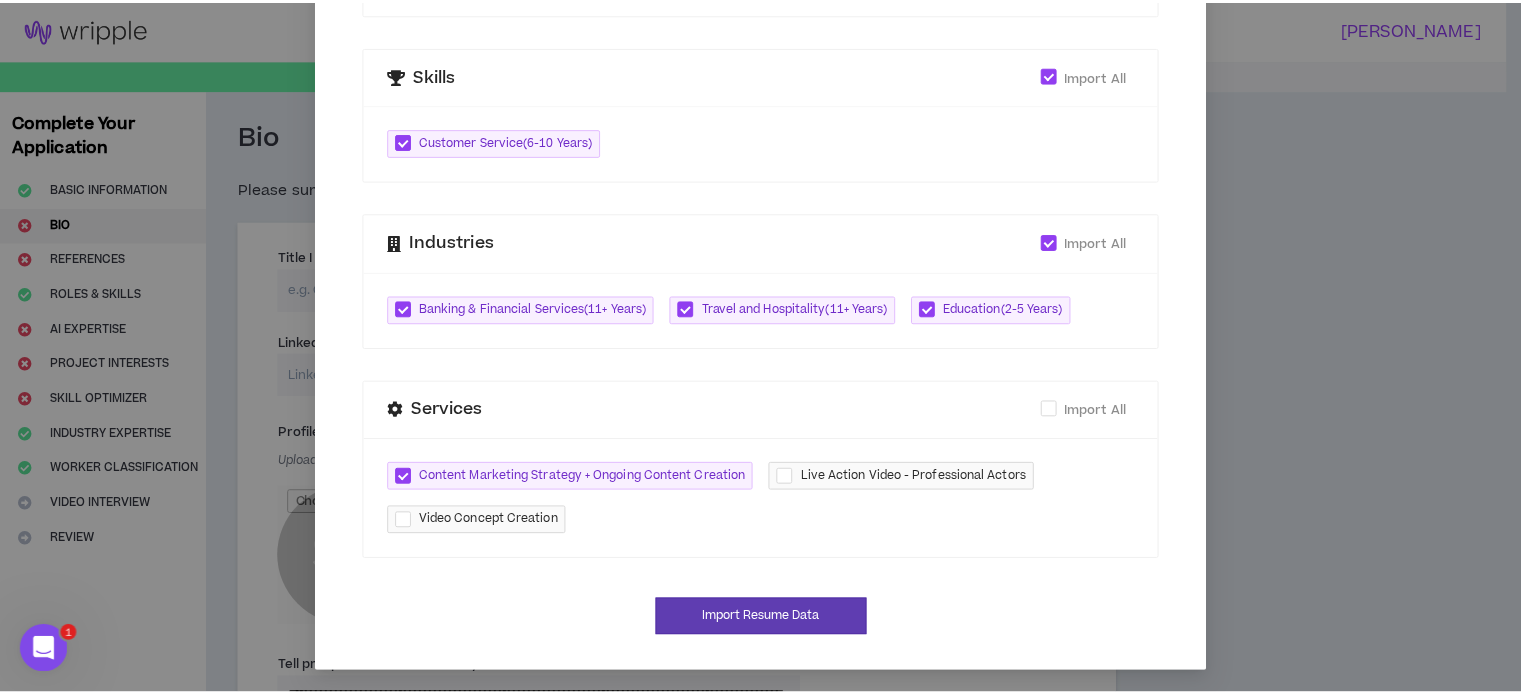 scroll, scrollTop: 453, scrollLeft: 0, axis: vertical 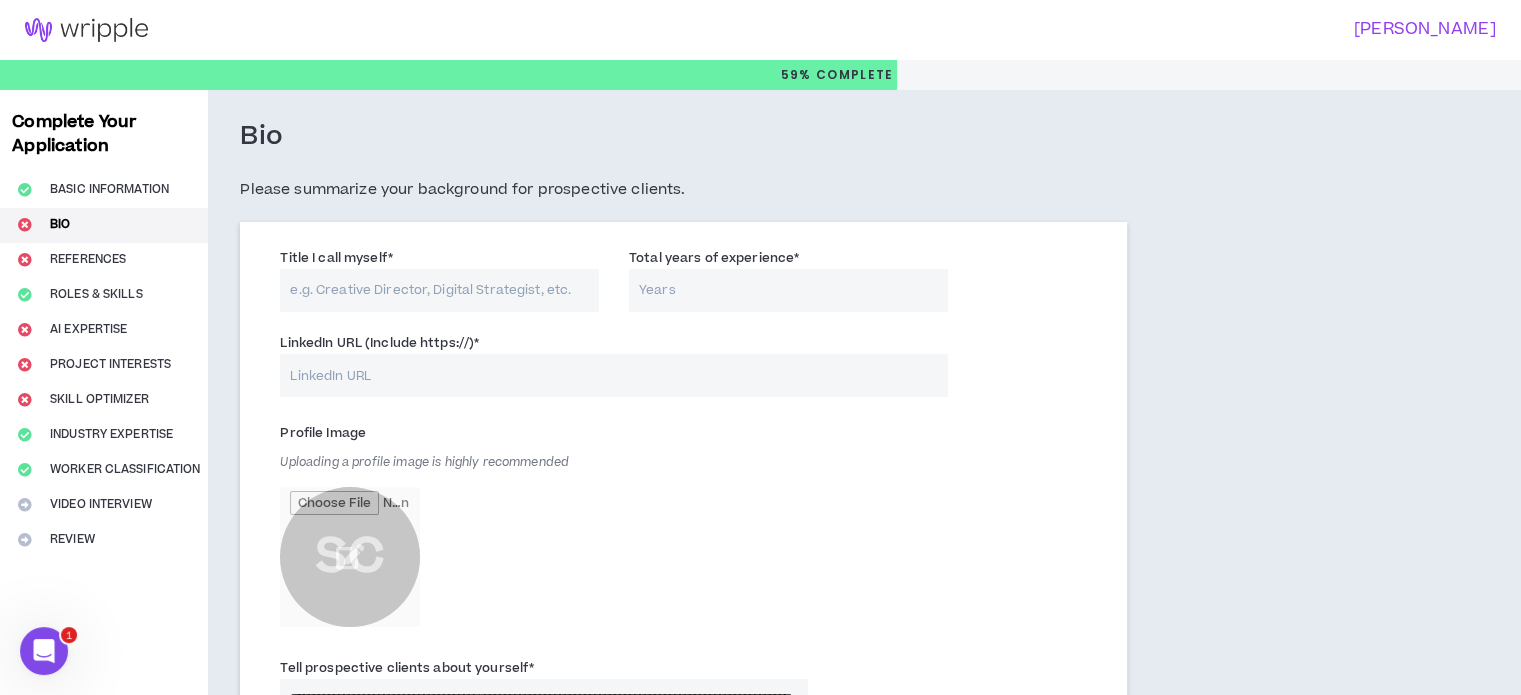 click on "Title I call myself  *" at bounding box center [439, 290] 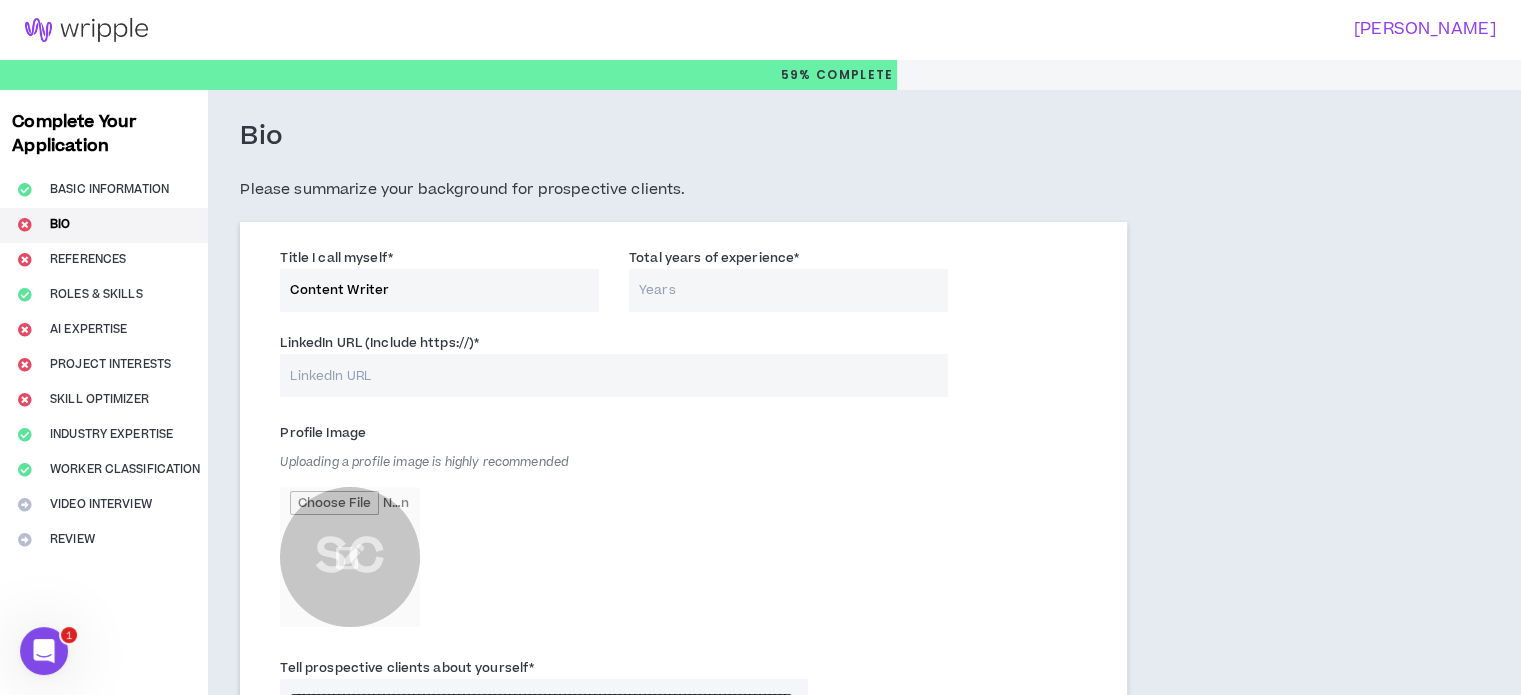type on "Content Writer" 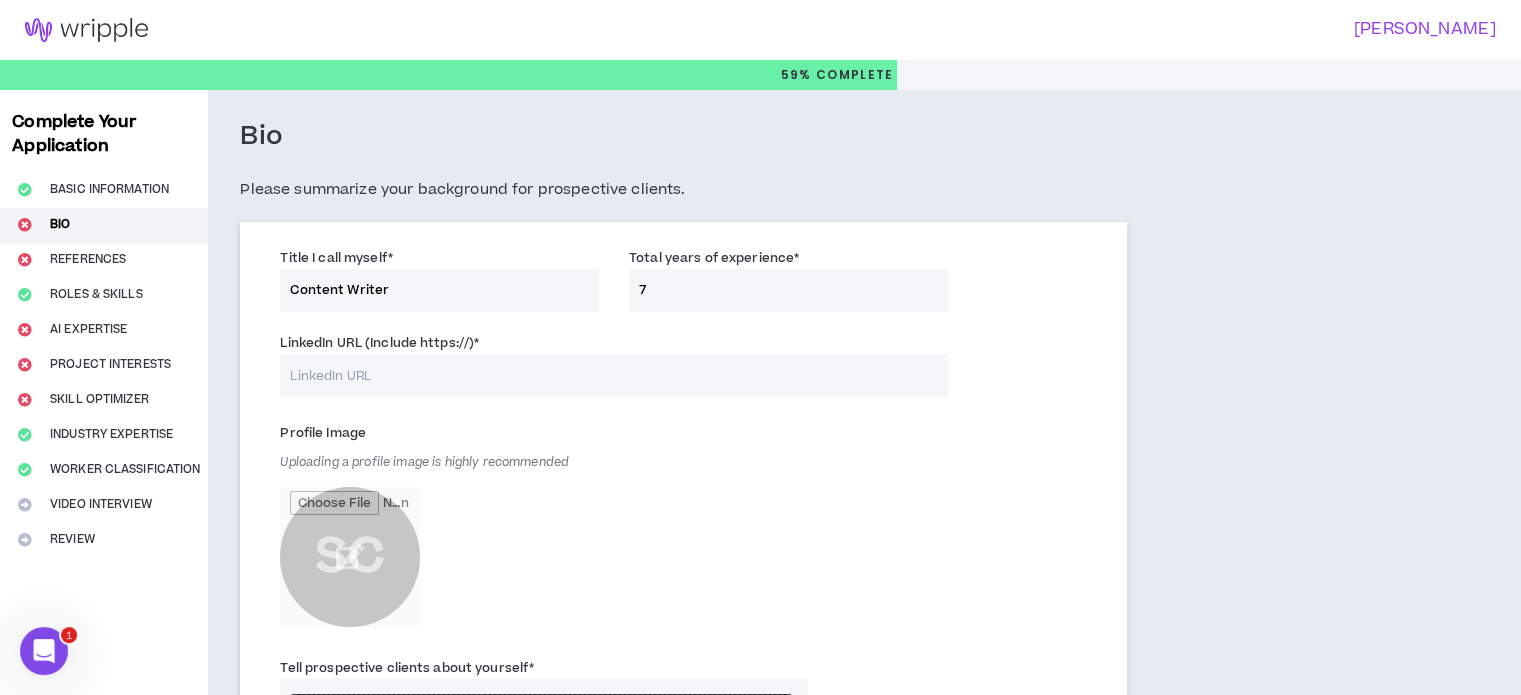 type on "7" 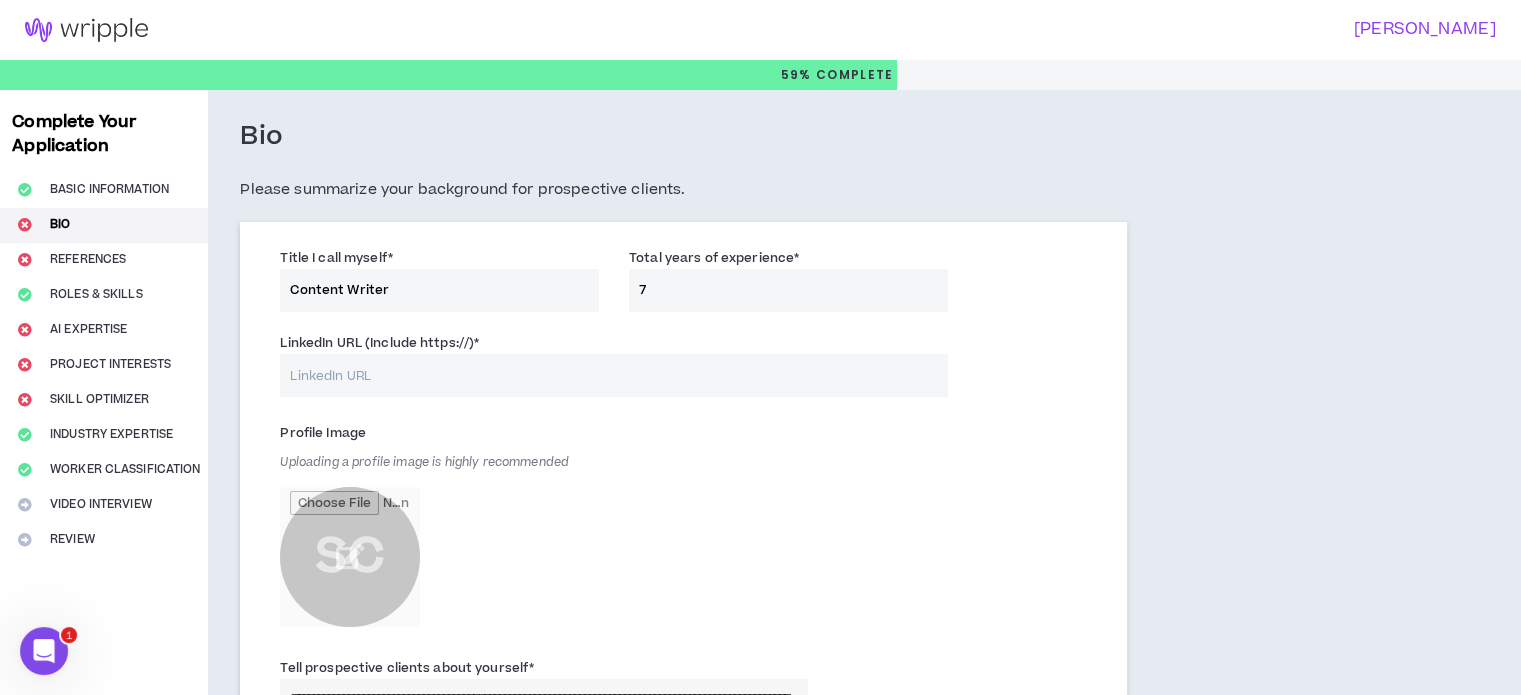 click on "LinkedIn URL (Include https://)  *" at bounding box center [613, 375] 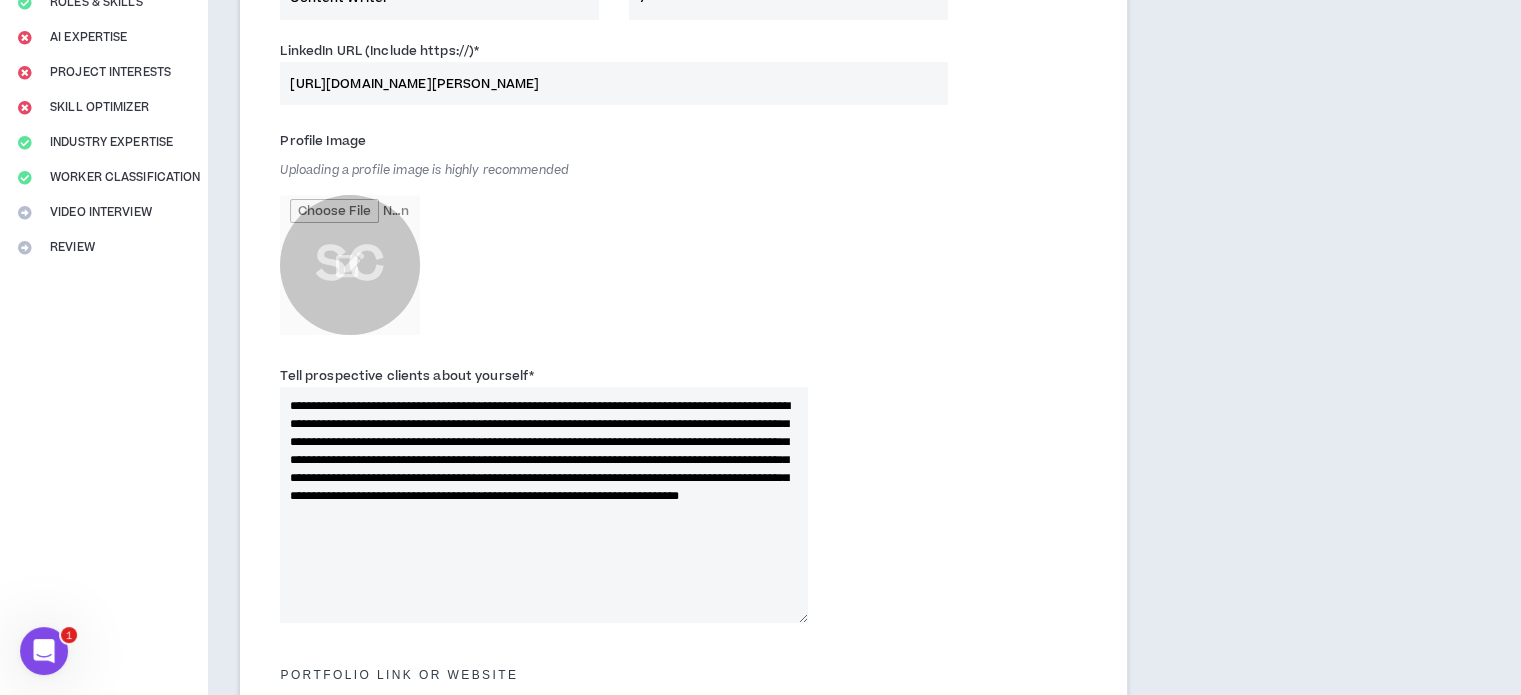 scroll, scrollTop: 300, scrollLeft: 0, axis: vertical 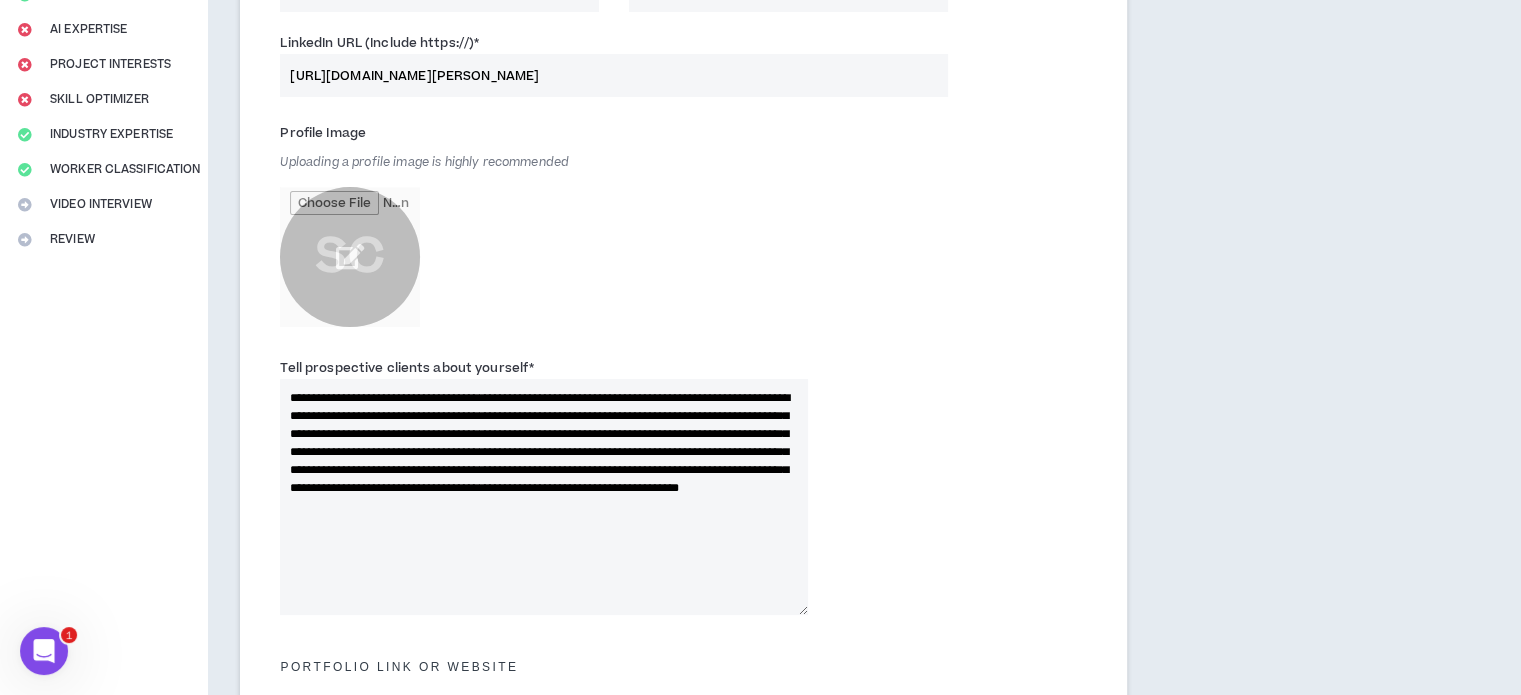type on "[URL][DOMAIN_NAME][PERSON_NAME]" 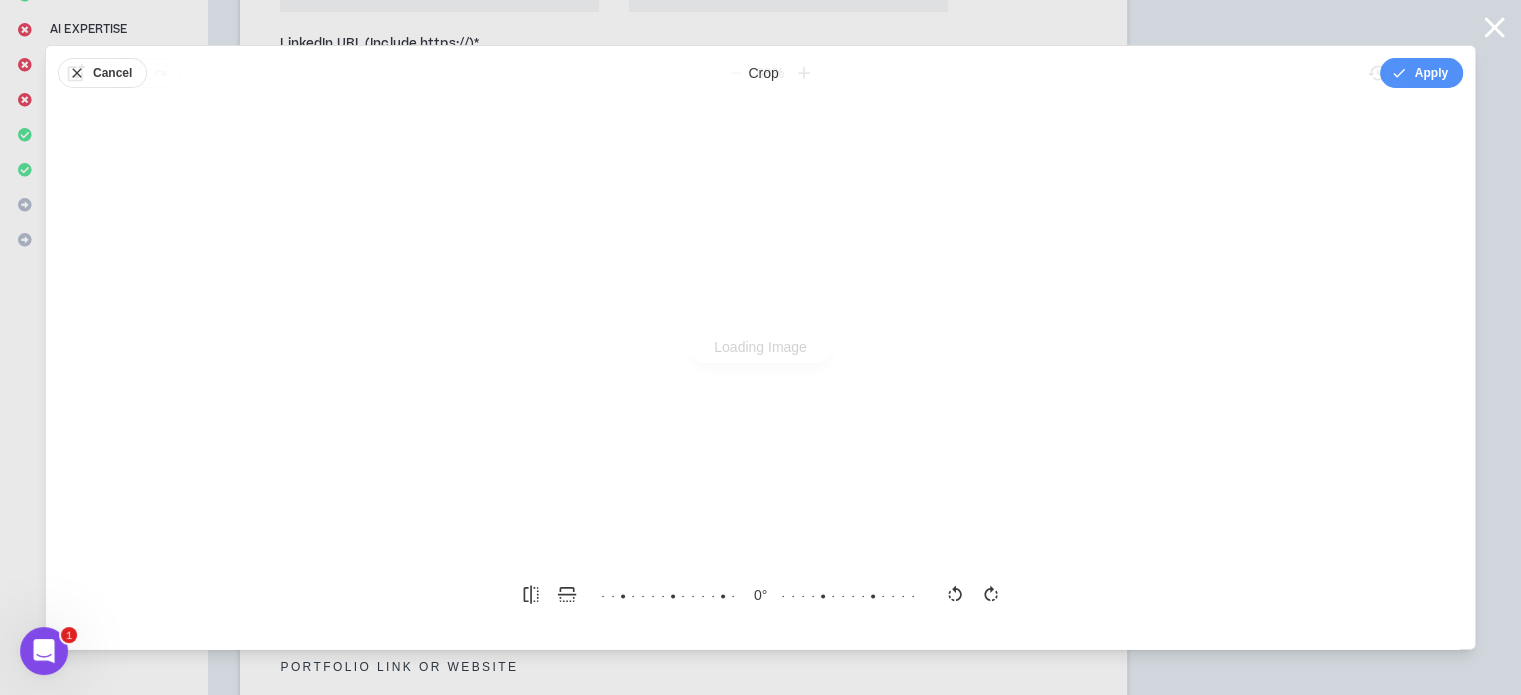 scroll, scrollTop: 0, scrollLeft: 0, axis: both 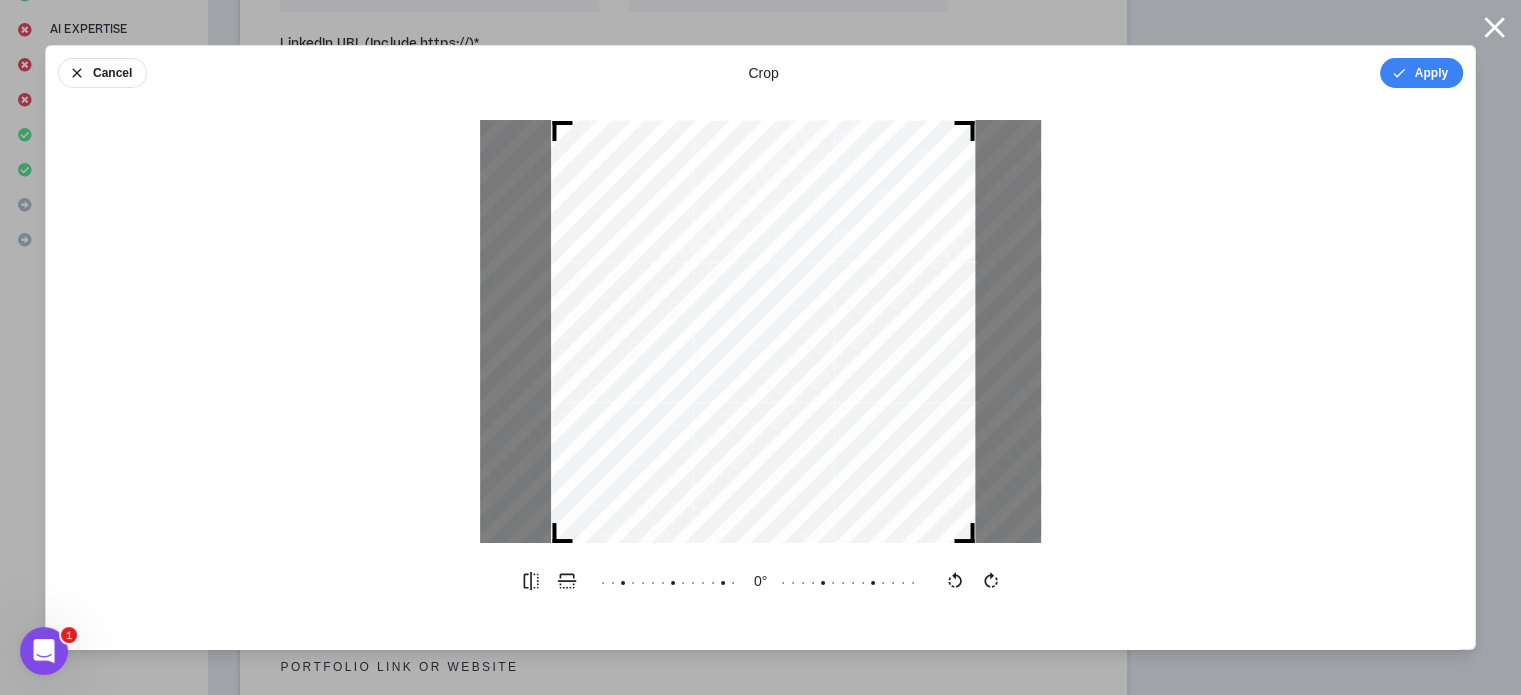 drag, startPoint x: 969, startPoint y: 120, endPoint x: 972, endPoint y: 169, distance: 49.09175 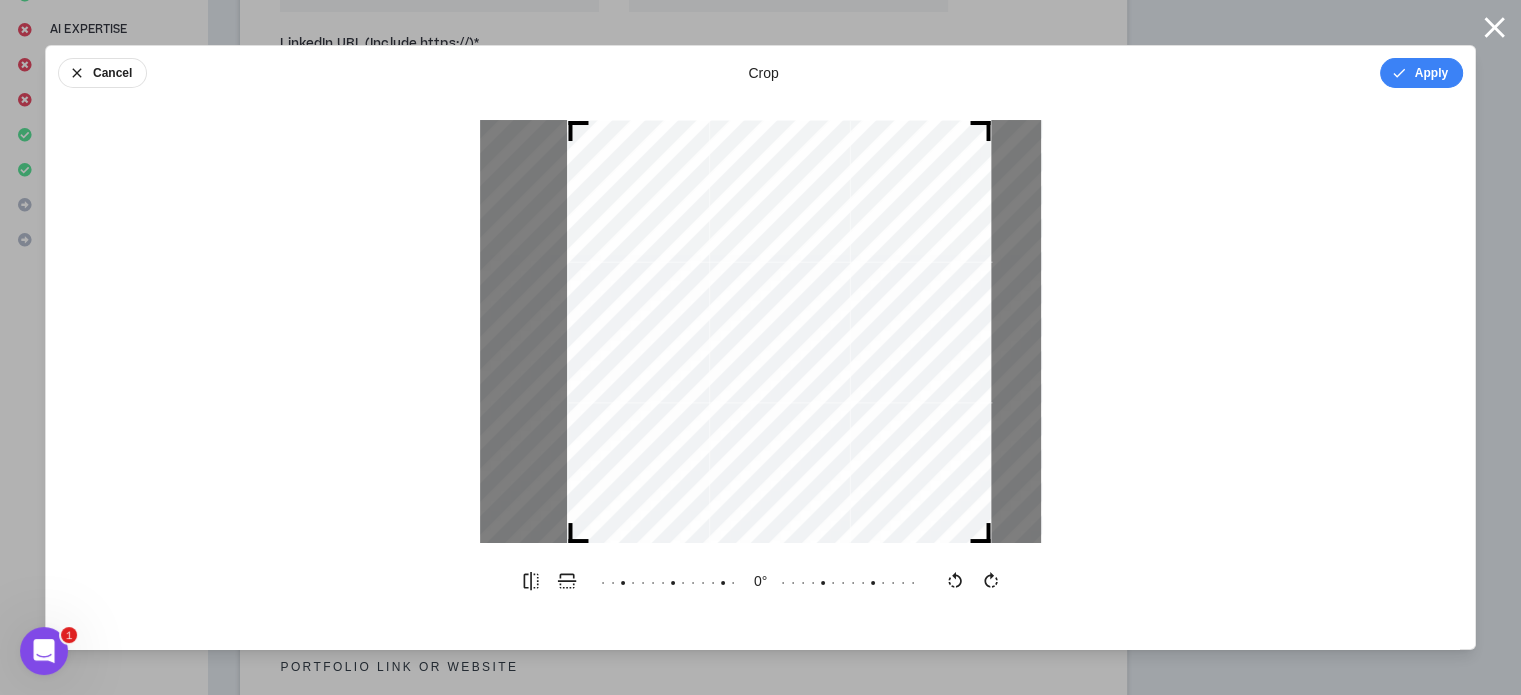 drag, startPoint x: 797, startPoint y: 357, endPoint x: 812, endPoint y: 314, distance: 45.54119 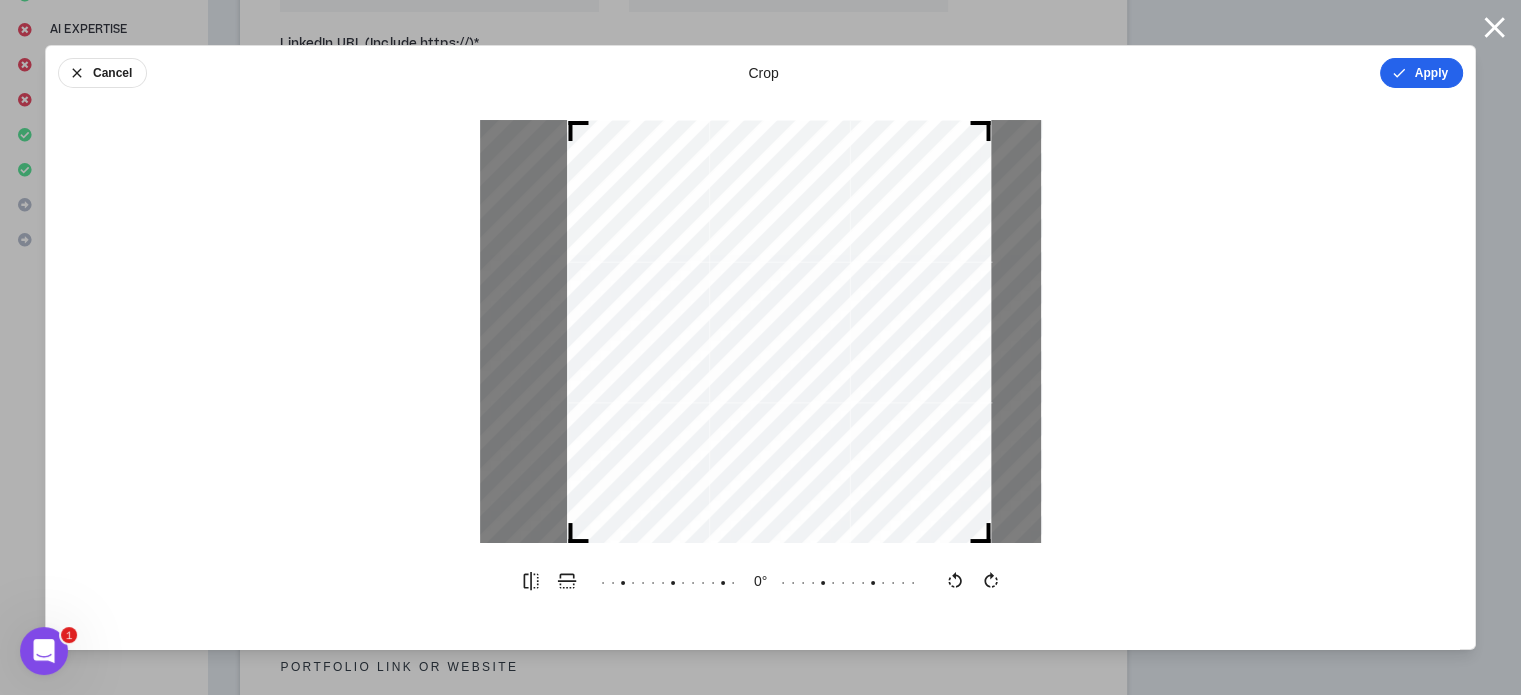 click on "Apply" at bounding box center [1421, 73] 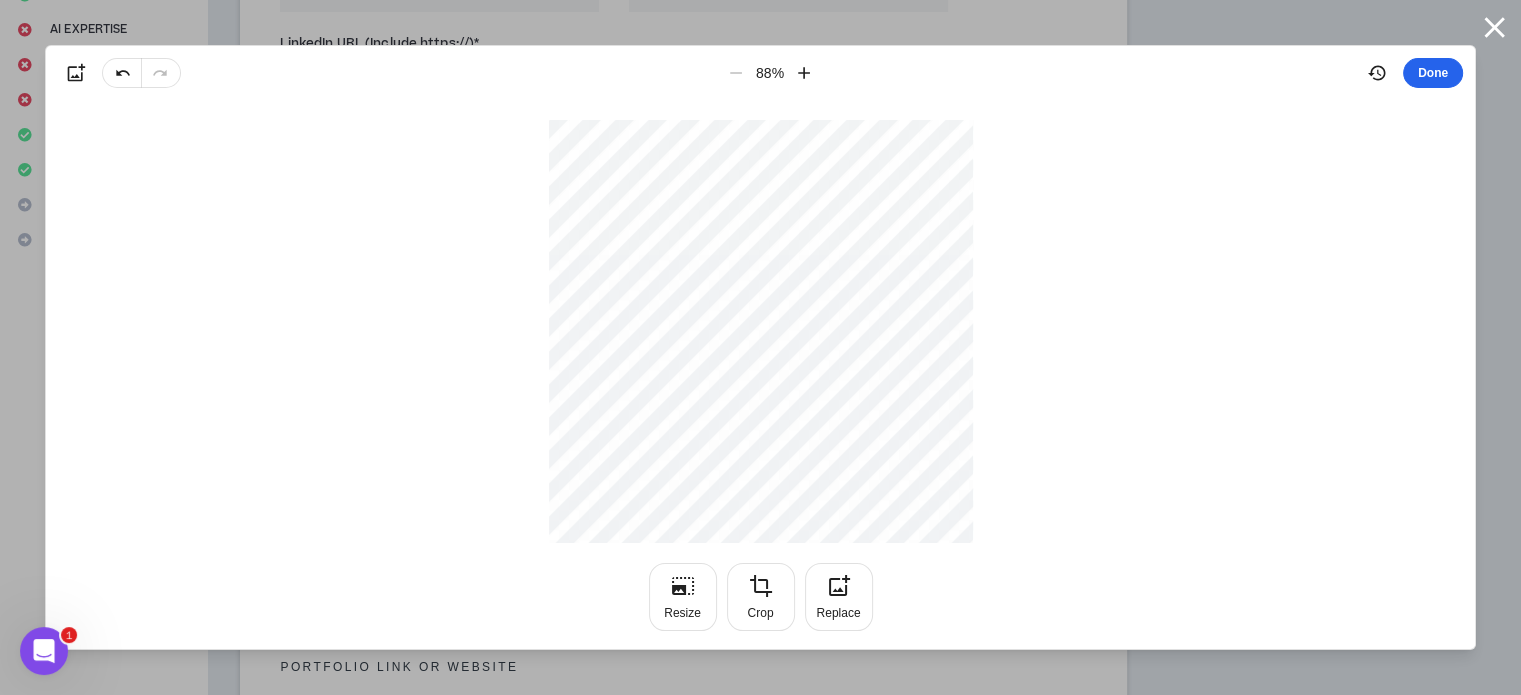 click on "Done" at bounding box center (1433, 73) 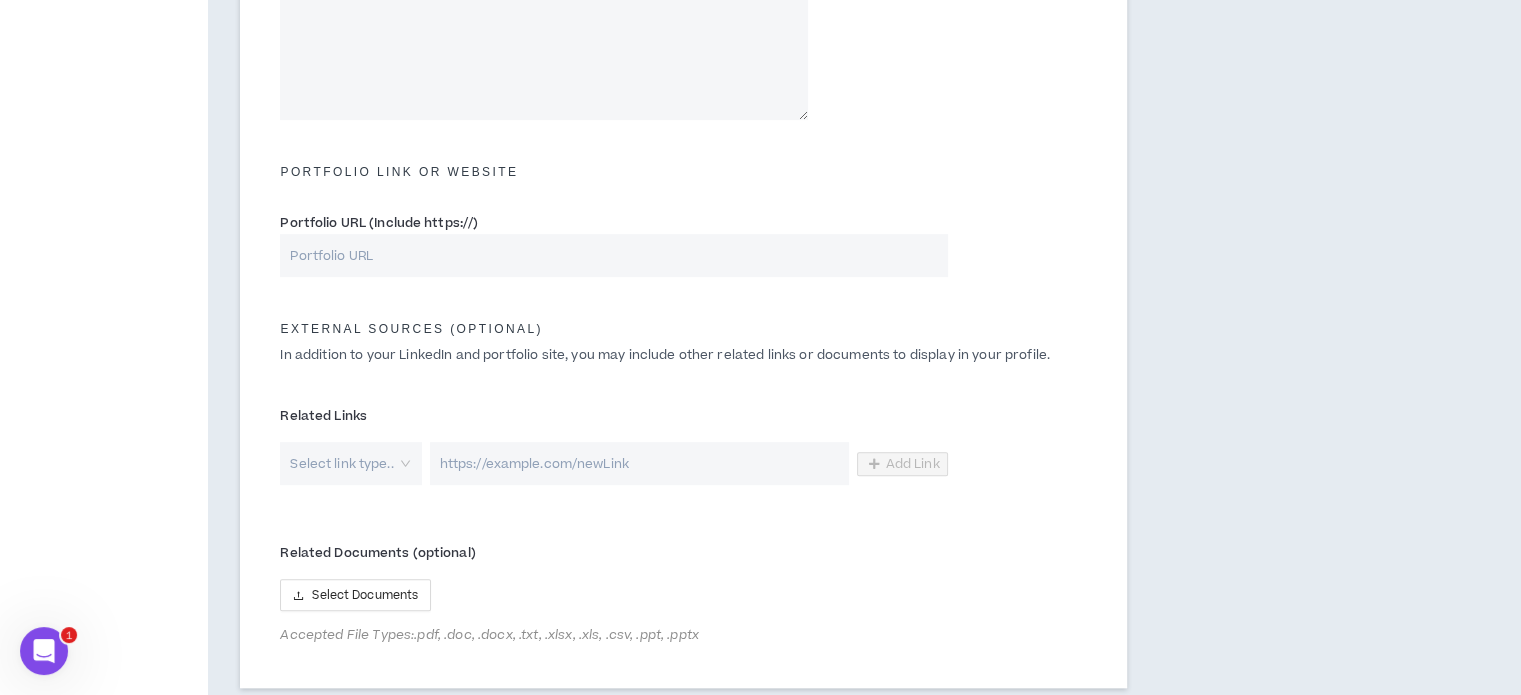 scroll, scrollTop: 900, scrollLeft: 0, axis: vertical 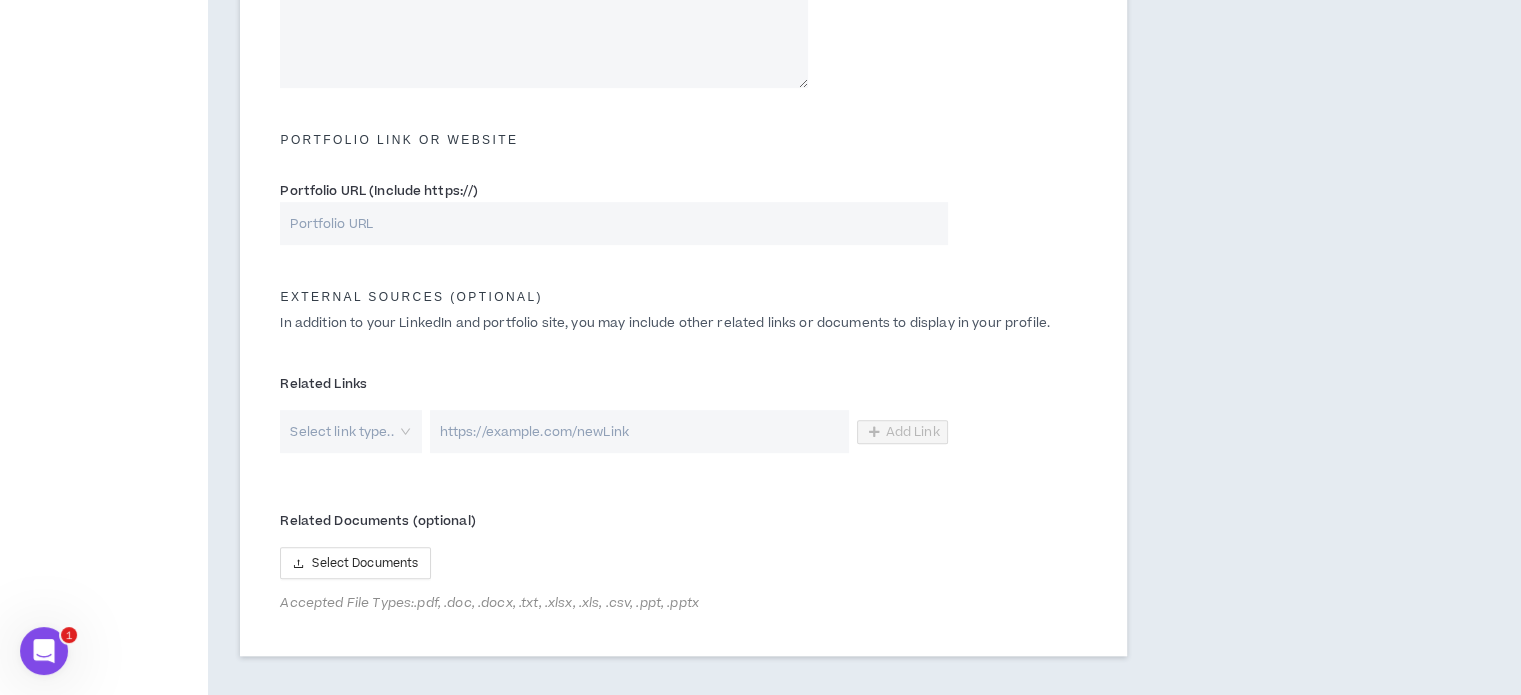 click on "Select link type.." at bounding box center (350, 431) 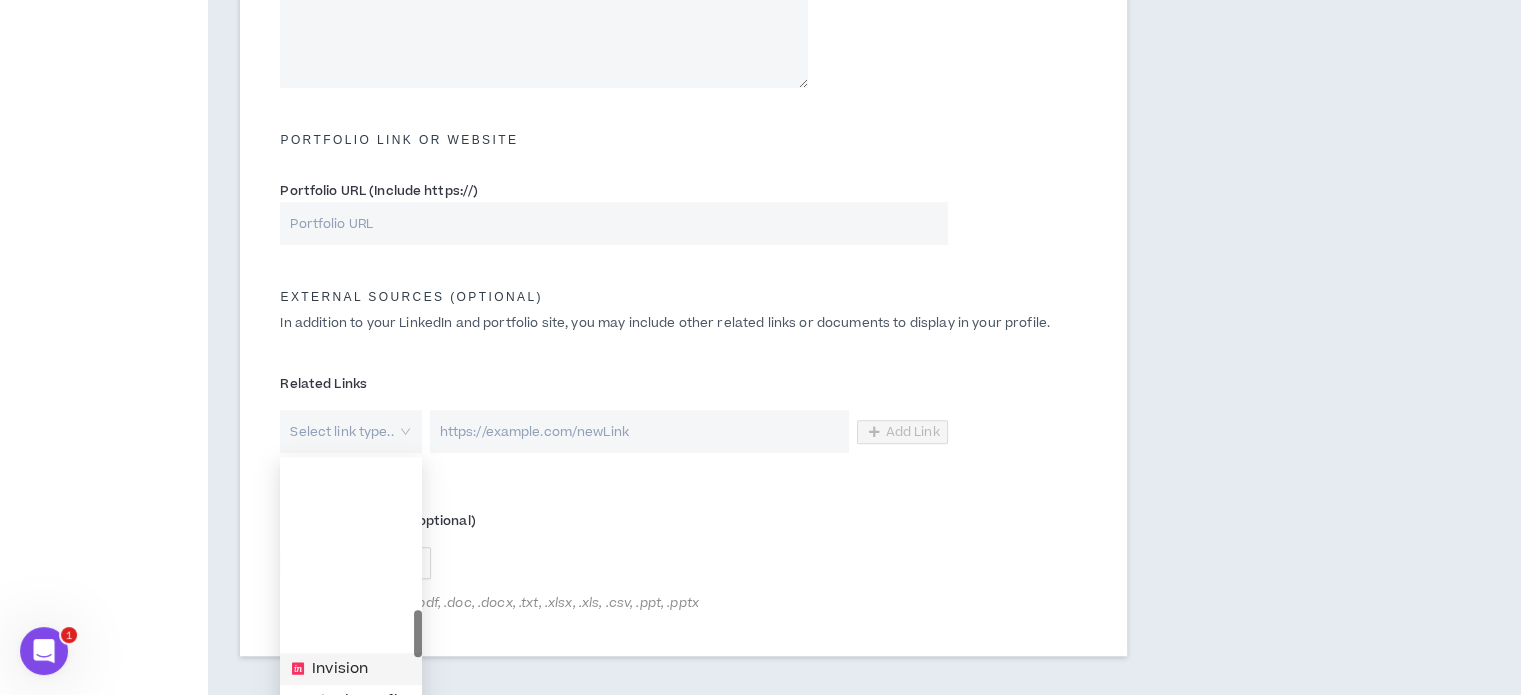 scroll, scrollTop: 200, scrollLeft: 0, axis: vertical 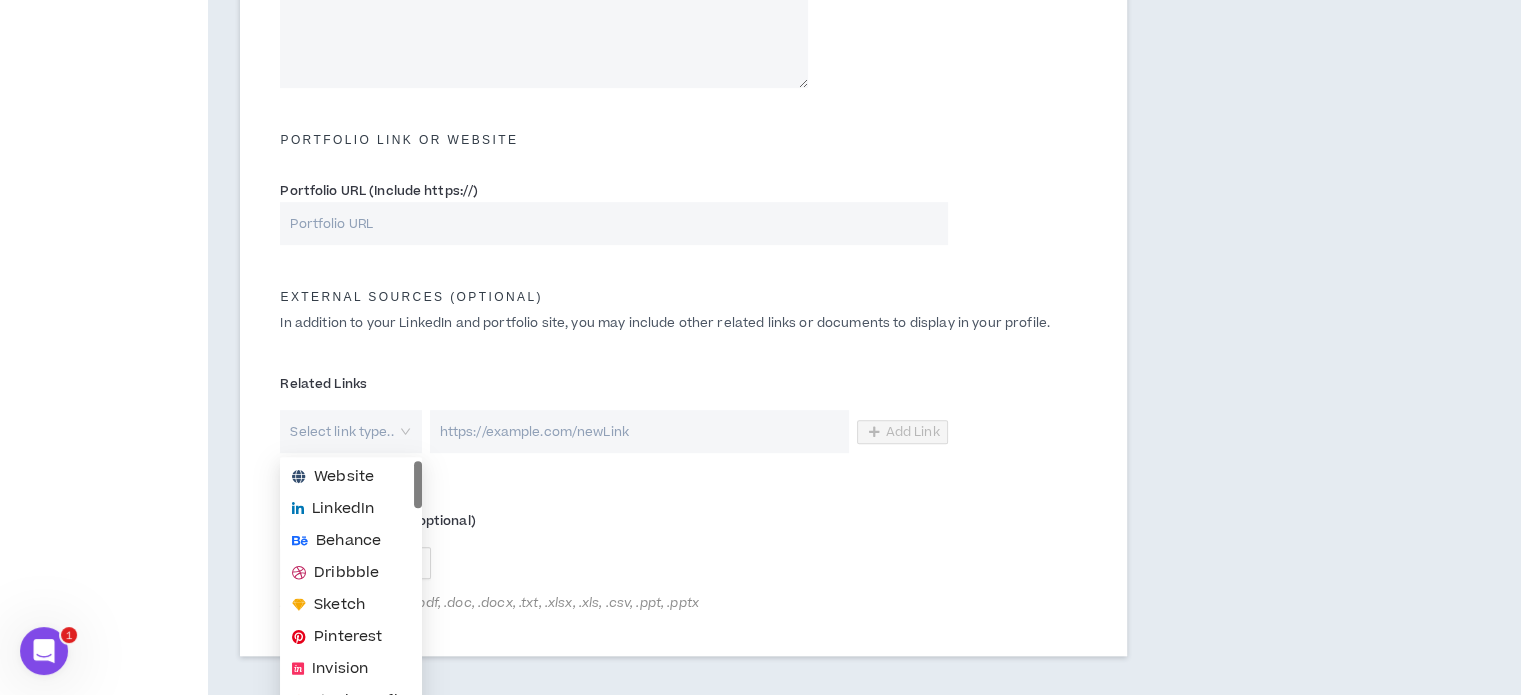 drag, startPoint x: 419, startPoint y: 641, endPoint x: 440, endPoint y: 467, distance: 175.26266 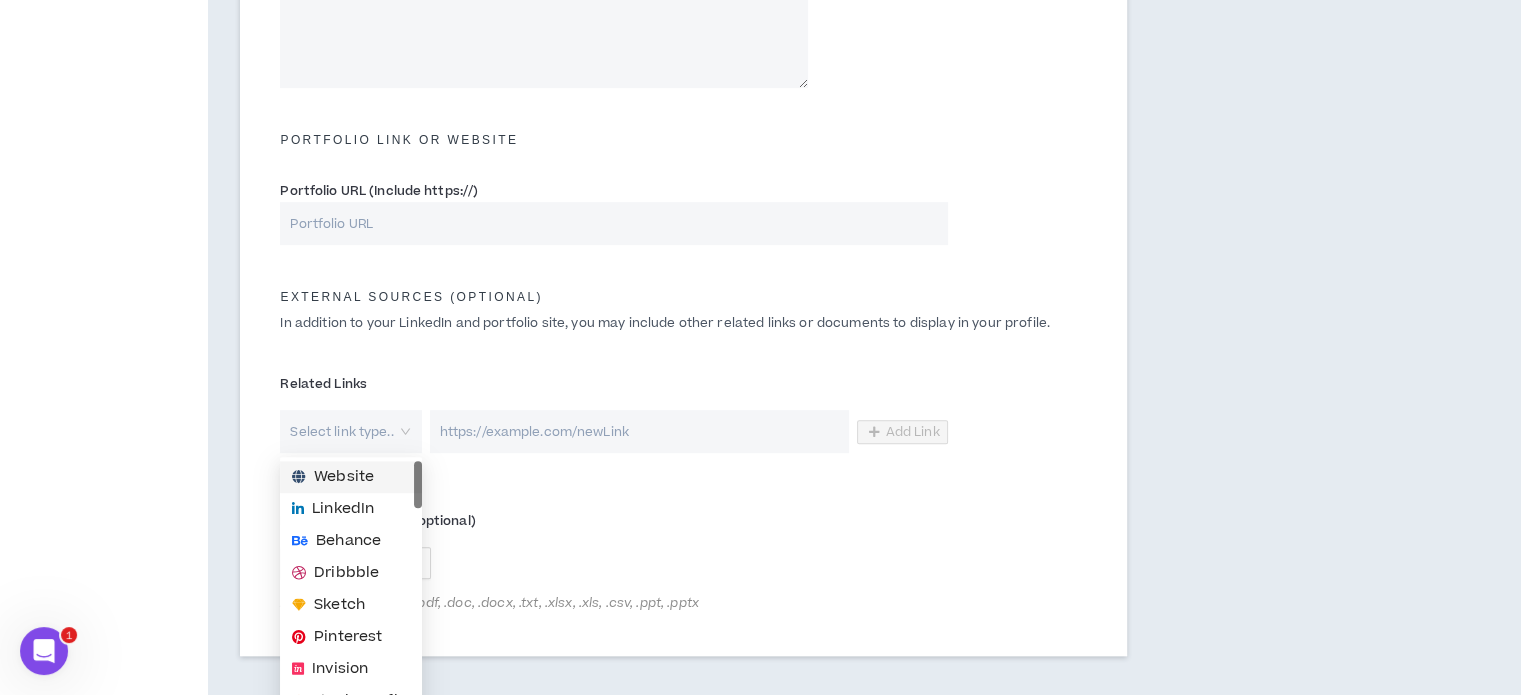 click on "Website" at bounding box center [344, 477] 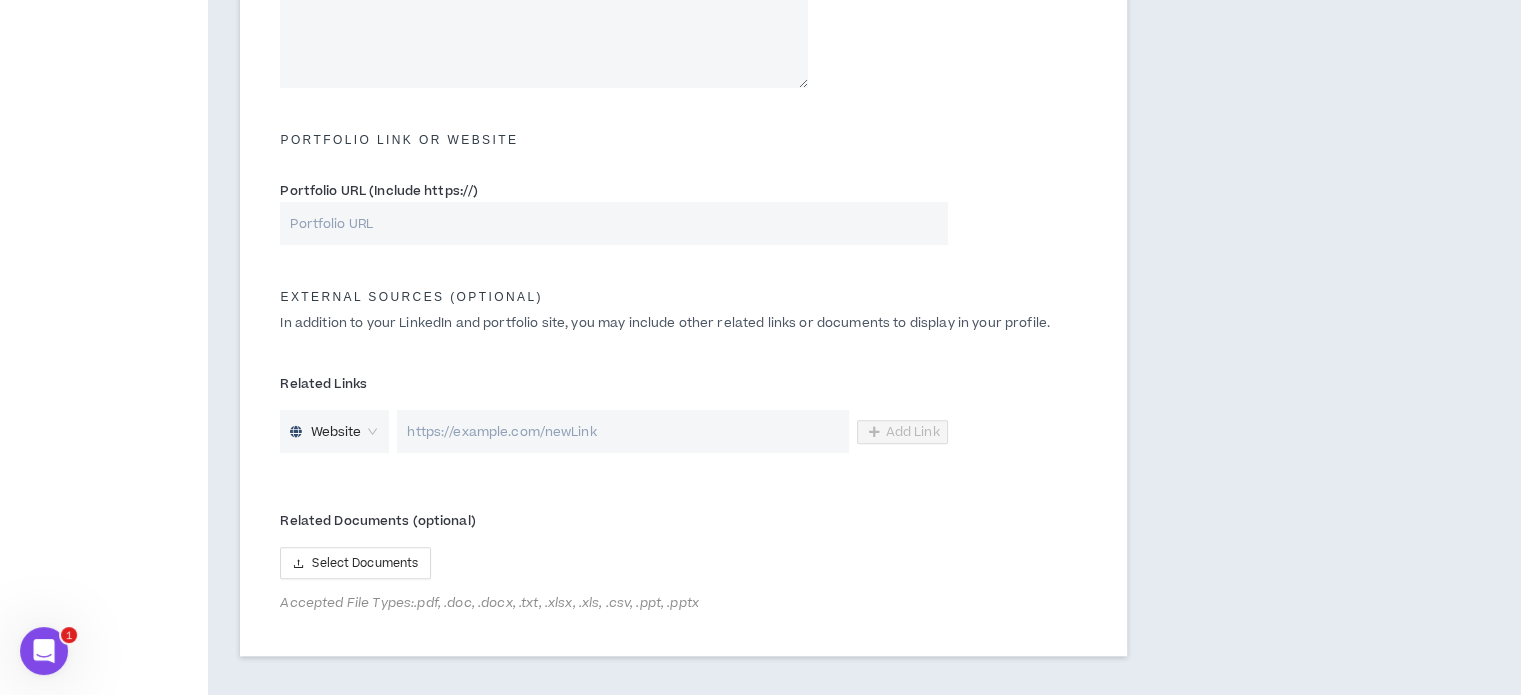 click at bounding box center (622, 431) 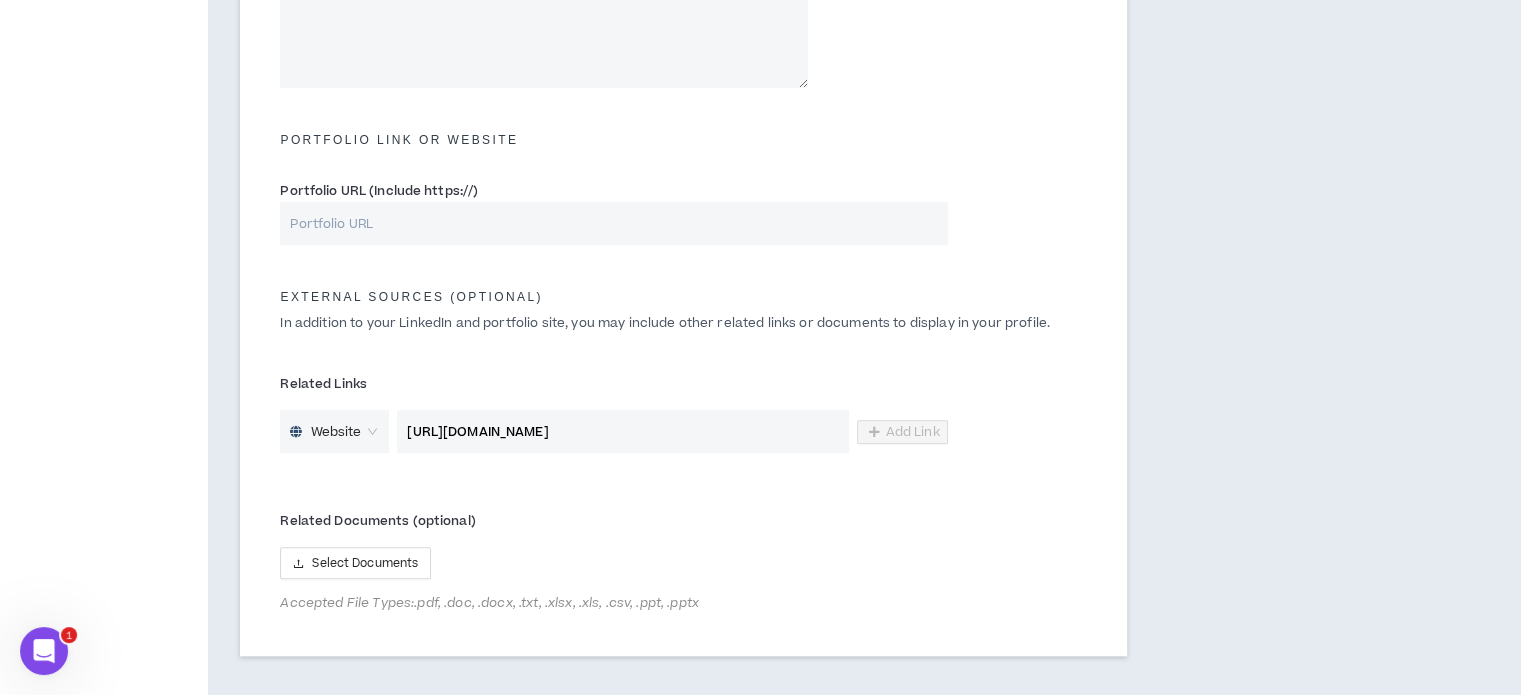 type on "[URL][DOMAIN_NAME]" 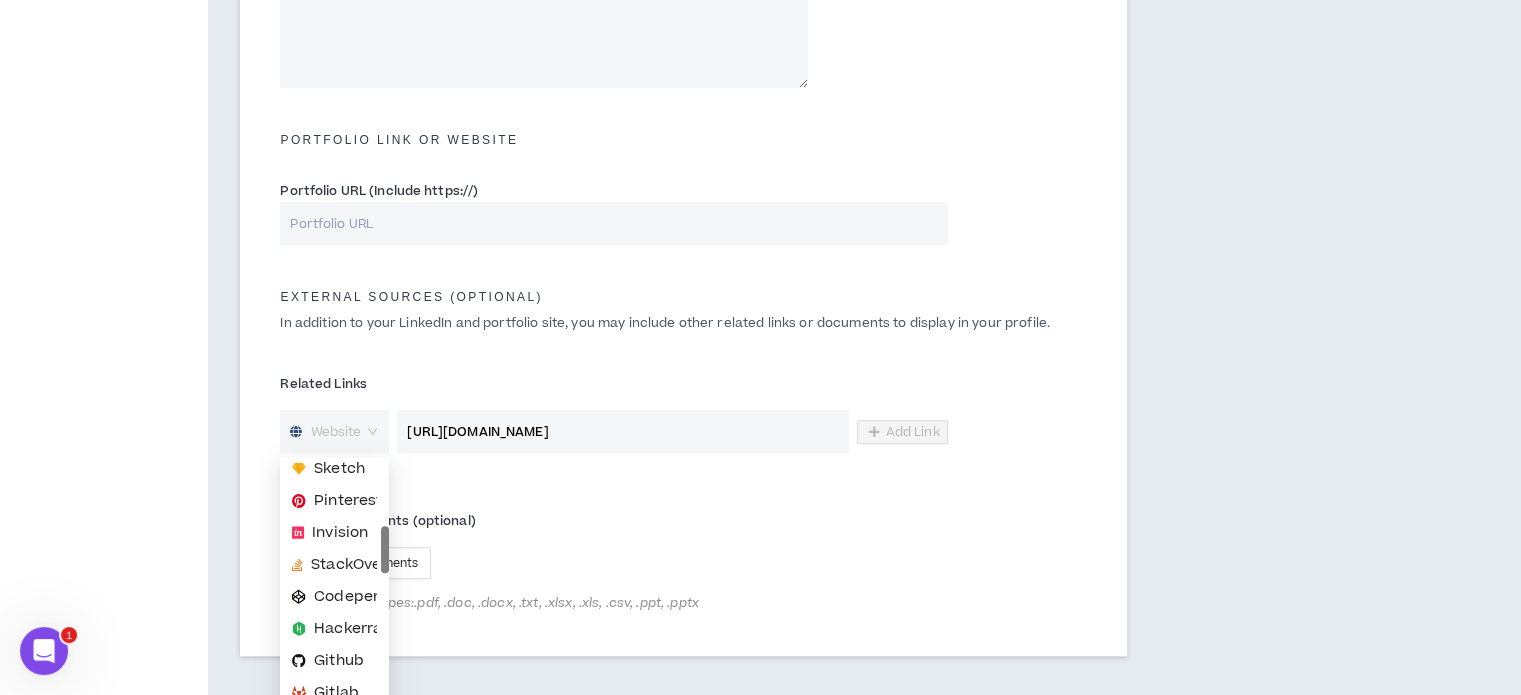 scroll, scrollTop: 50, scrollLeft: 0, axis: vertical 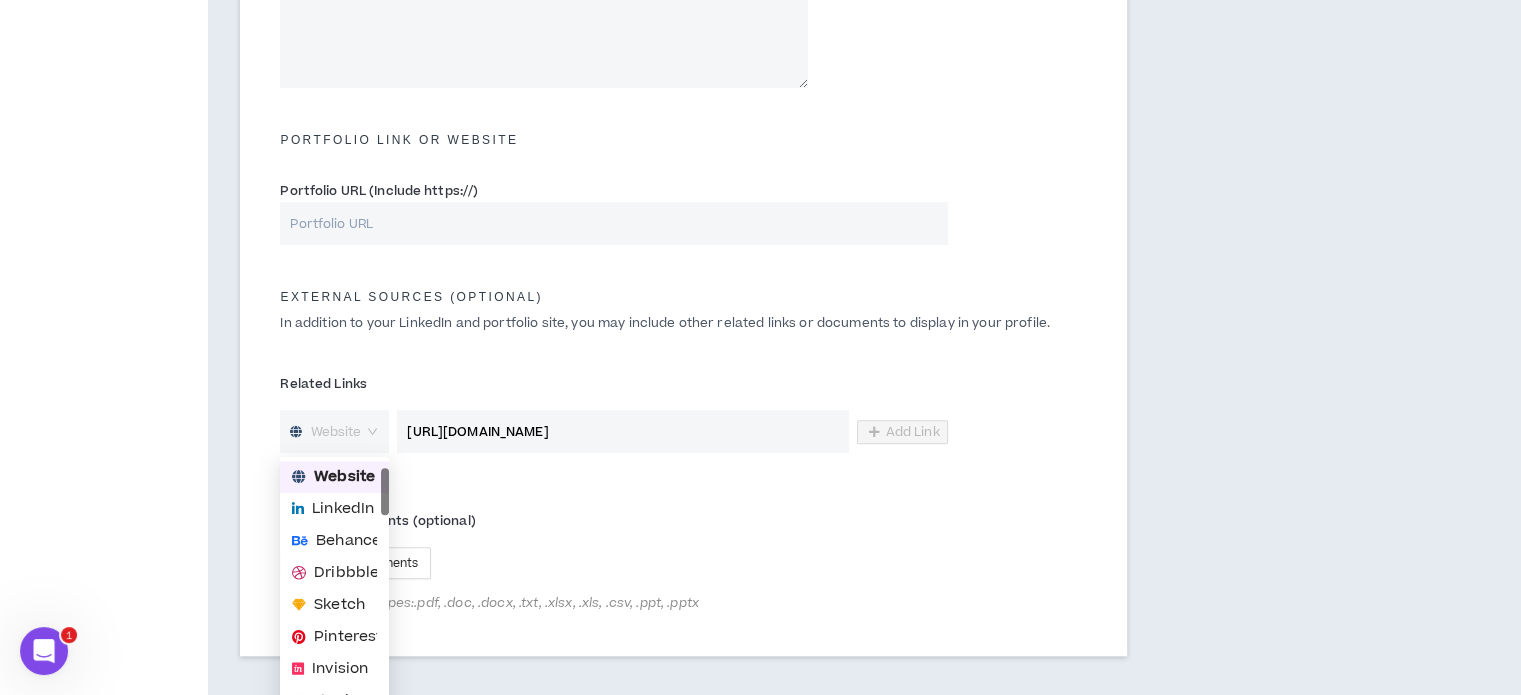drag, startPoint x: 386, startPoint y: 487, endPoint x: 411, endPoint y: 483, distance: 25.317978 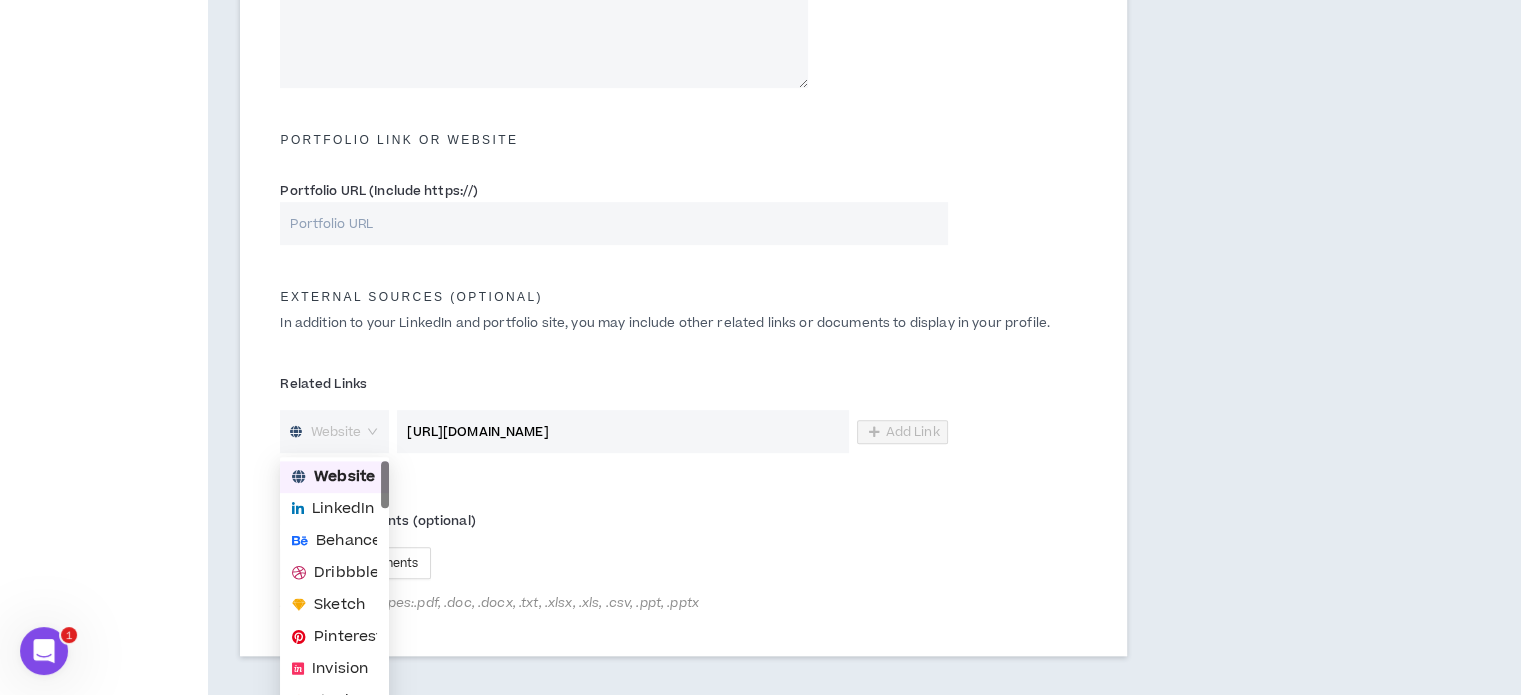 click on "[URL][DOMAIN_NAME]" at bounding box center (622, 431) 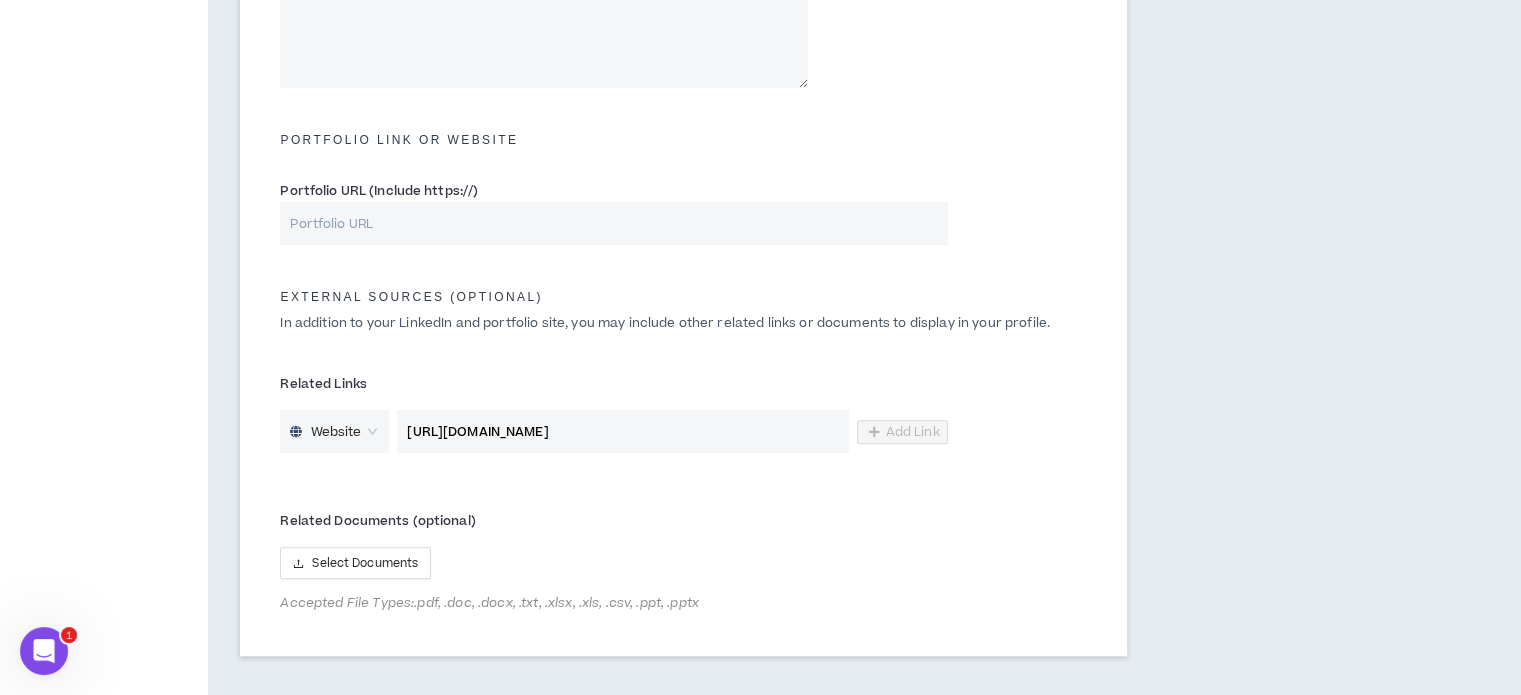 click on "**********" at bounding box center [683, -16] 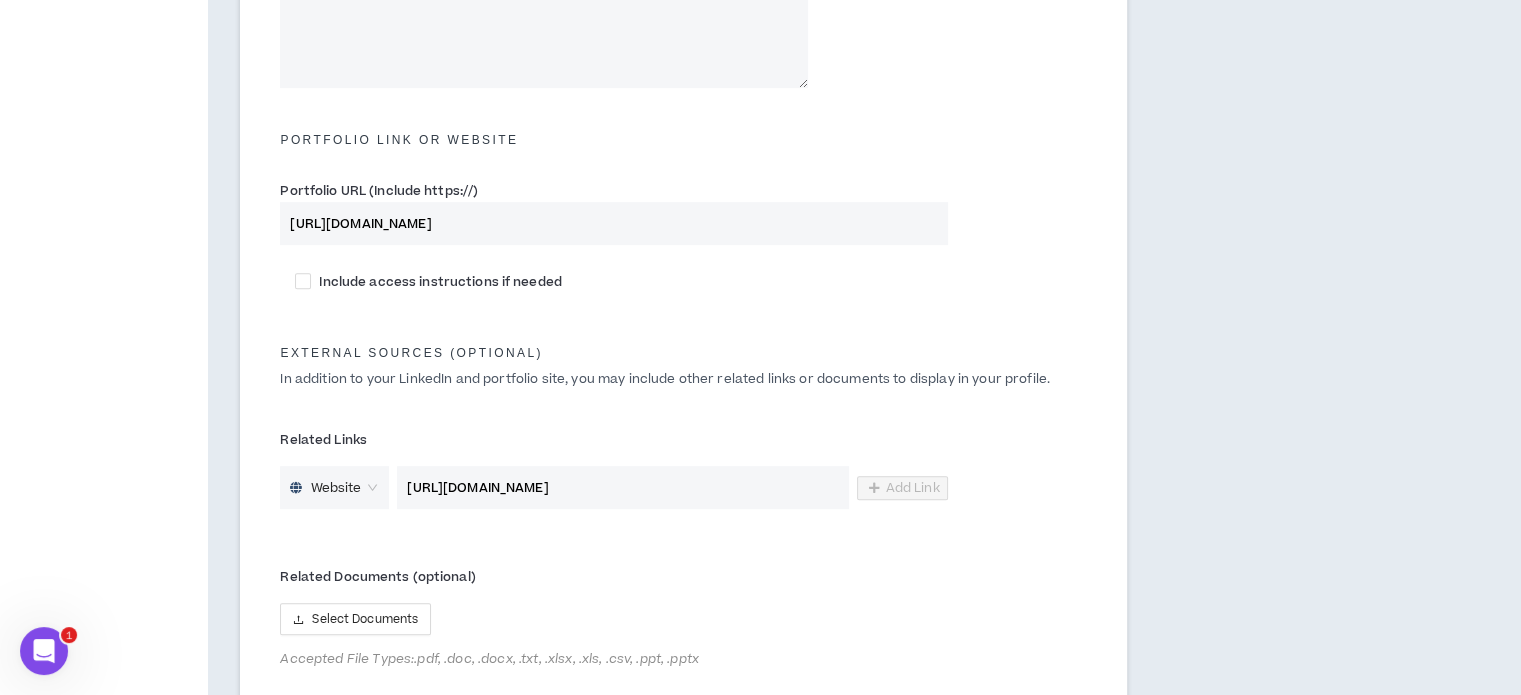 type on "[URL][DOMAIN_NAME]" 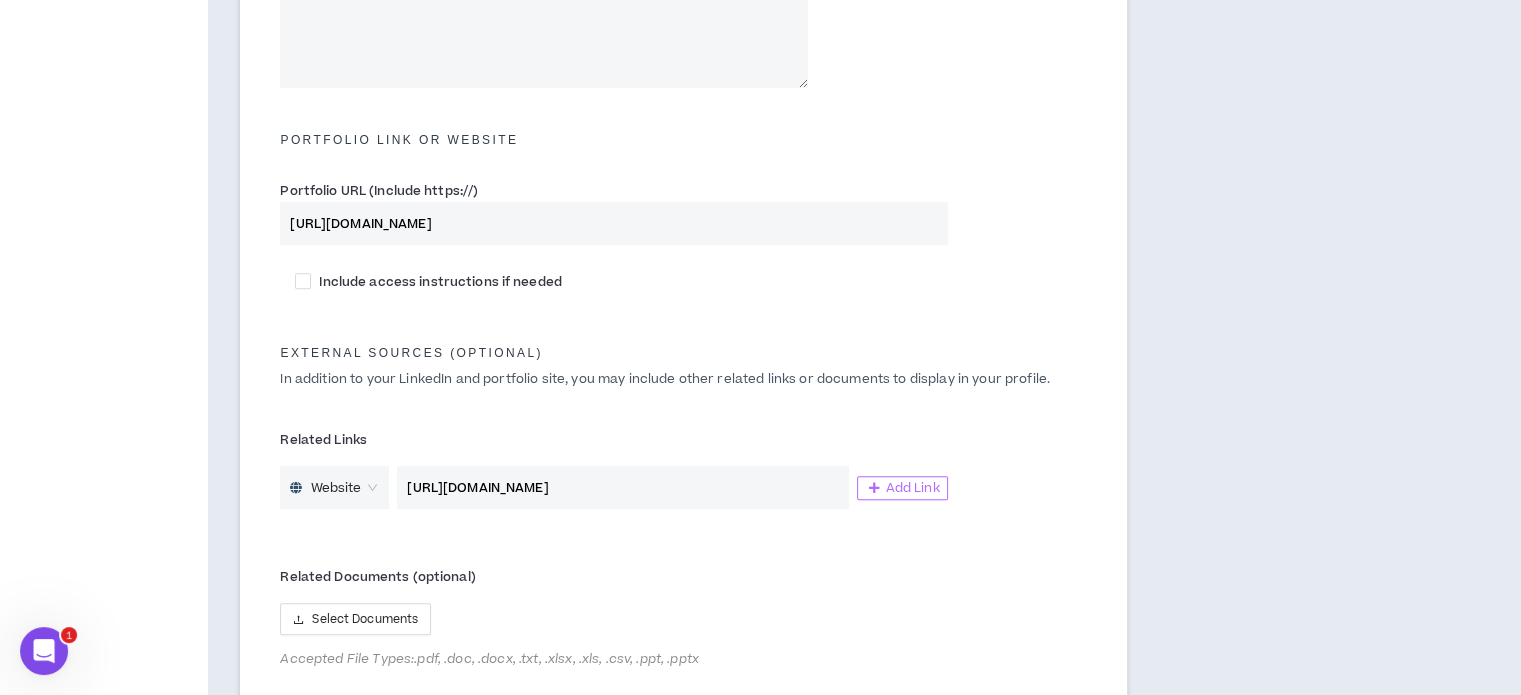 type on "[URL][DOMAIN_NAME]" 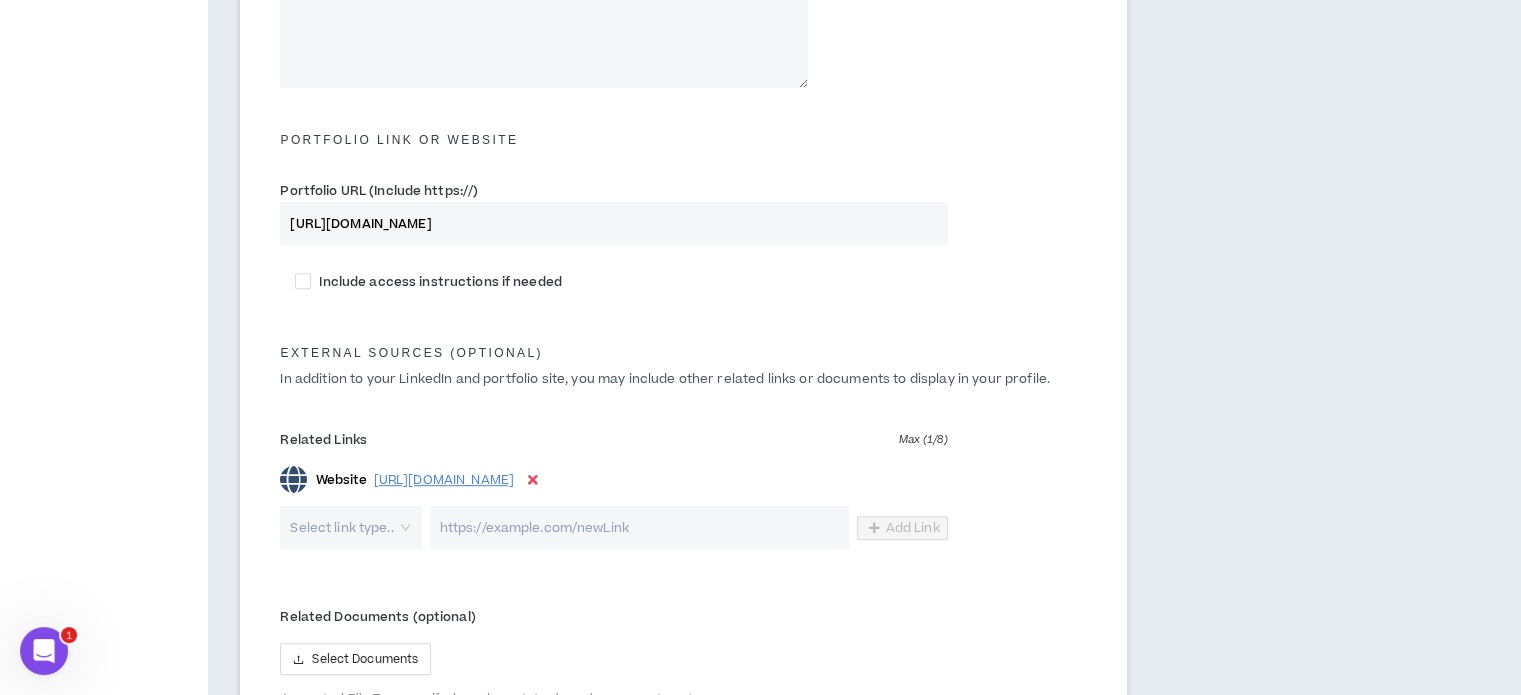 click on "Select link type.." at bounding box center [350, 527] 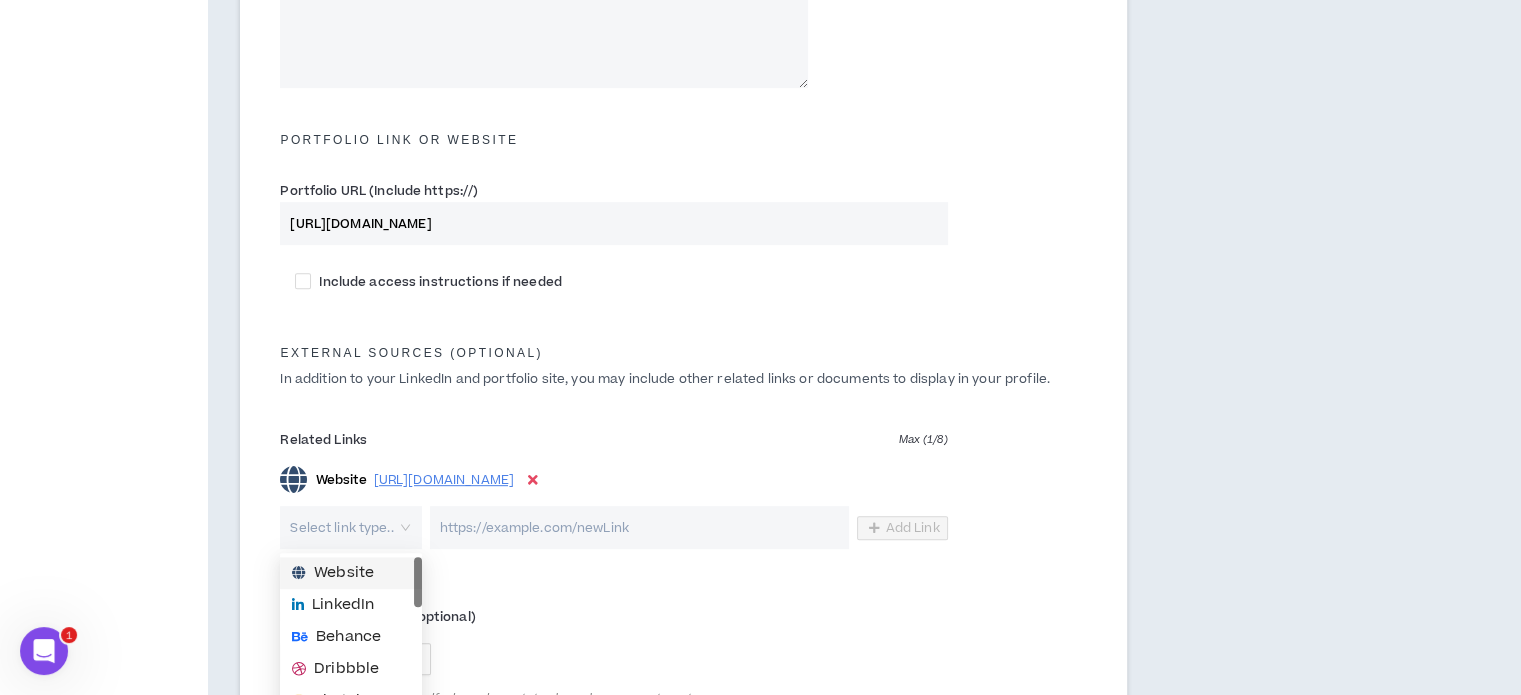 click on "Website" at bounding box center (344, 573) 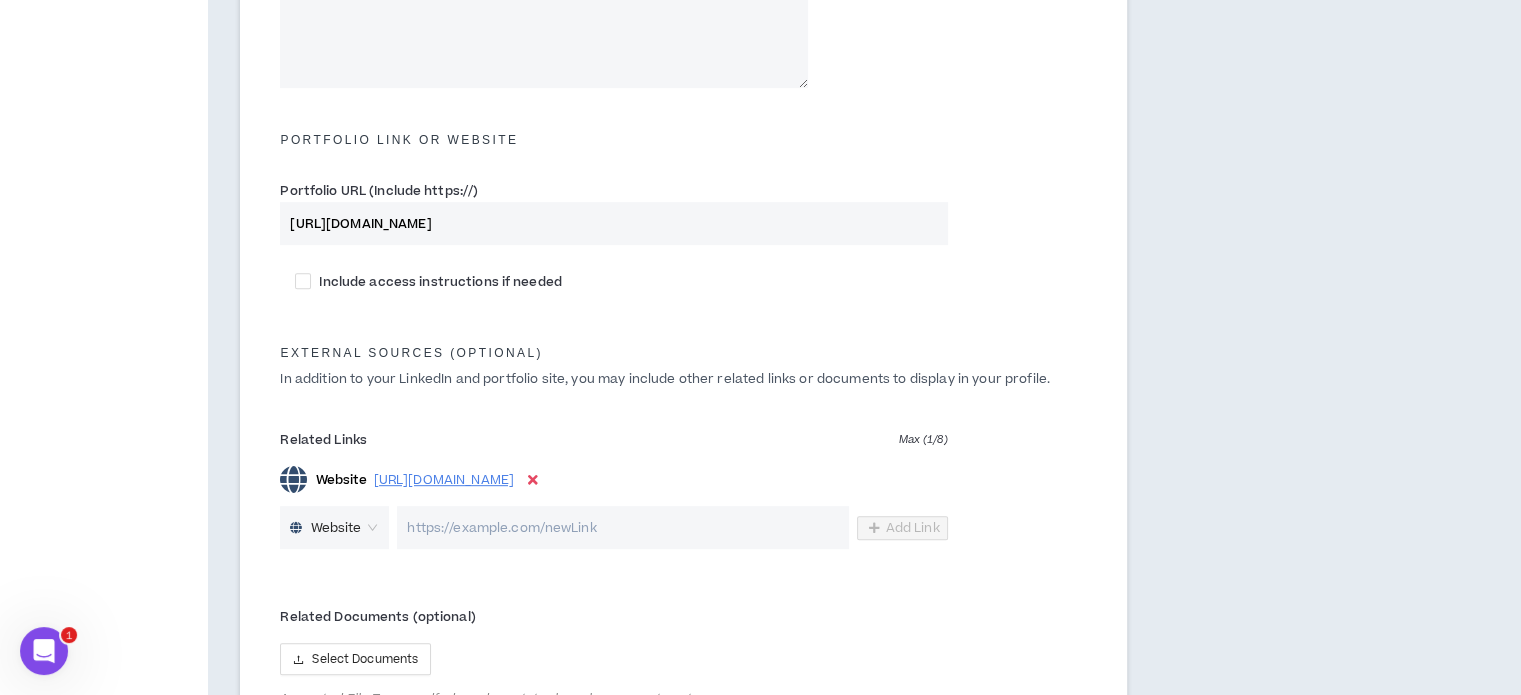 click at bounding box center [622, 527] 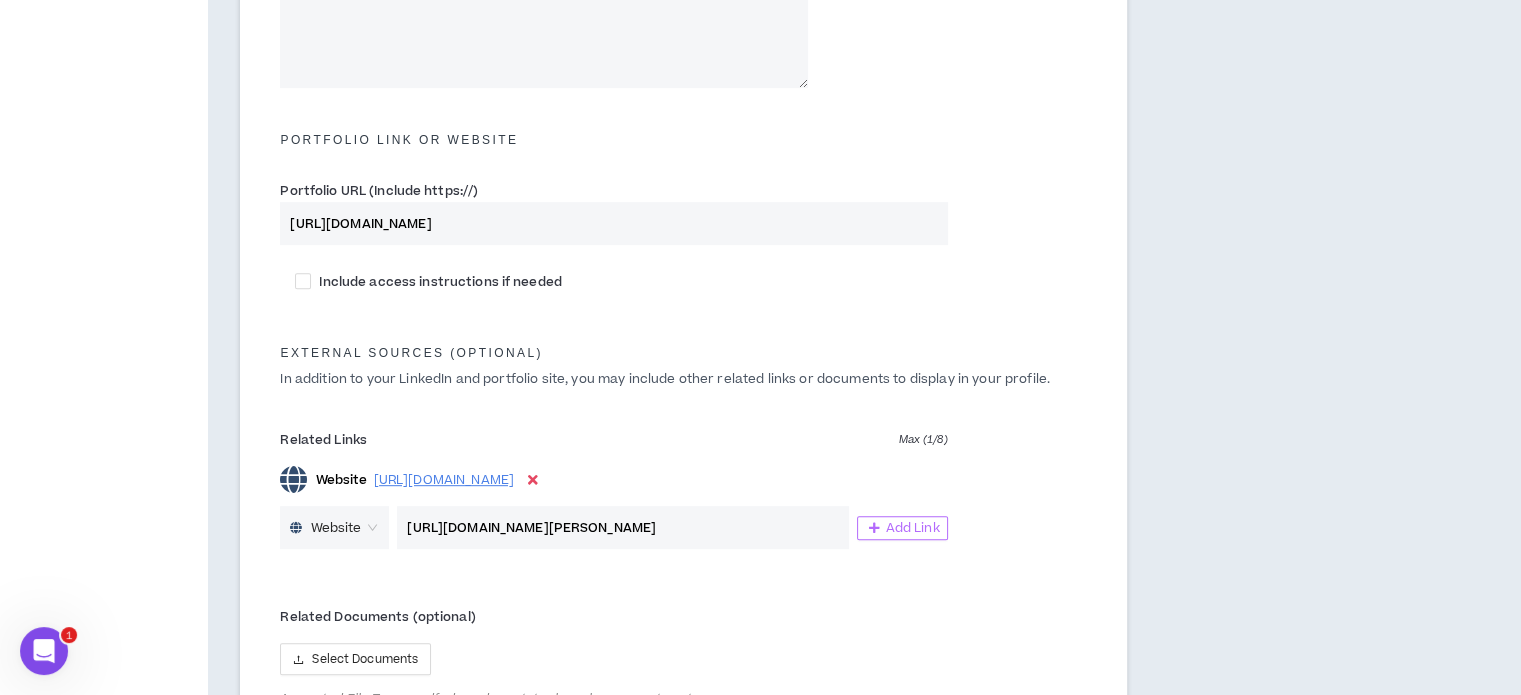 type on "[URL][DOMAIN_NAME][PERSON_NAME]" 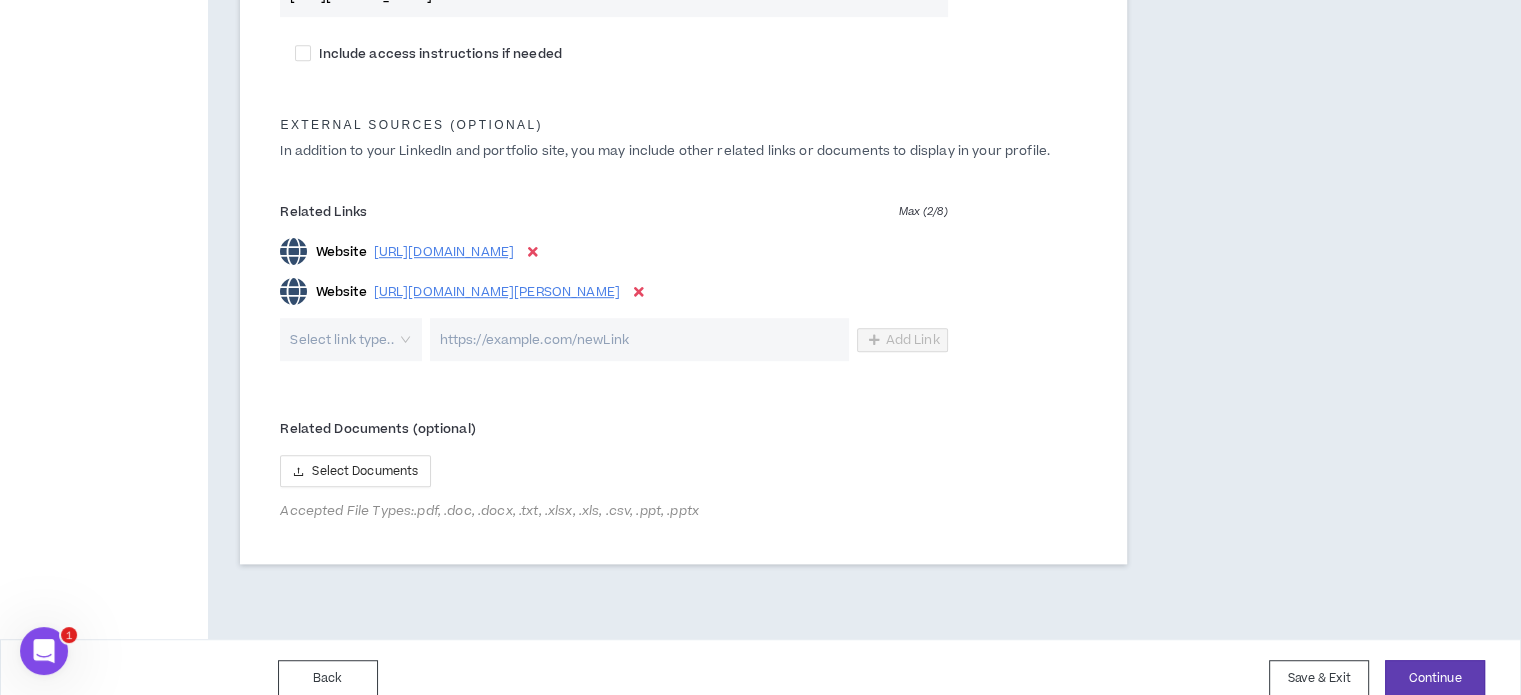 scroll, scrollTop: 1150, scrollLeft: 0, axis: vertical 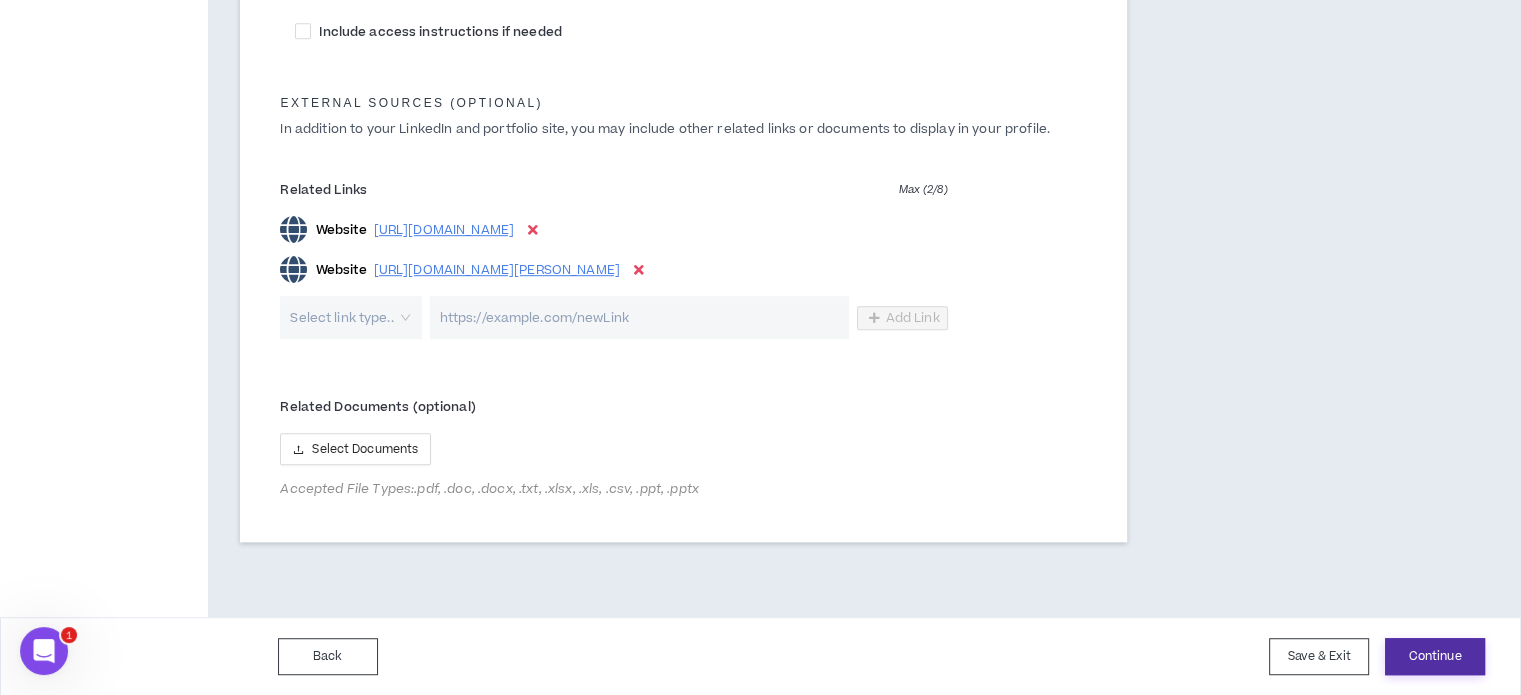 click on "Continue" at bounding box center [1435, 656] 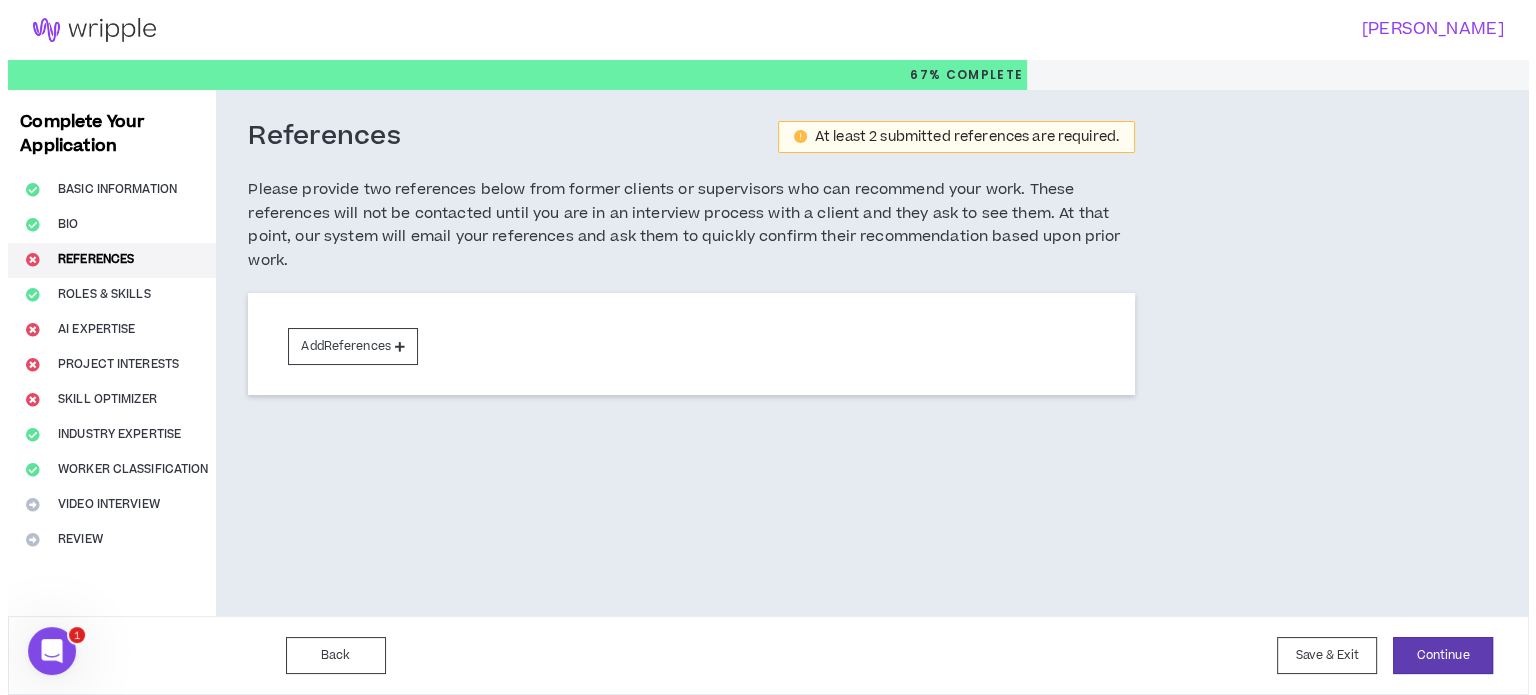 scroll, scrollTop: 0, scrollLeft: 0, axis: both 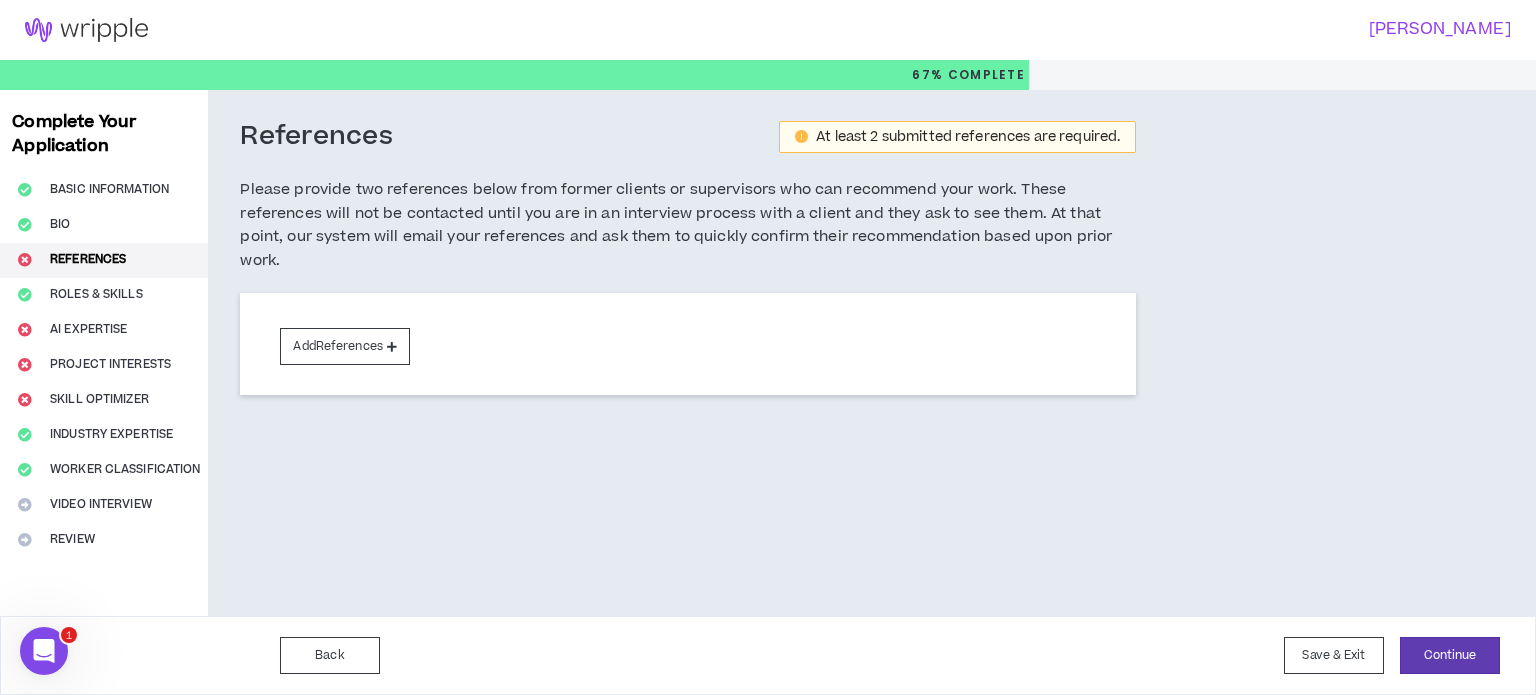 click on "Complete Your Application Basic Information Bio References Roles & Skills AI Expertise Project Interests Skill Optimizer Industry Expertise Worker Classification Video Interview Review" at bounding box center (104, 353) 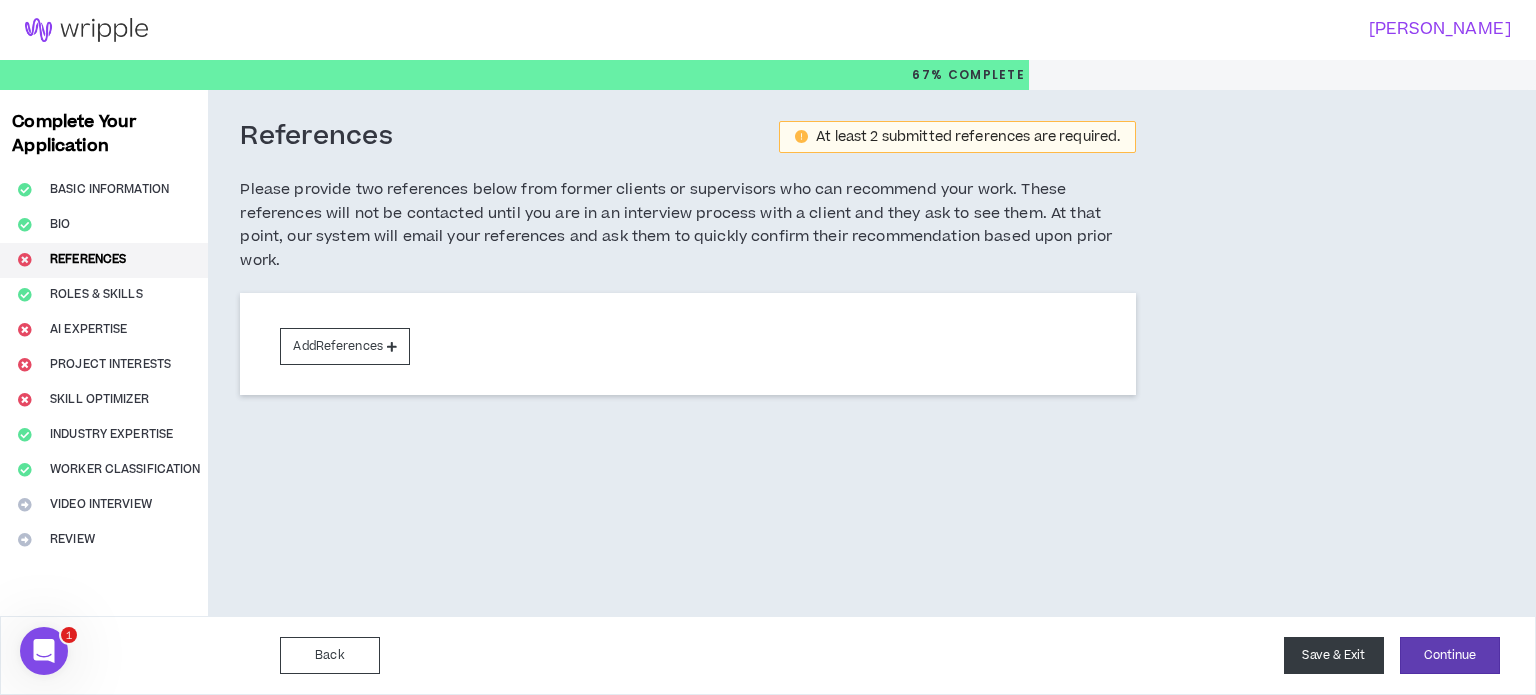 click on "Save & Exit" at bounding box center [1334, 655] 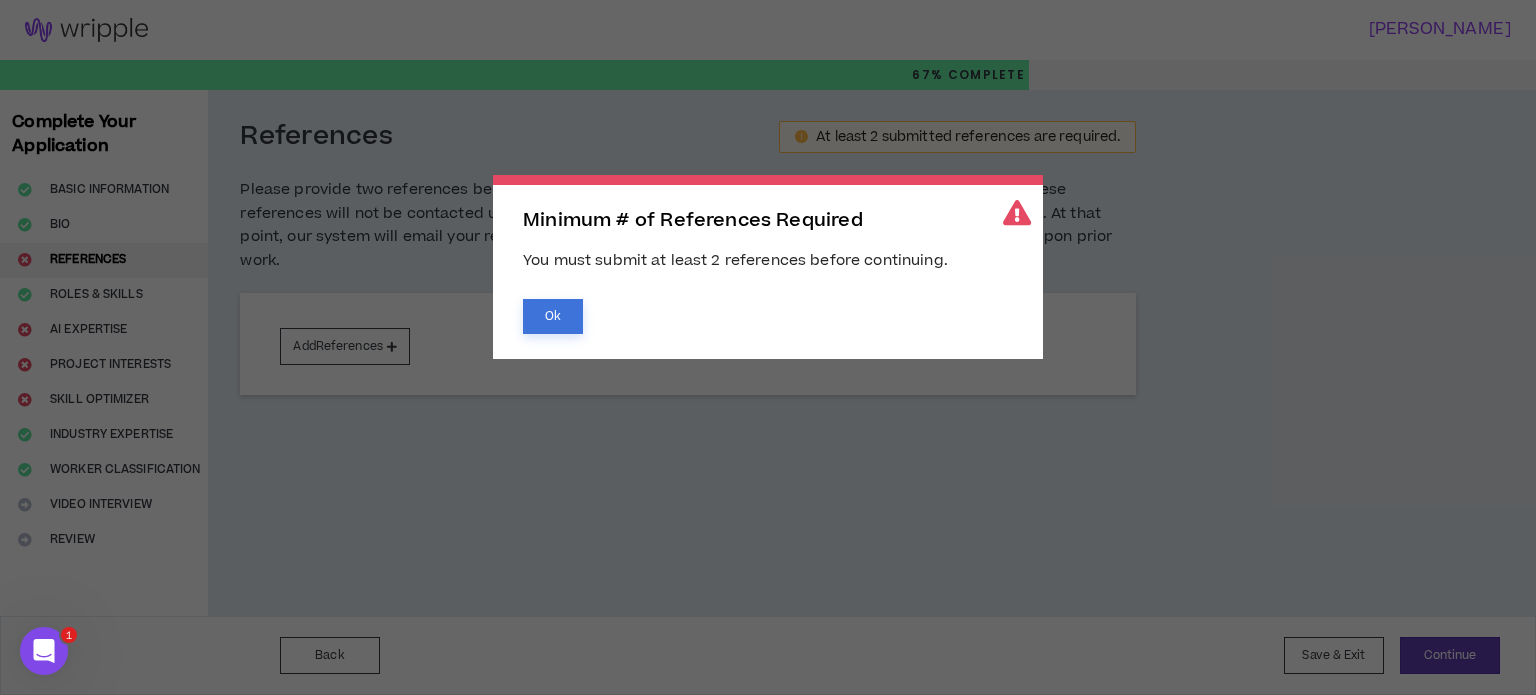 click on "Ok" at bounding box center [553, 316] 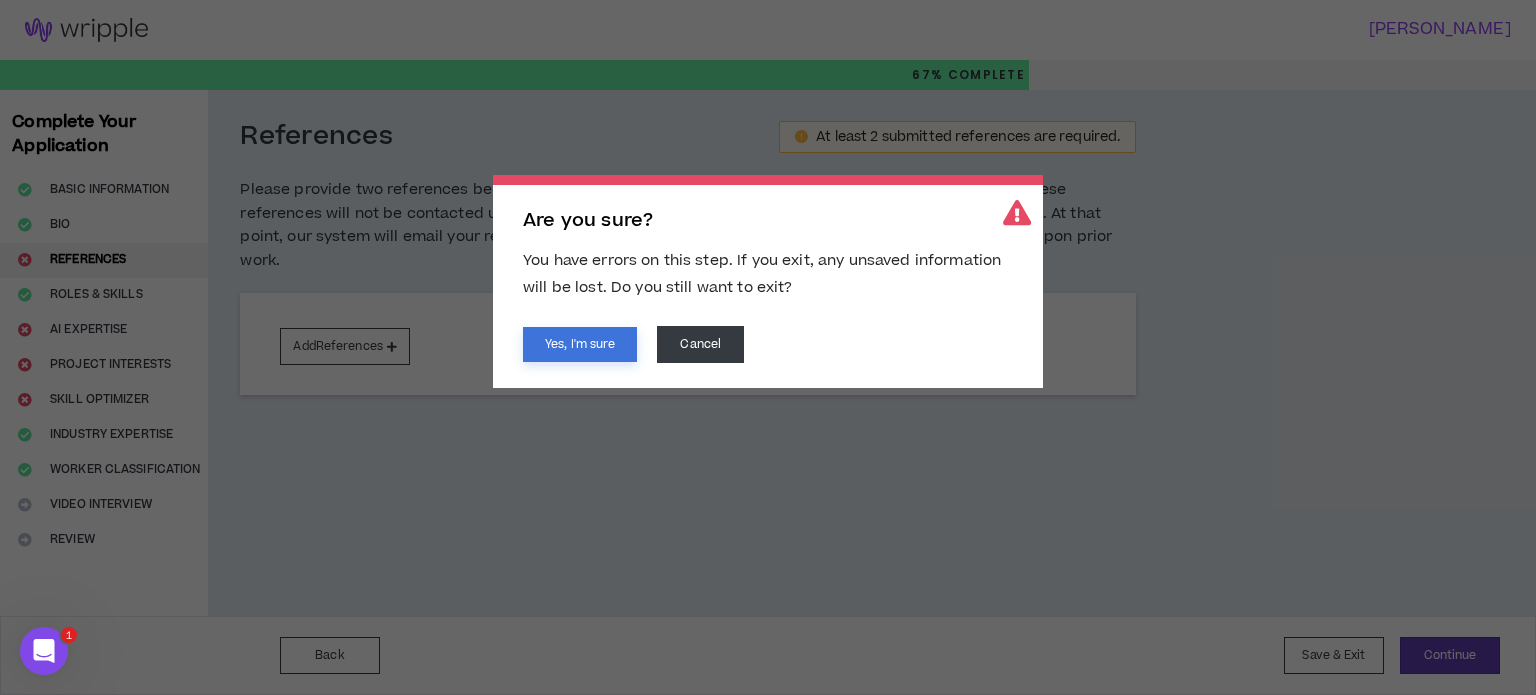 click on "Yes, I'm sure" at bounding box center [580, 344] 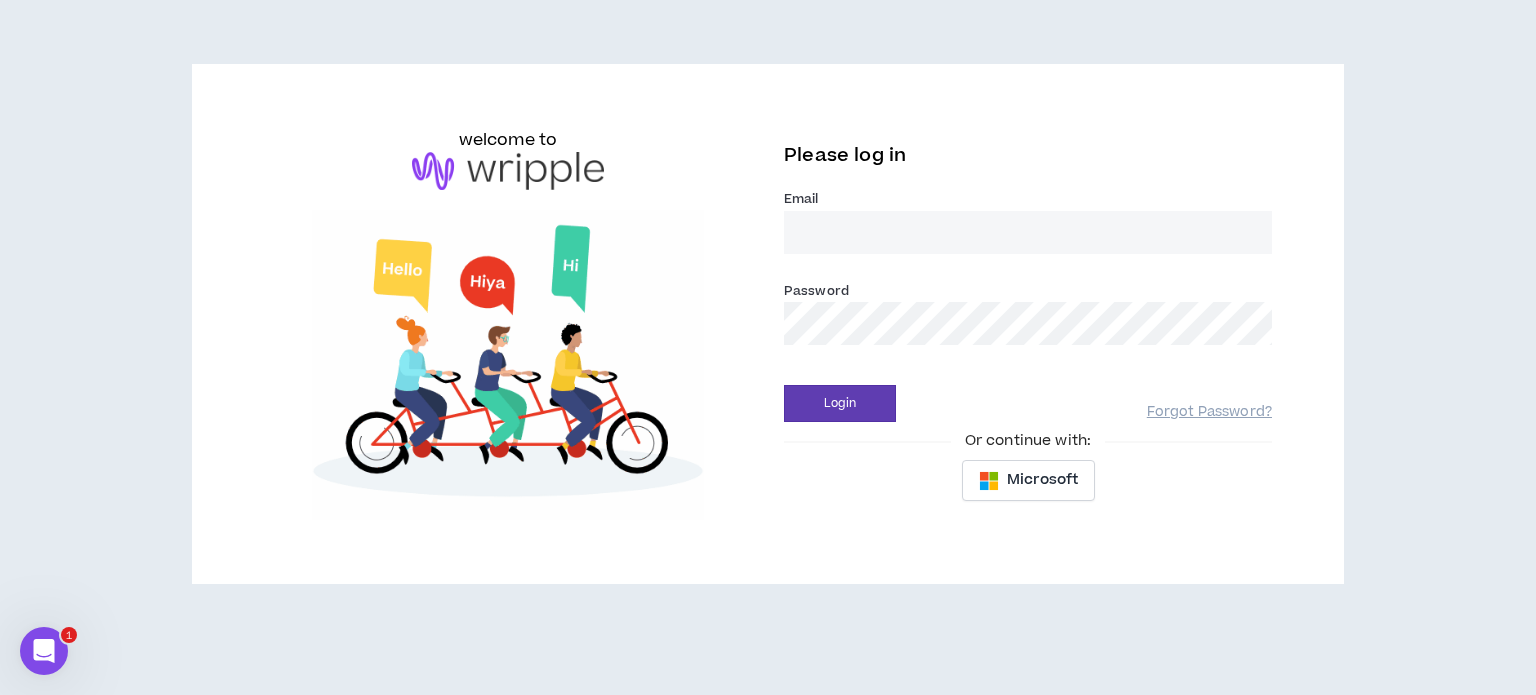 type on "[EMAIL_ADDRESS][DOMAIN_NAME]" 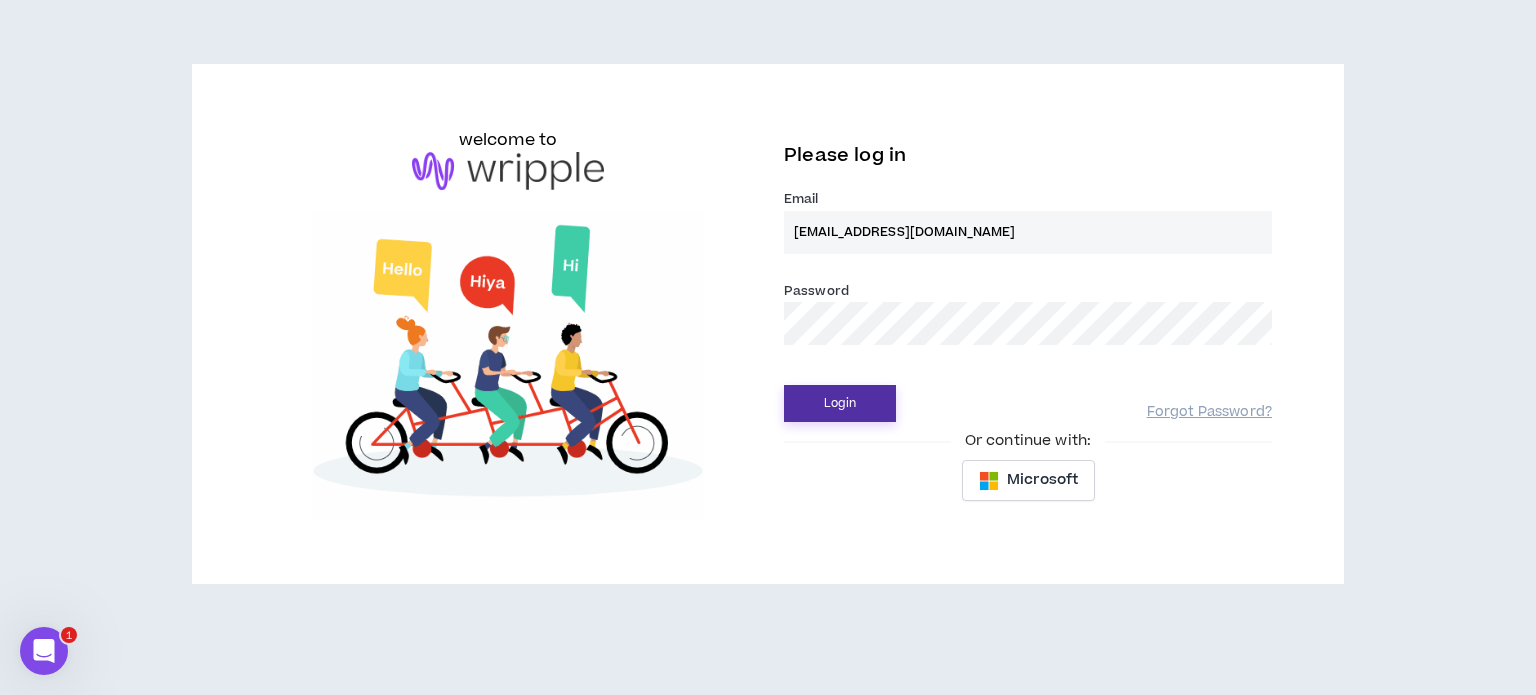 click on "Login" at bounding box center (840, 403) 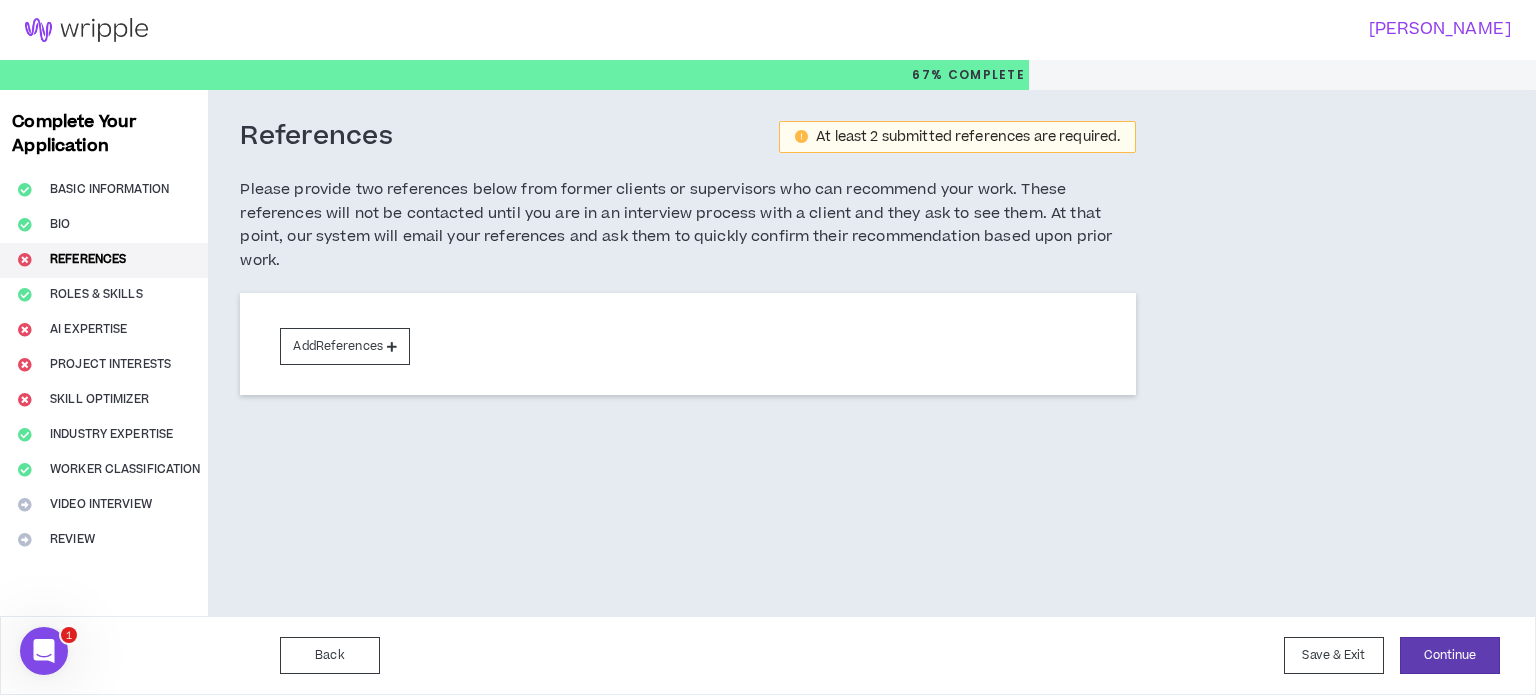 click on "Complete Your Application Basic Information Bio References Roles & Skills AI Expertise Project Interests Skill Optimizer Industry Expertise Worker Classification Video Interview Review" at bounding box center (104, 353) 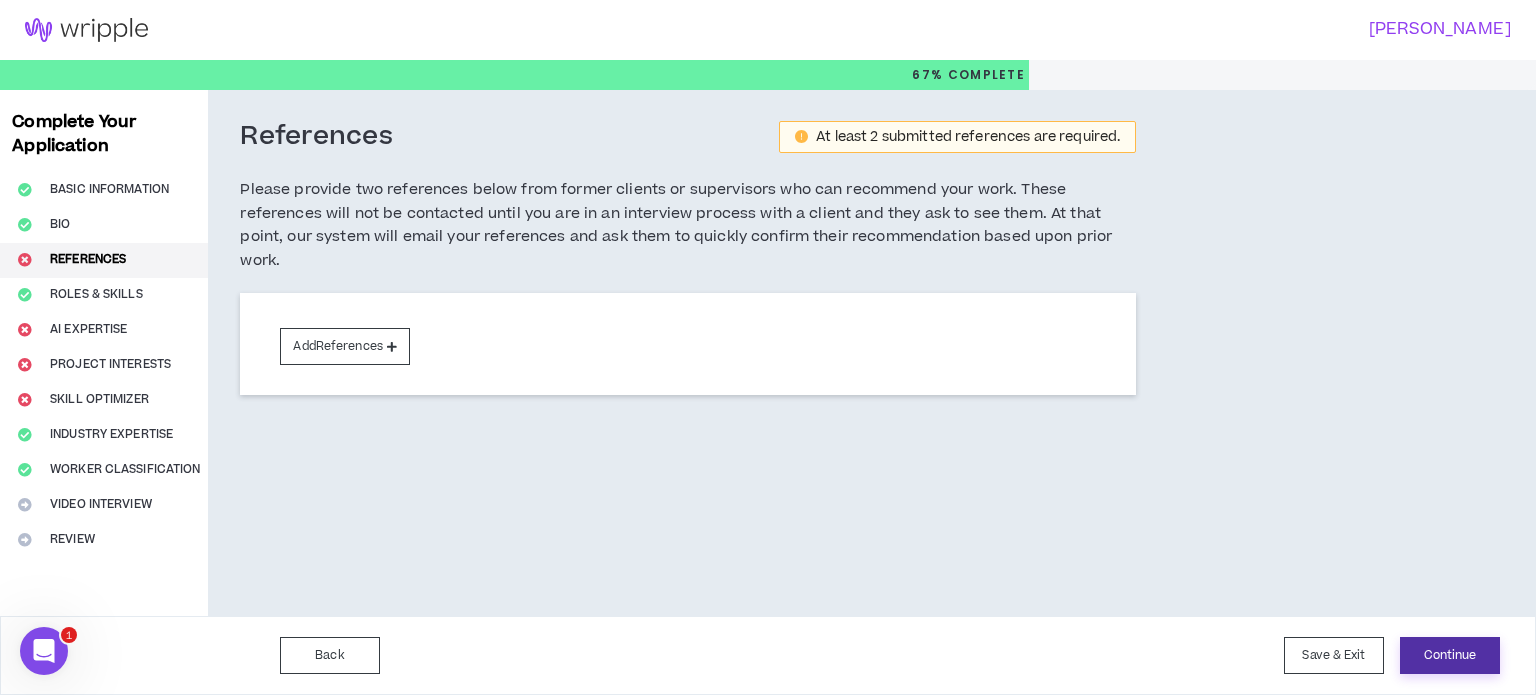 click on "Continue" at bounding box center [1450, 655] 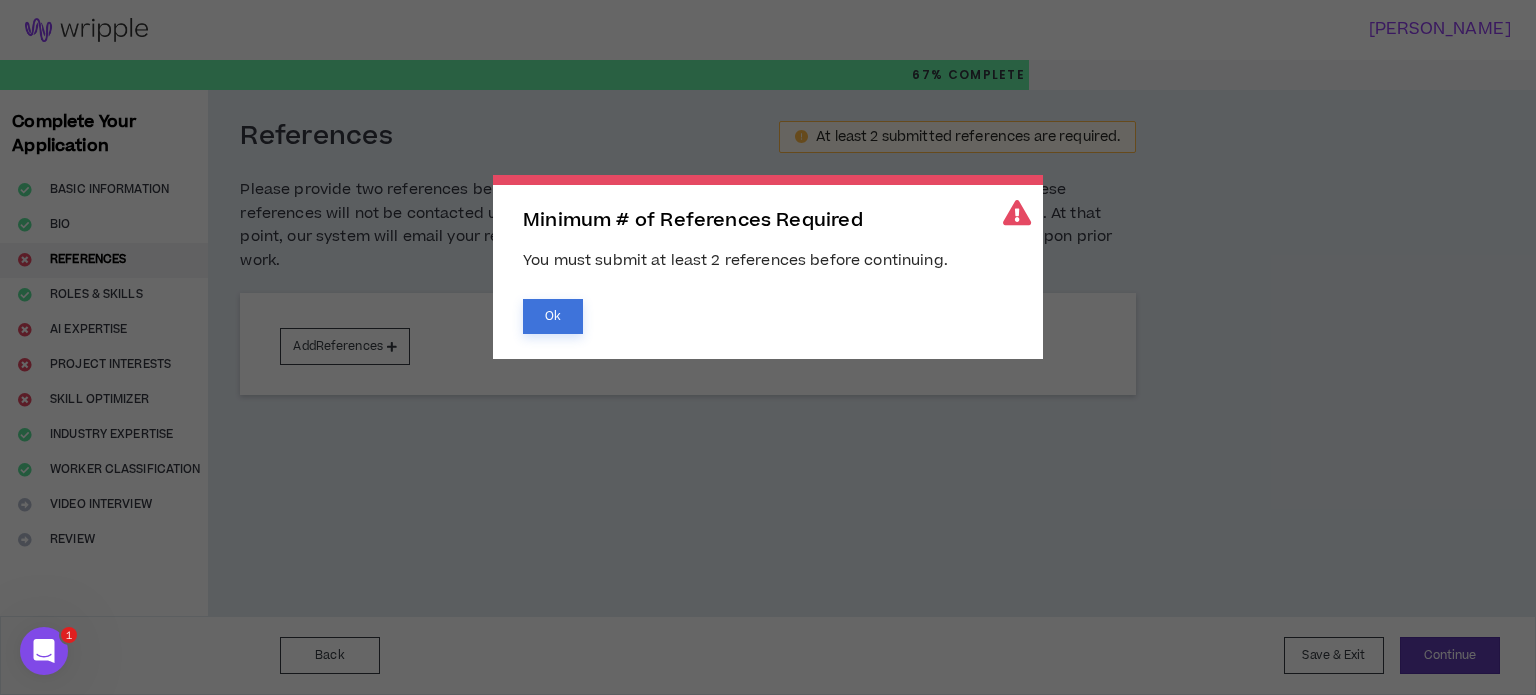 click on "Ok" at bounding box center [553, 316] 